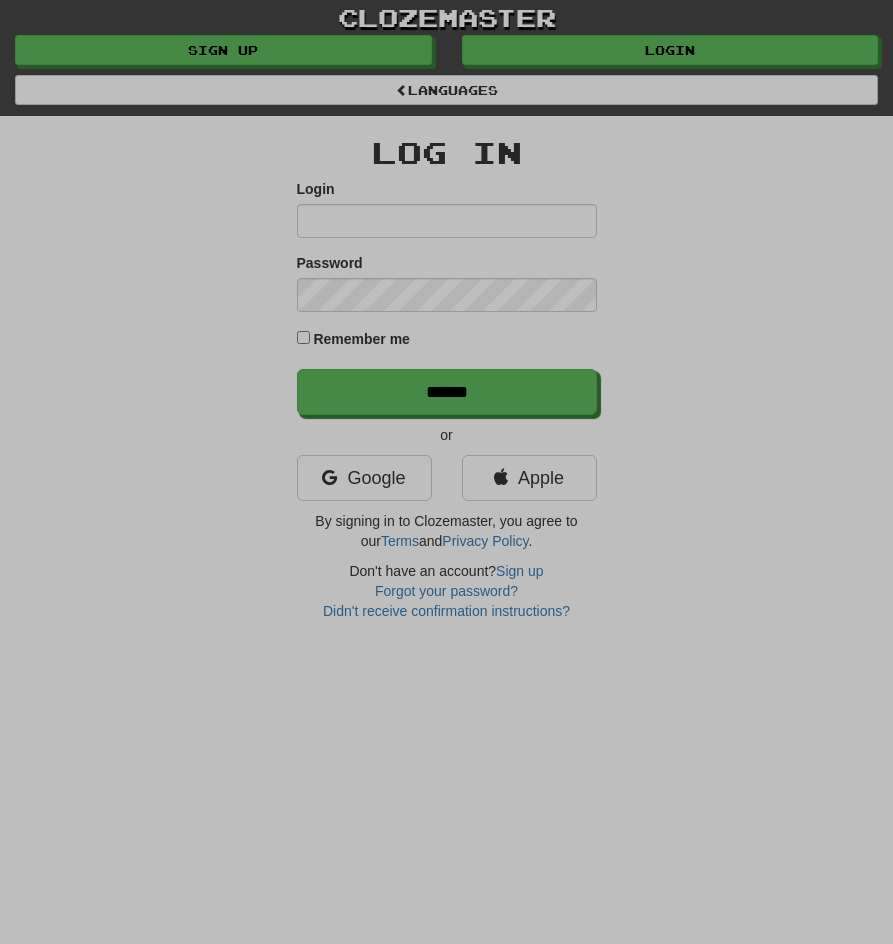 scroll, scrollTop: 0, scrollLeft: 0, axis: both 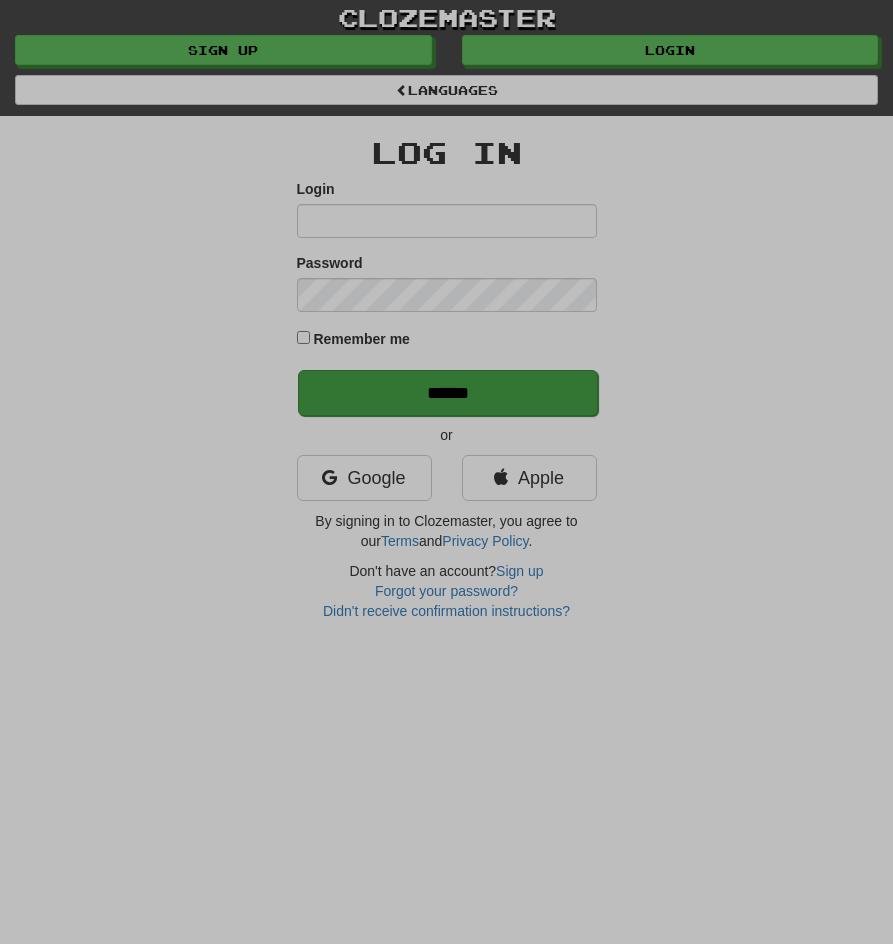type on "**********" 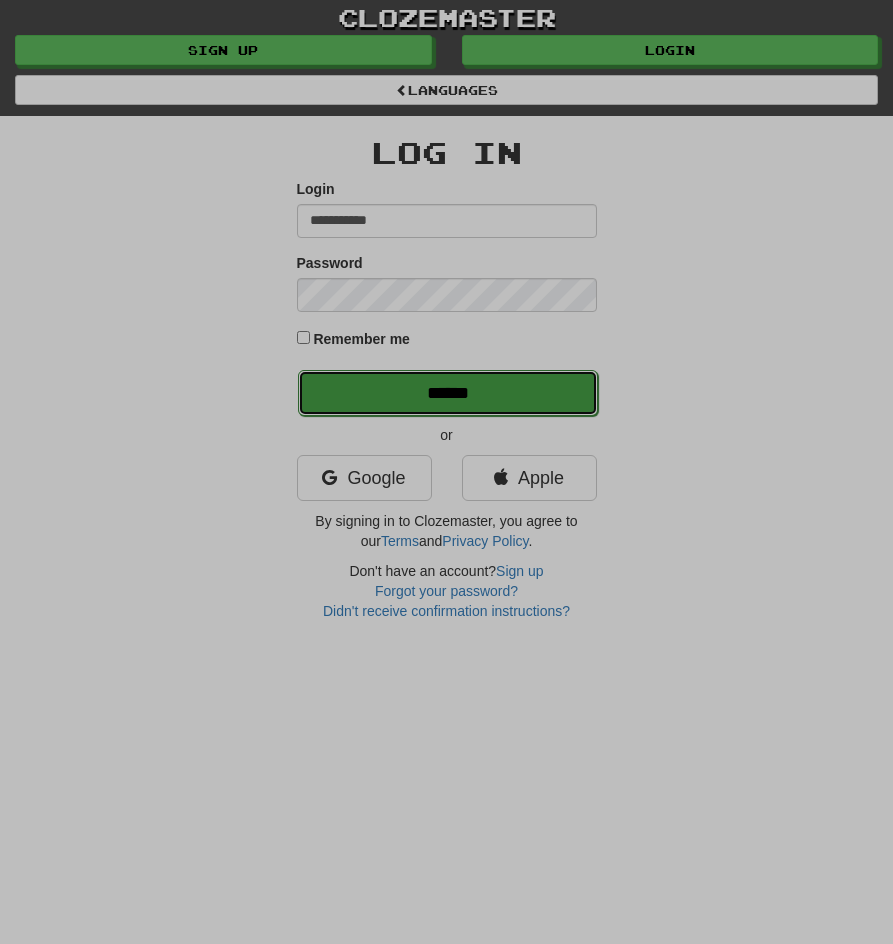 click on "******" at bounding box center (448, 393) 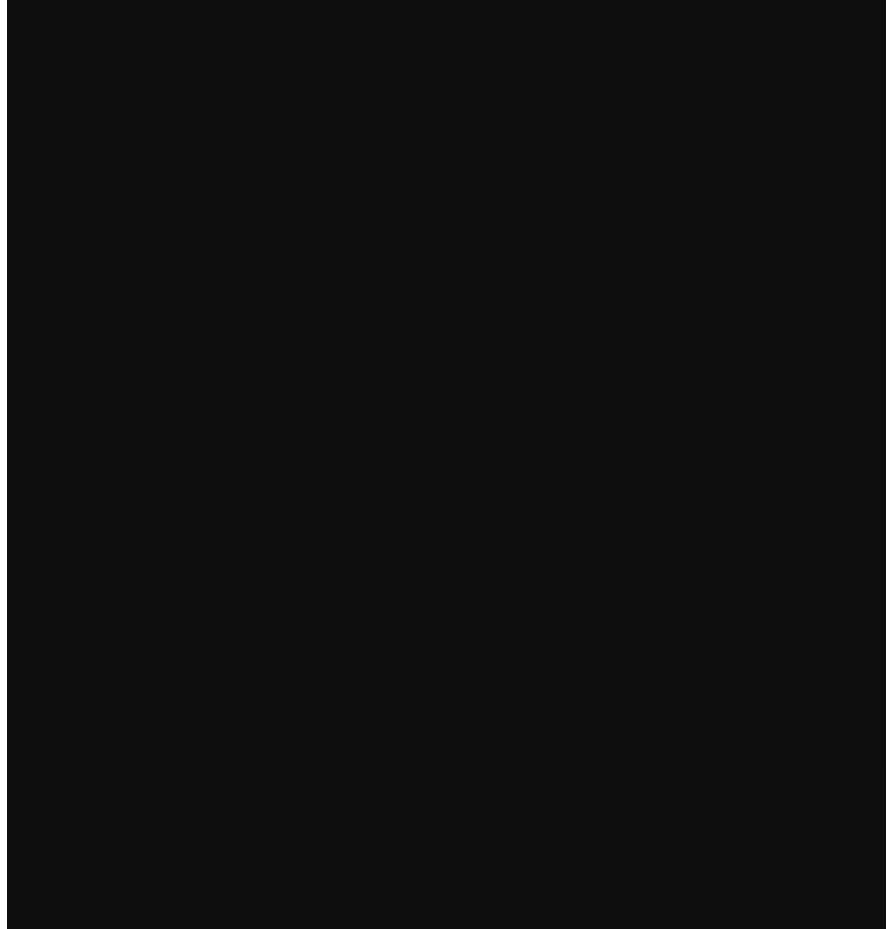 scroll, scrollTop: 0, scrollLeft: 0, axis: both 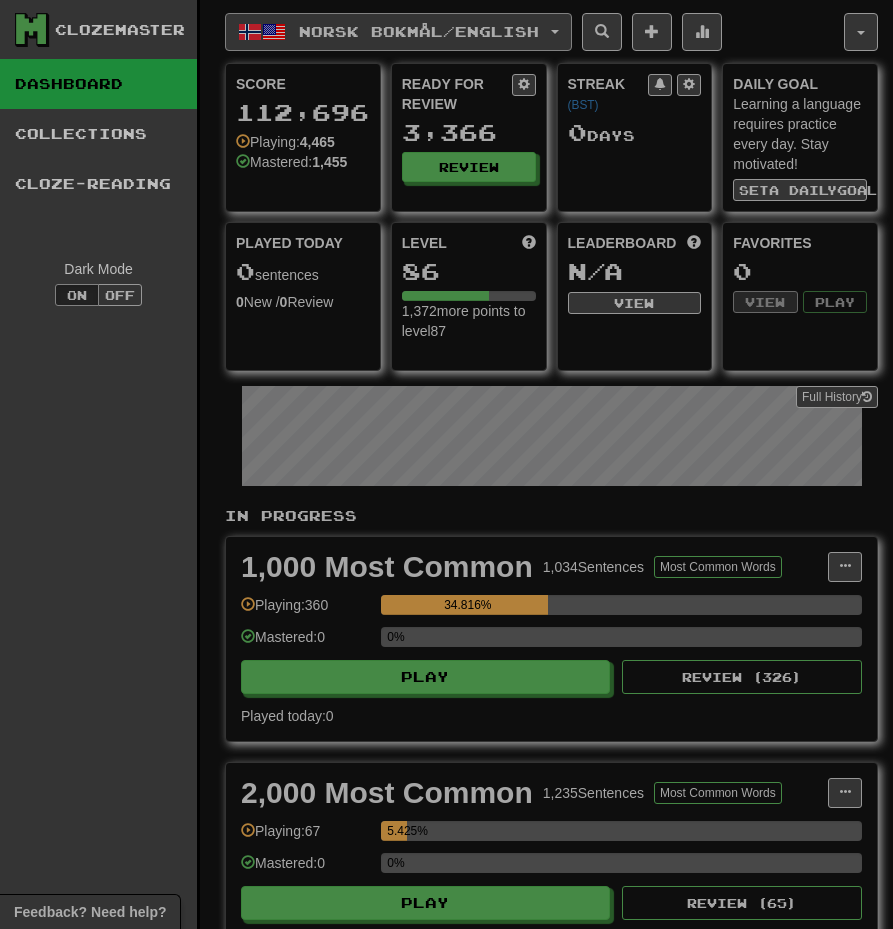 click on "Norsk bokmål  /  English" at bounding box center (398, 32) 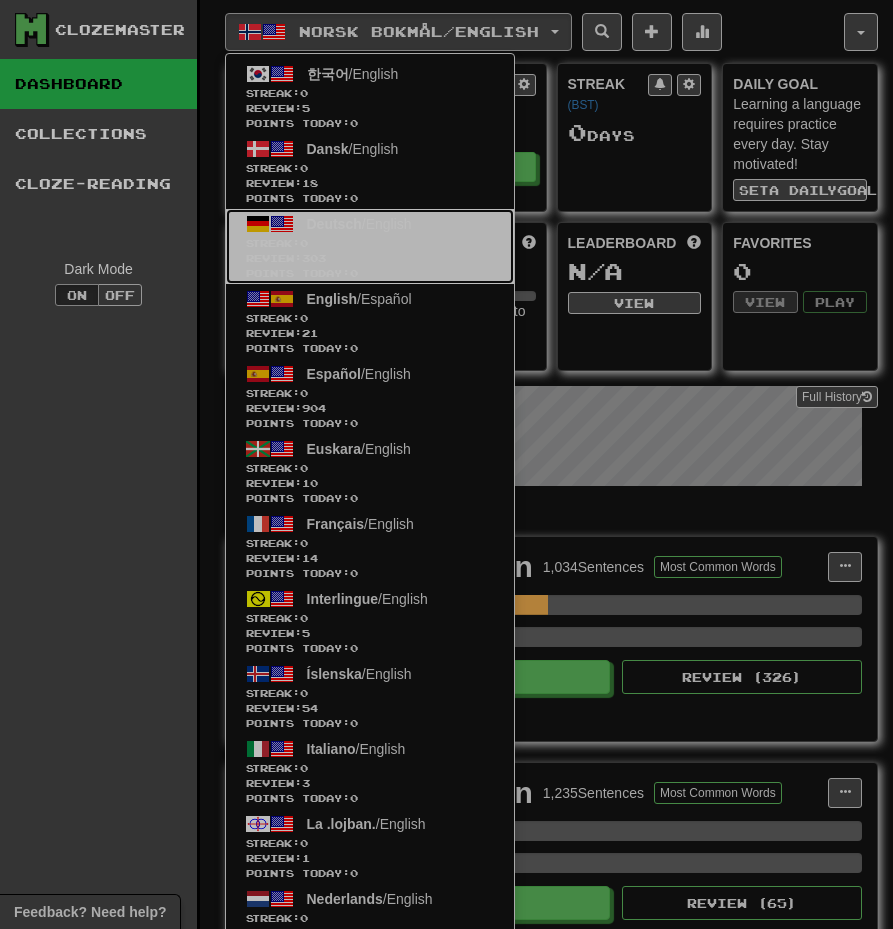 click on "Deutsch  /  English Streak:  0   Review:  303 Points today:  0" at bounding box center [370, 246] 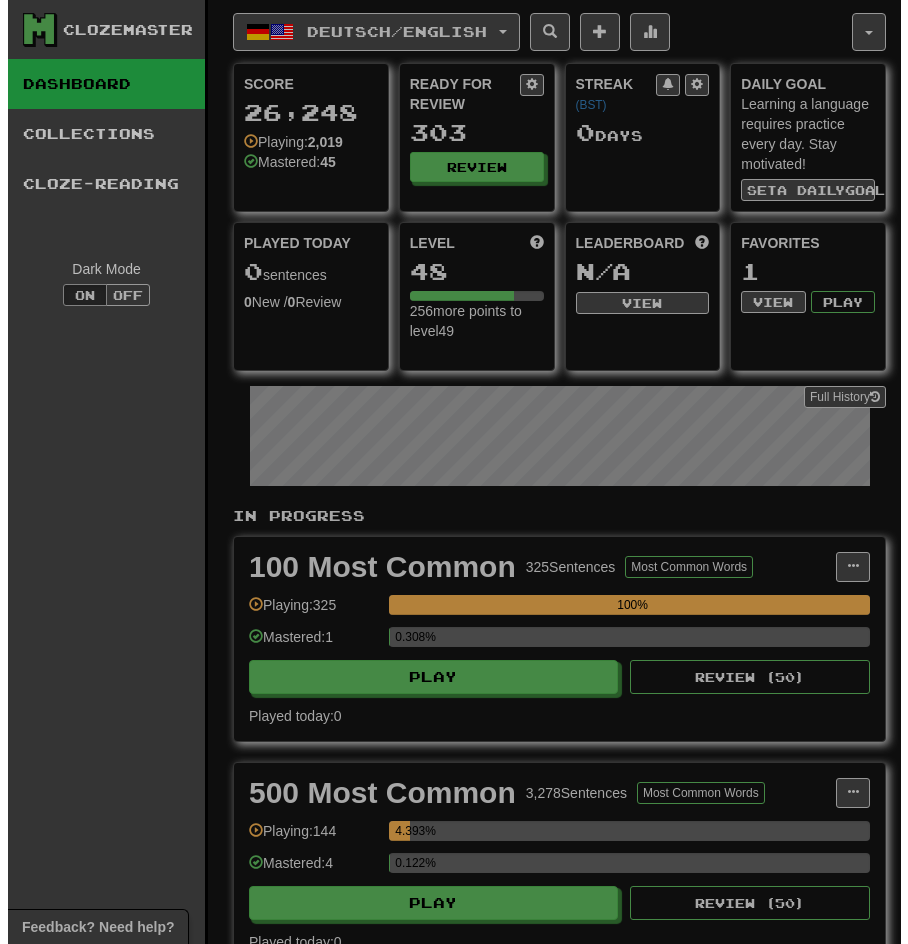 scroll, scrollTop: 0, scrollLeft: 0, axis: both 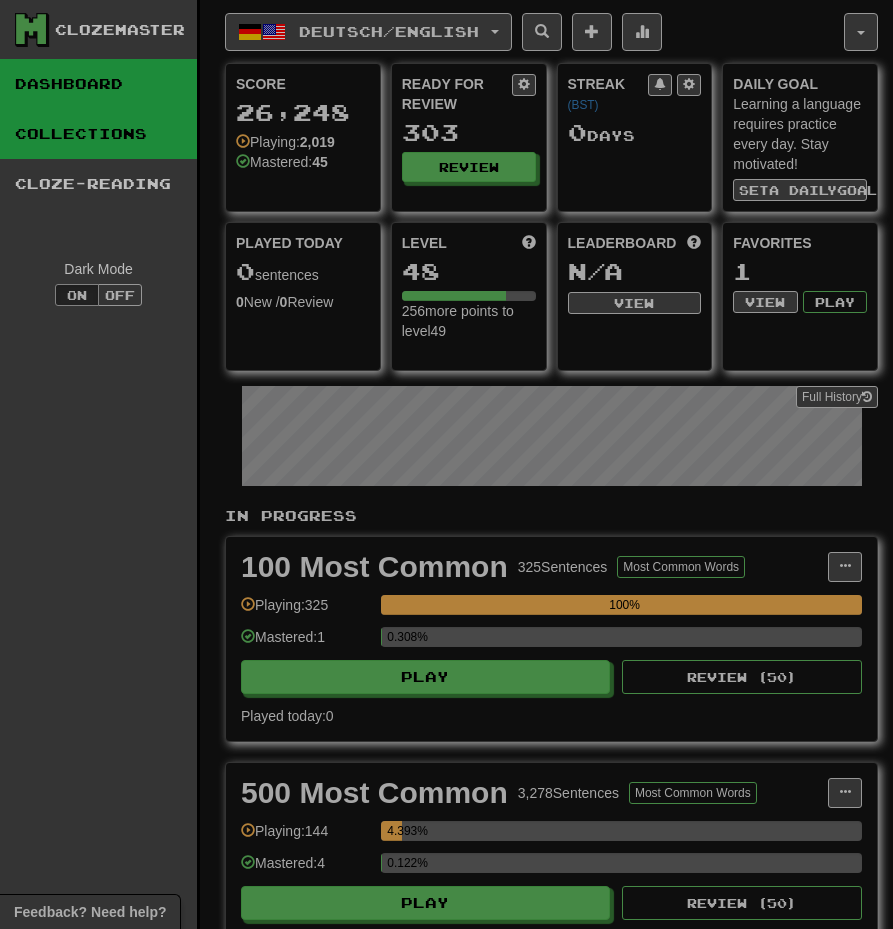 click on "Collections" at bounding box center (98, 134) 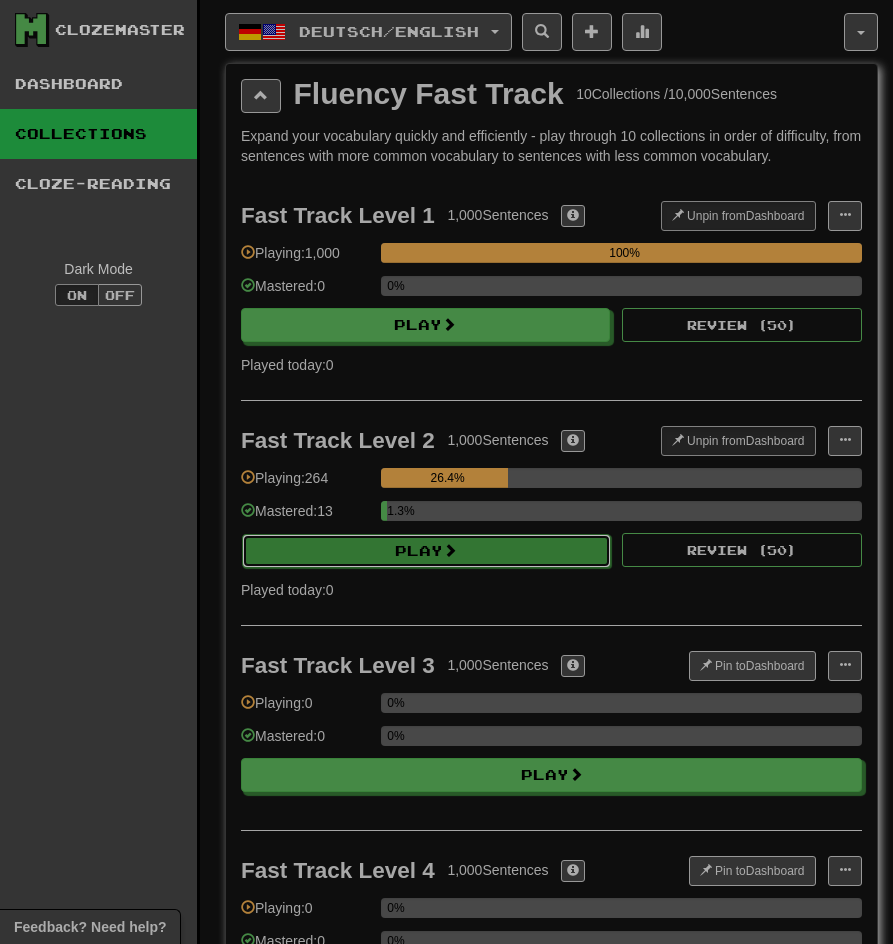 click on "Play" at bounding box center [426, 551] 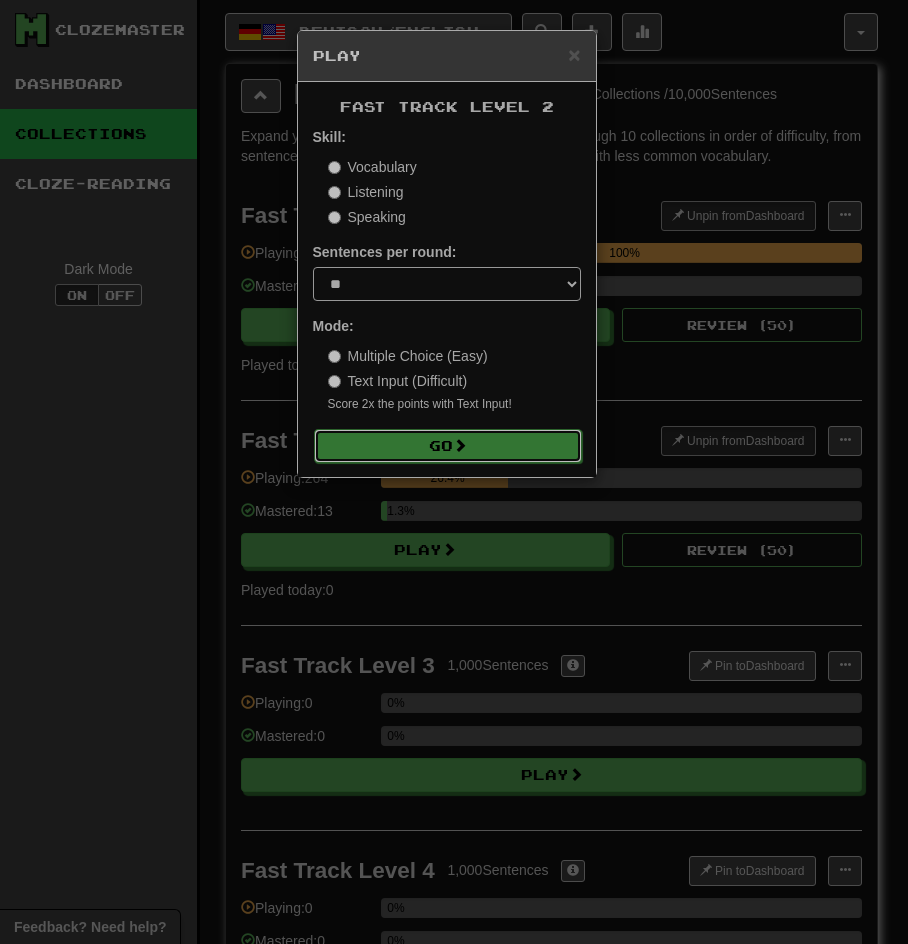 click on "Go" at bounding box center [448, 446] 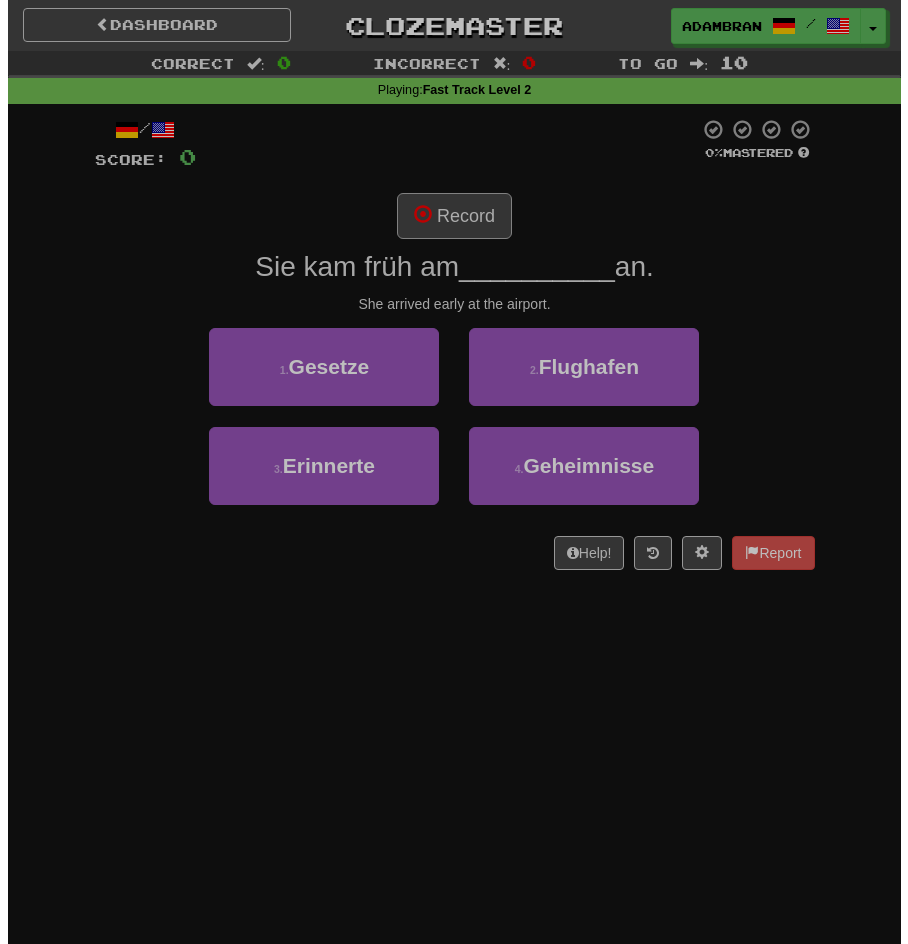 scroll, scrollTop: 0, scrollLeft: 0, axis: both 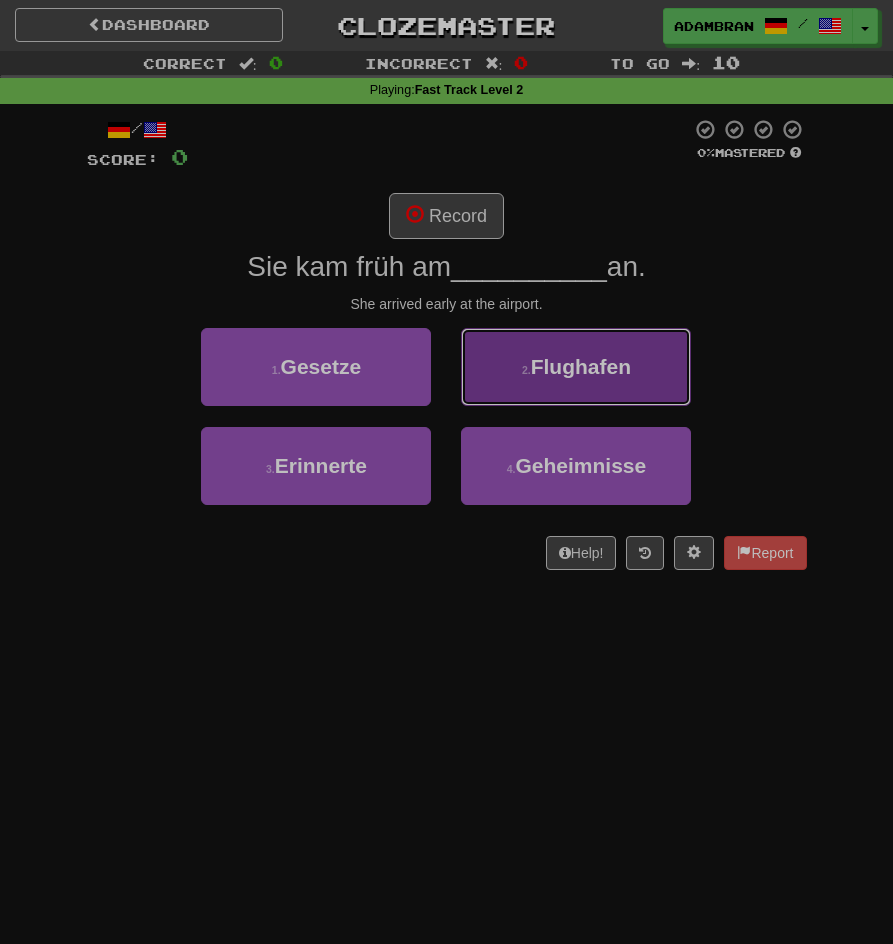 click on "Flughafen" at bounding box center (581, 366) 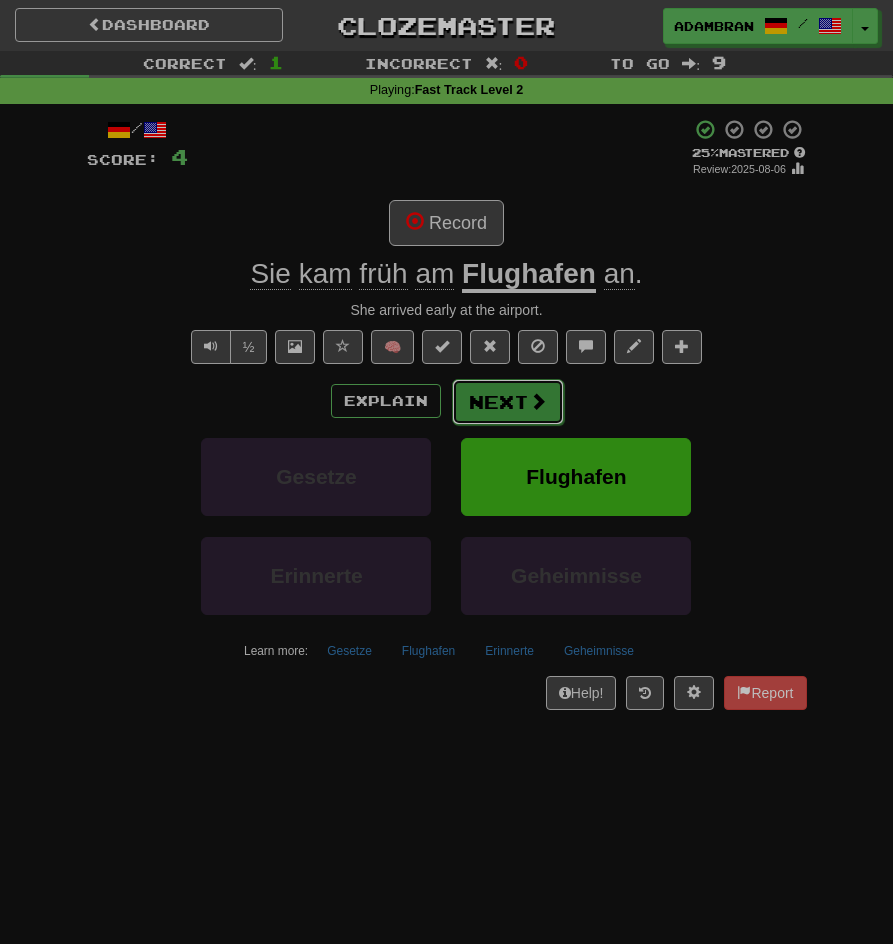 click on "Next" at bounding box center (508, 402) 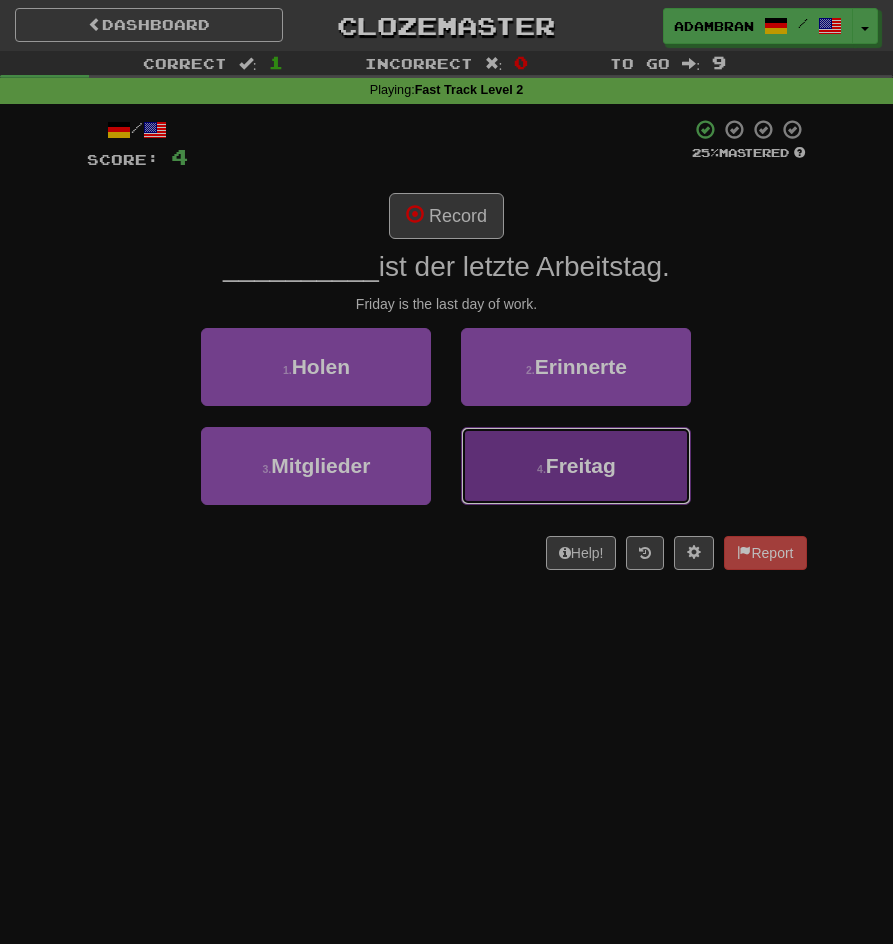 click on "Freitag" at bounding box center [581, 465] 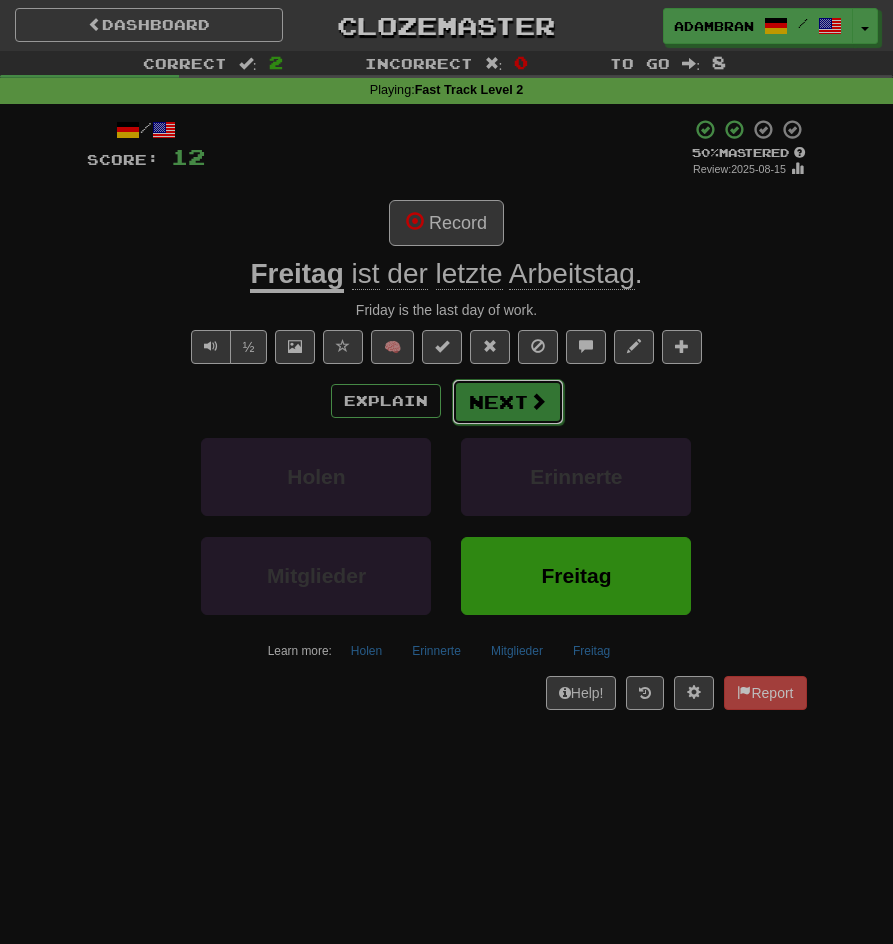 click at bounding box center (538, 401) 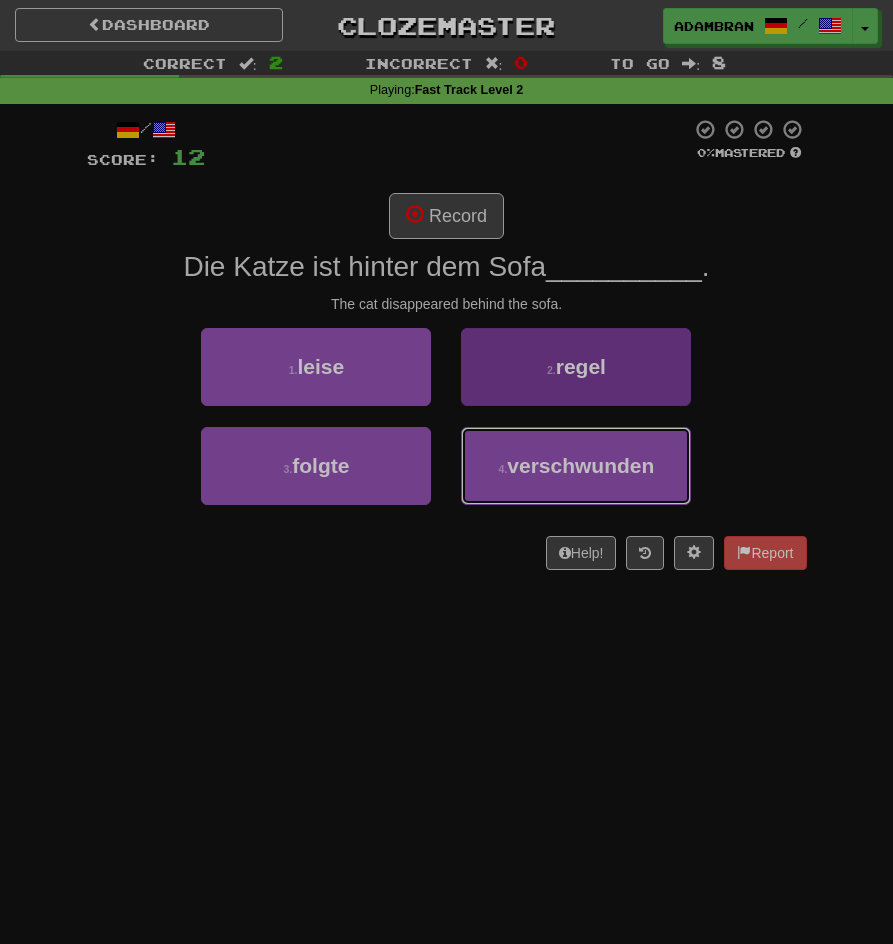 click on "4 .  verschwunden" at bounding box center [576, 466] 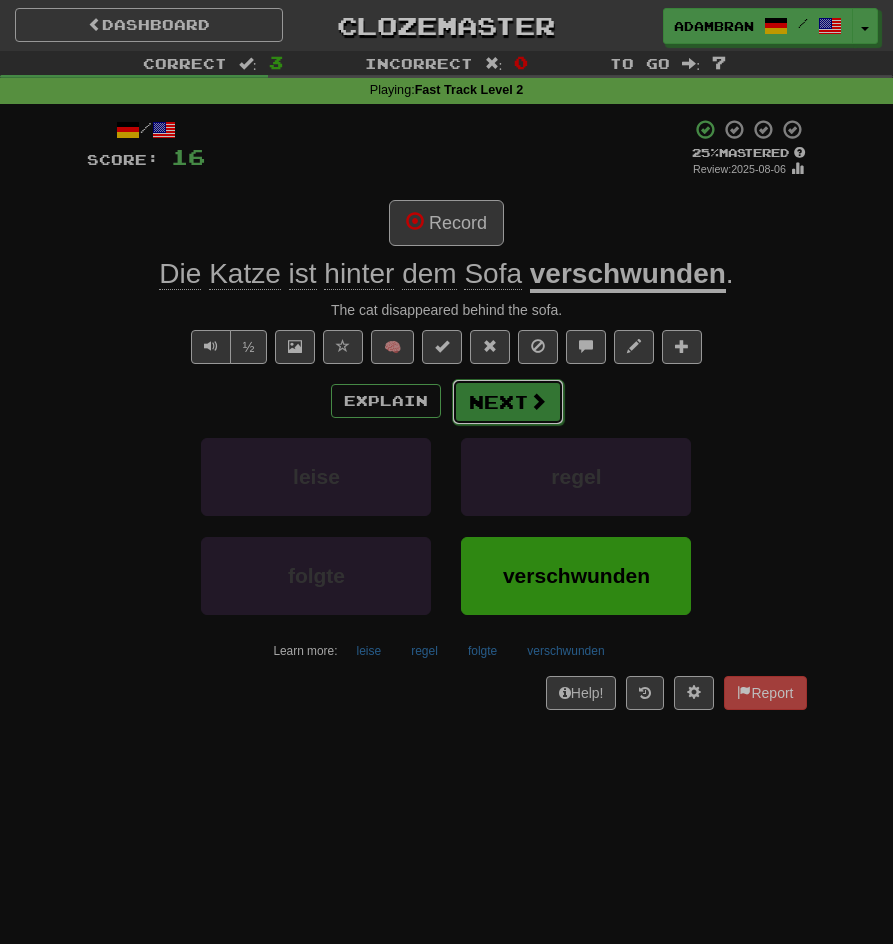 click on "Next" at bounding box center (508, 402) 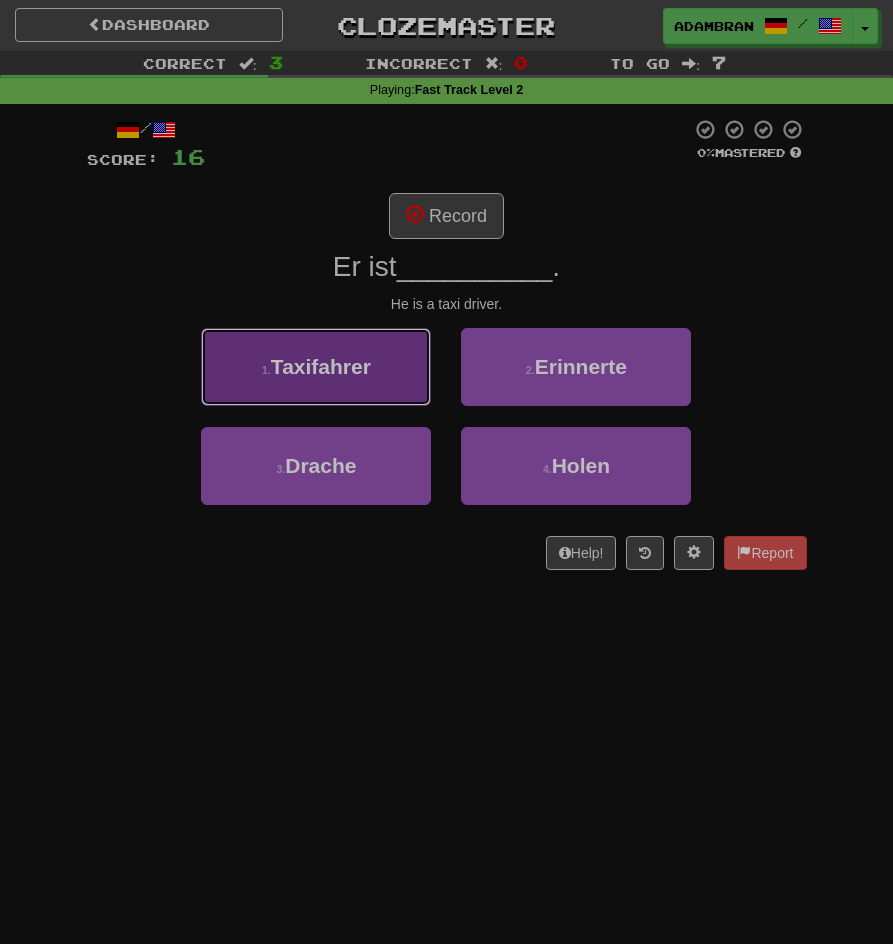 click on "1 .  Taxifahrer" at bounding box center (316, 367) 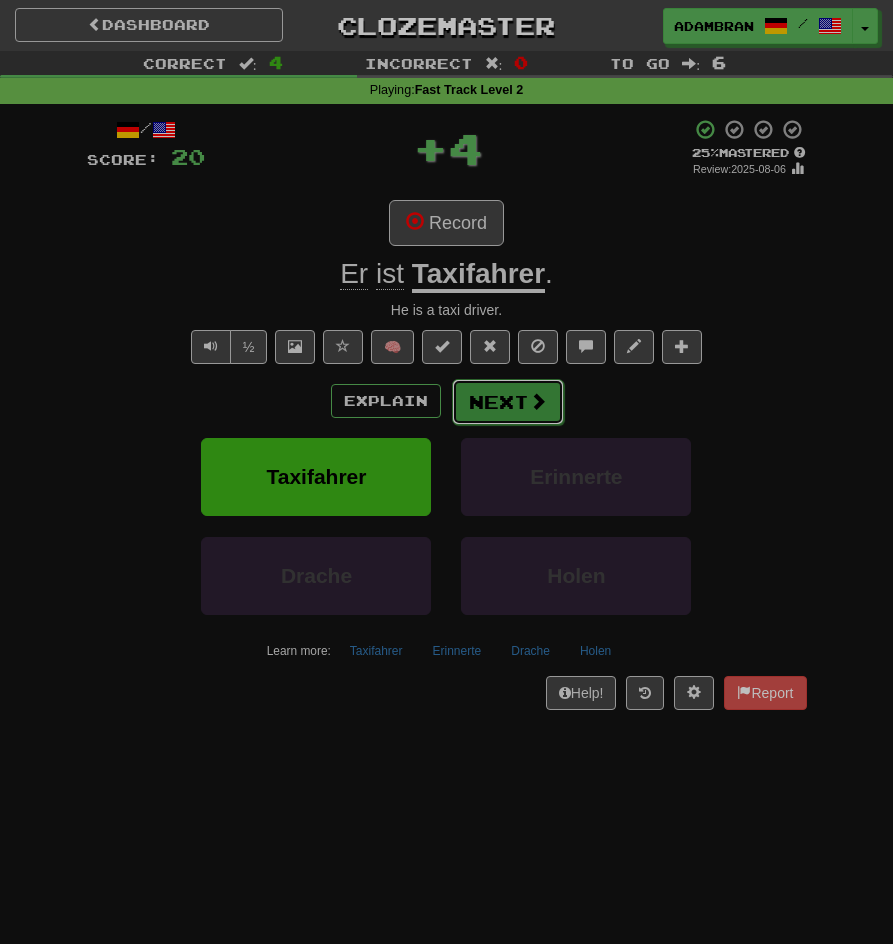 click on "Next" at bounding box center (508, 402) 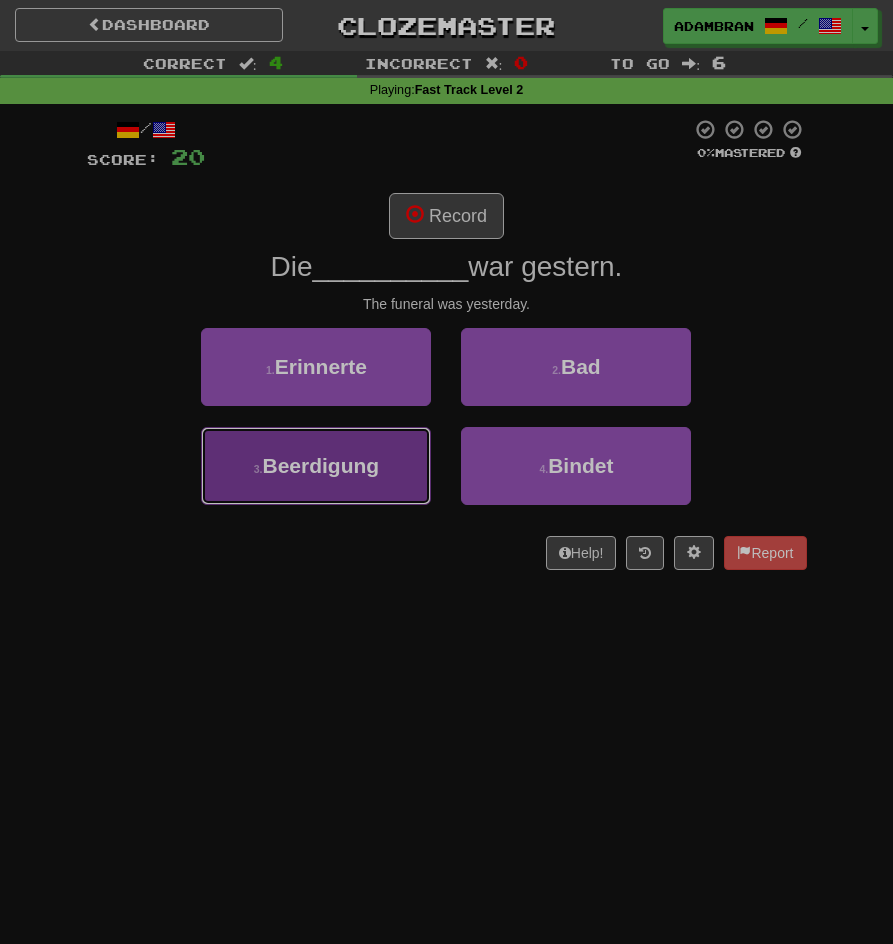 click on "3 .  Beerdigung" at bounding box center (316, 466) 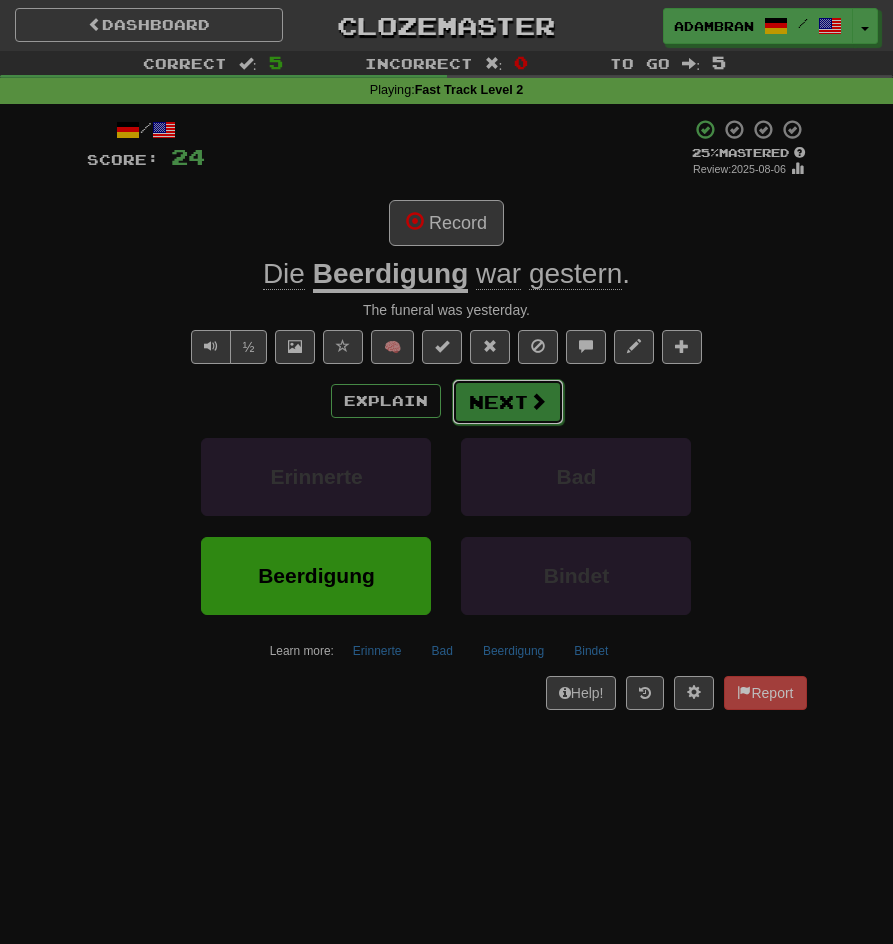 click on "Next" at bounding box center (508, 402) 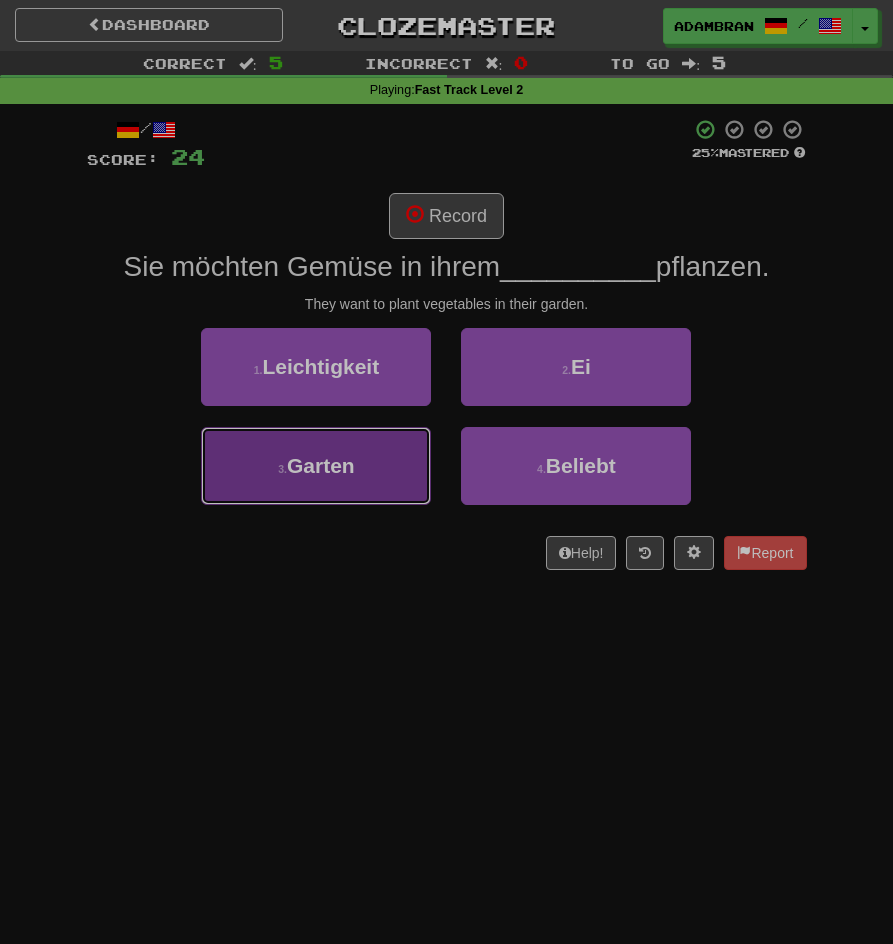 click on "3 .  Garten" at bounding box center [316, 466] 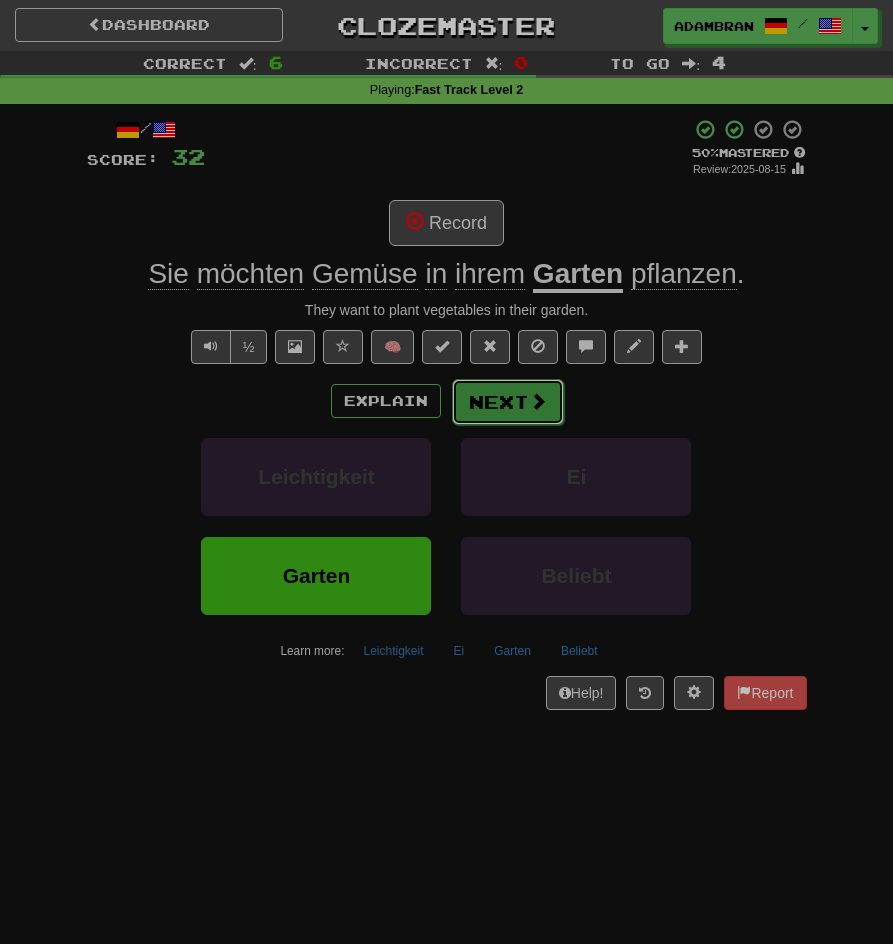 click on "Next" at bounding box center (508, 402) 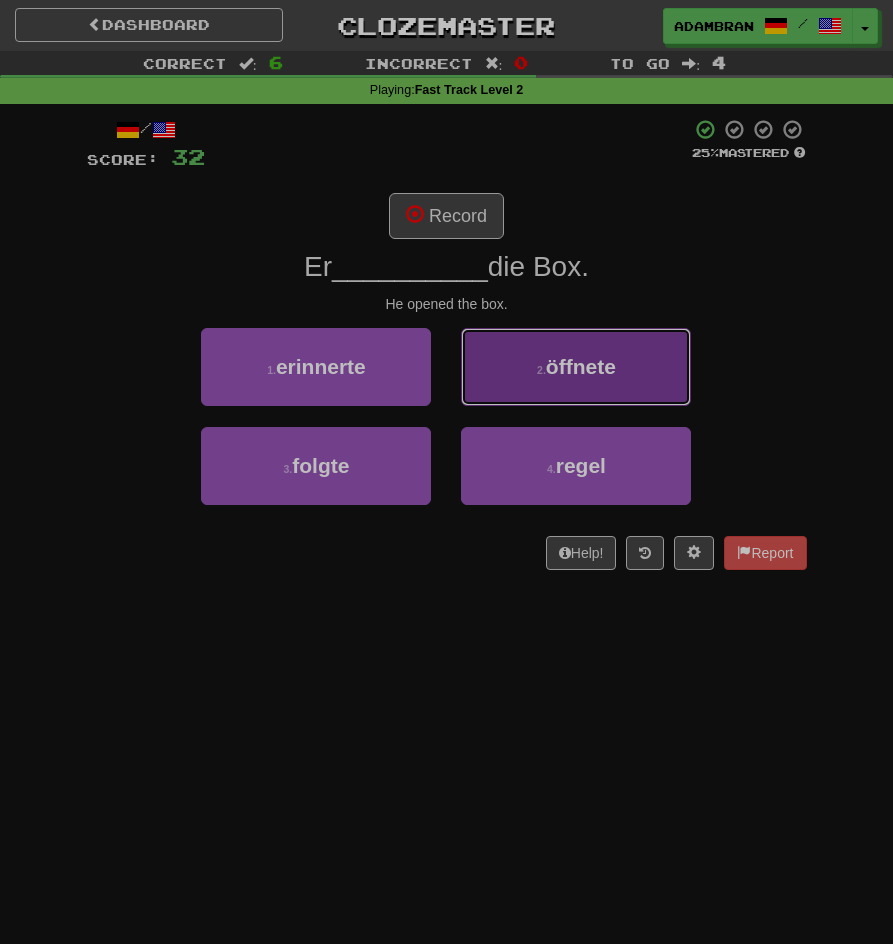 click on "2 .  öffnete" at bounding box center [576, 367] 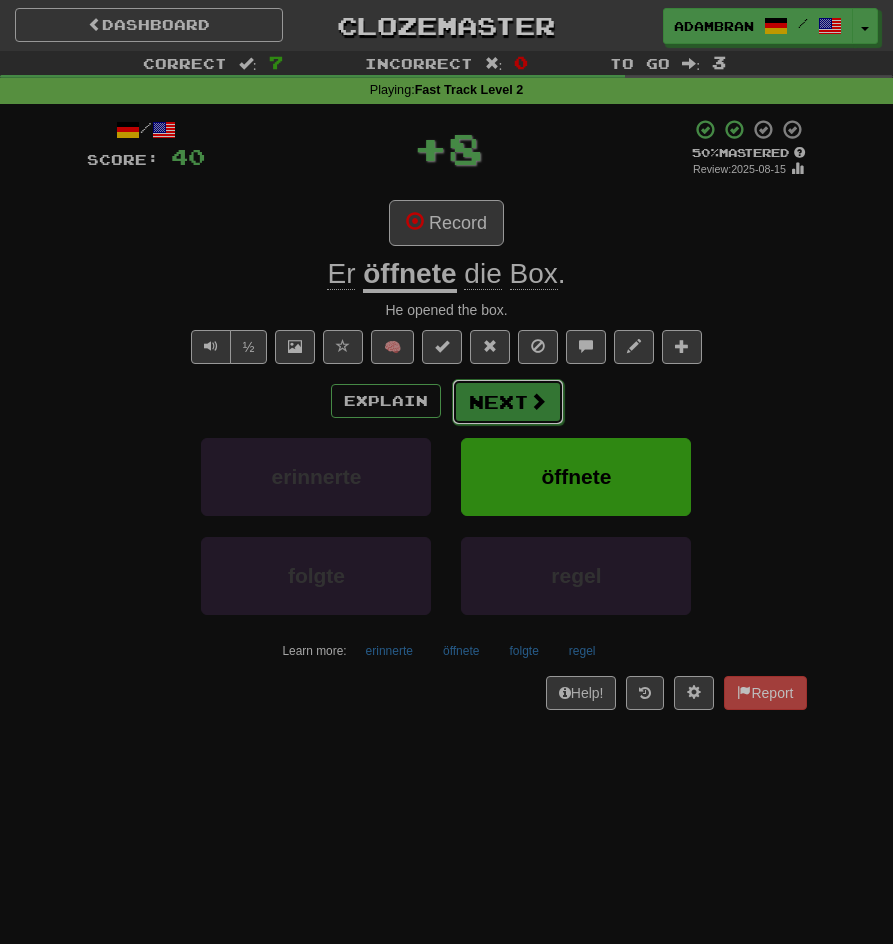 click at bounding box center (538, 401) 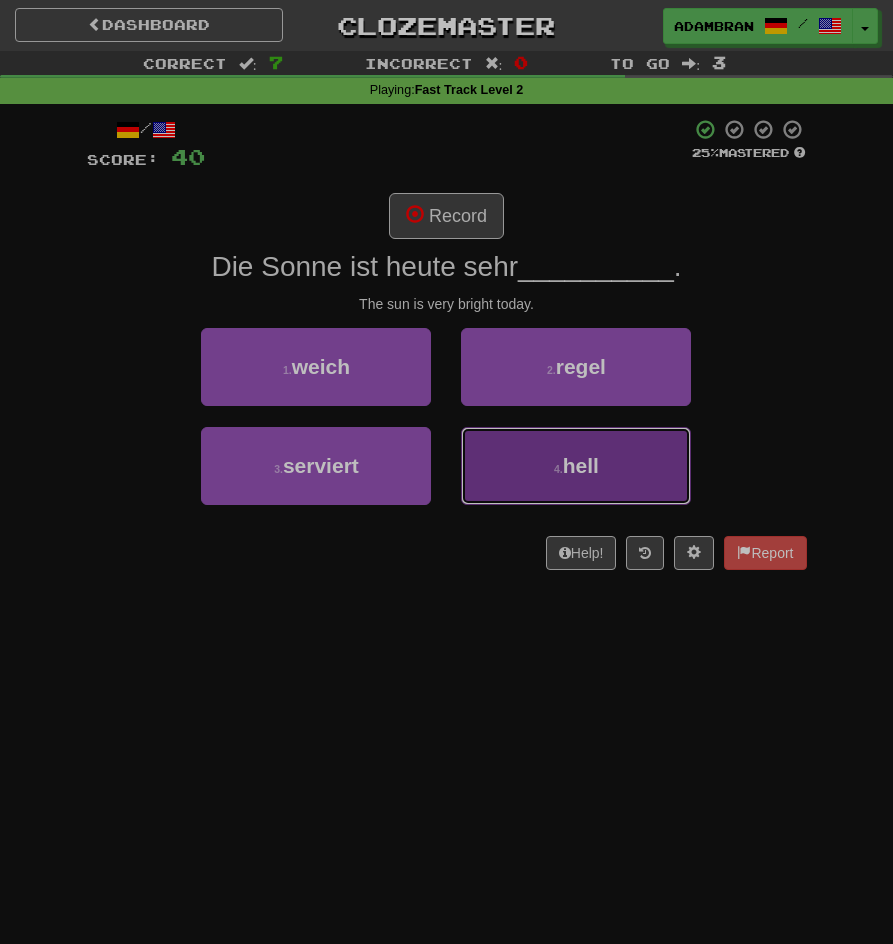 click on "4 .  hell" at bounding box center [576, 466] 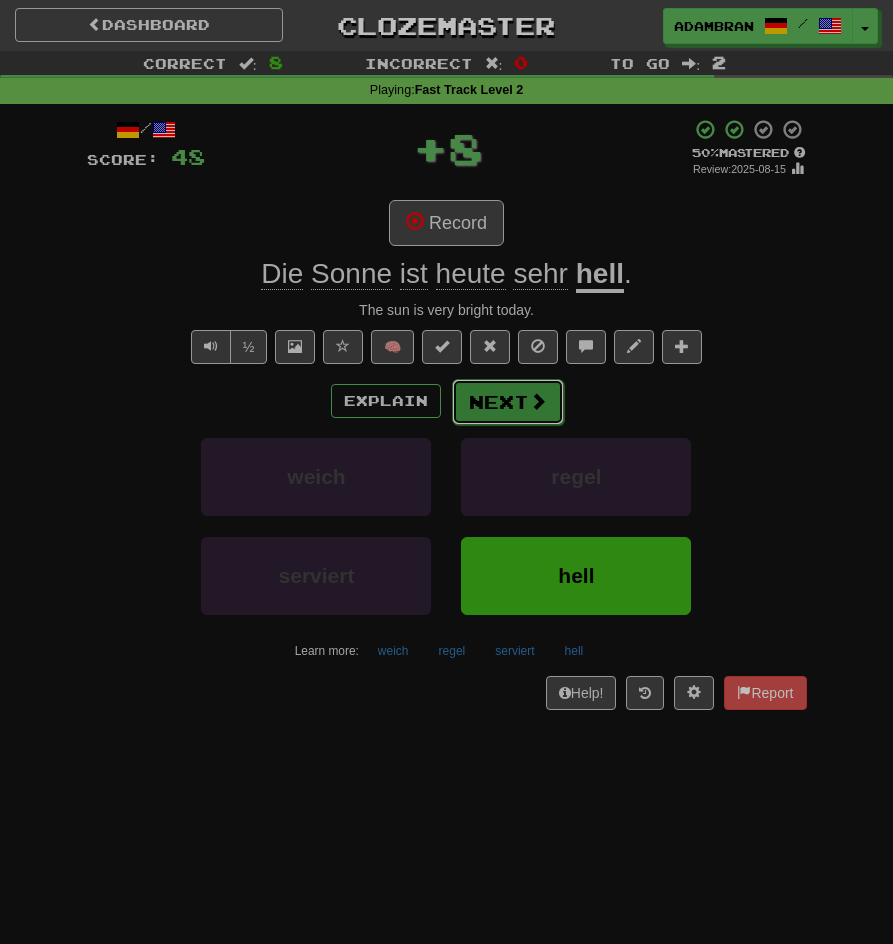 click on "Next" at bounding box center [508, 402] 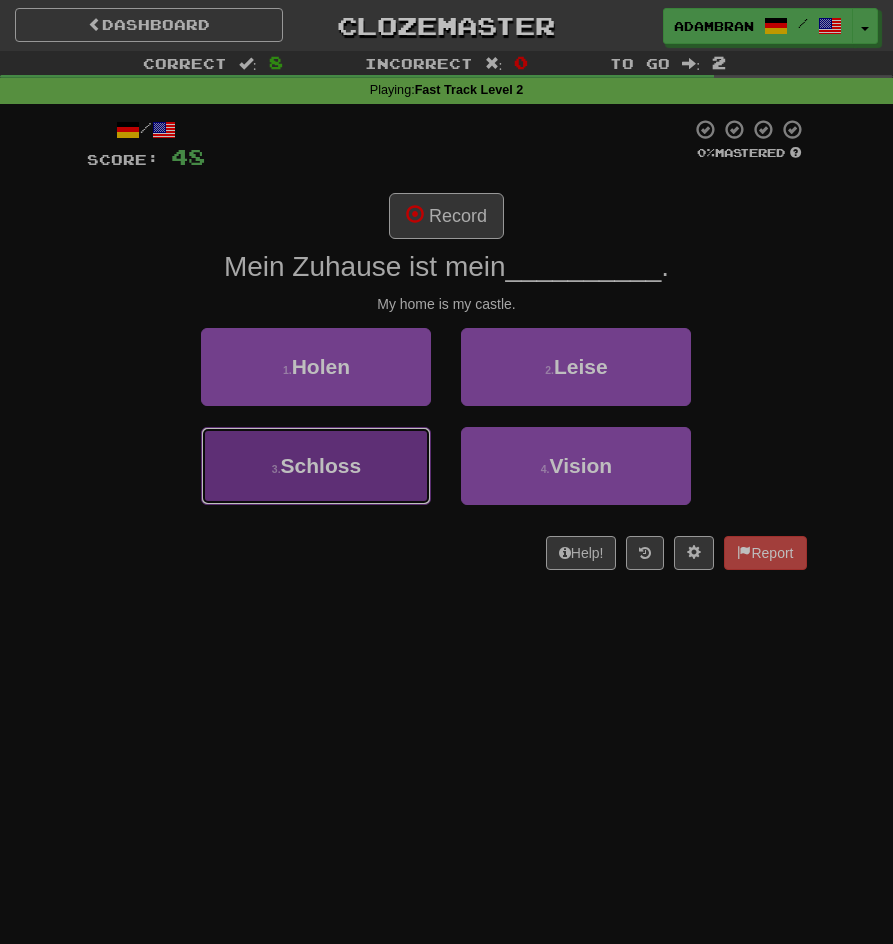 click on "3 .  Schloss" at bounding box center [316, 466] 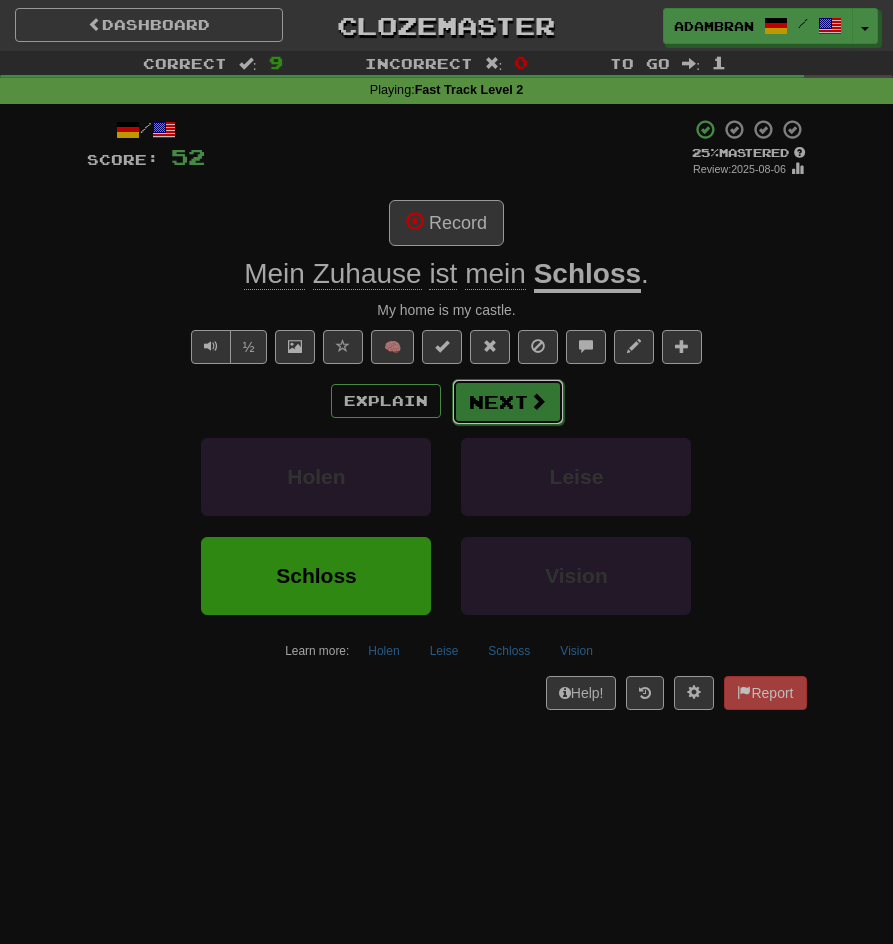 click at bounding box center [538, 401] 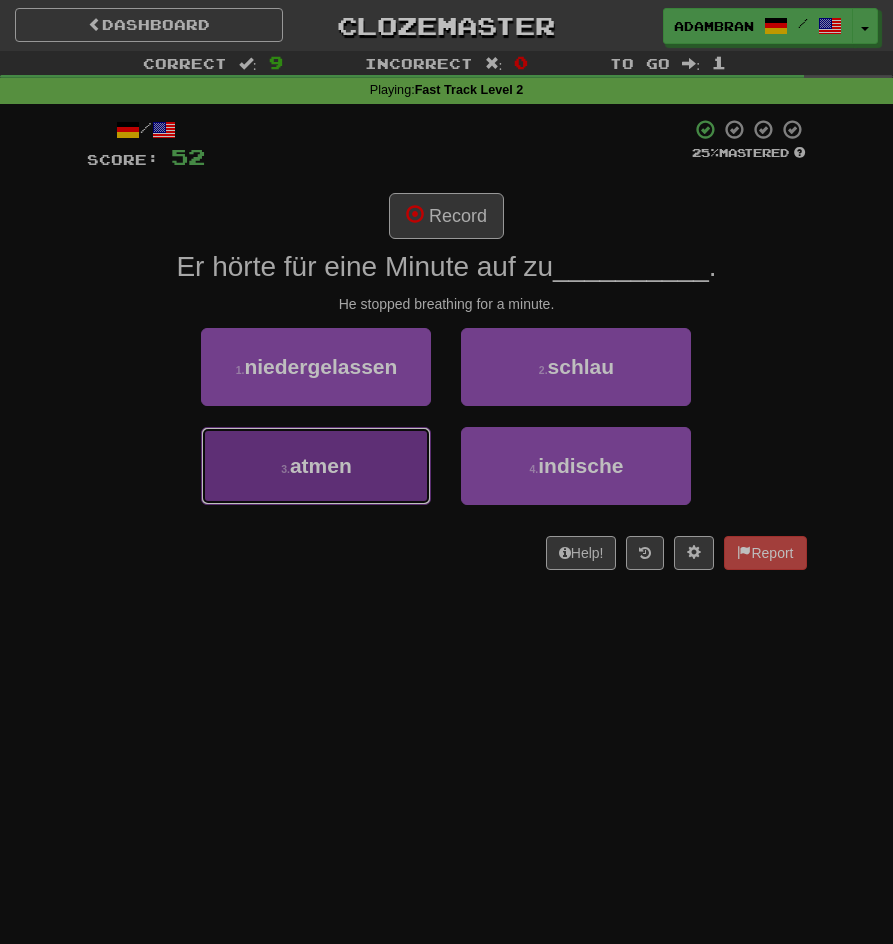 click on "3 .  atmen" at bounding box center (316, 466) 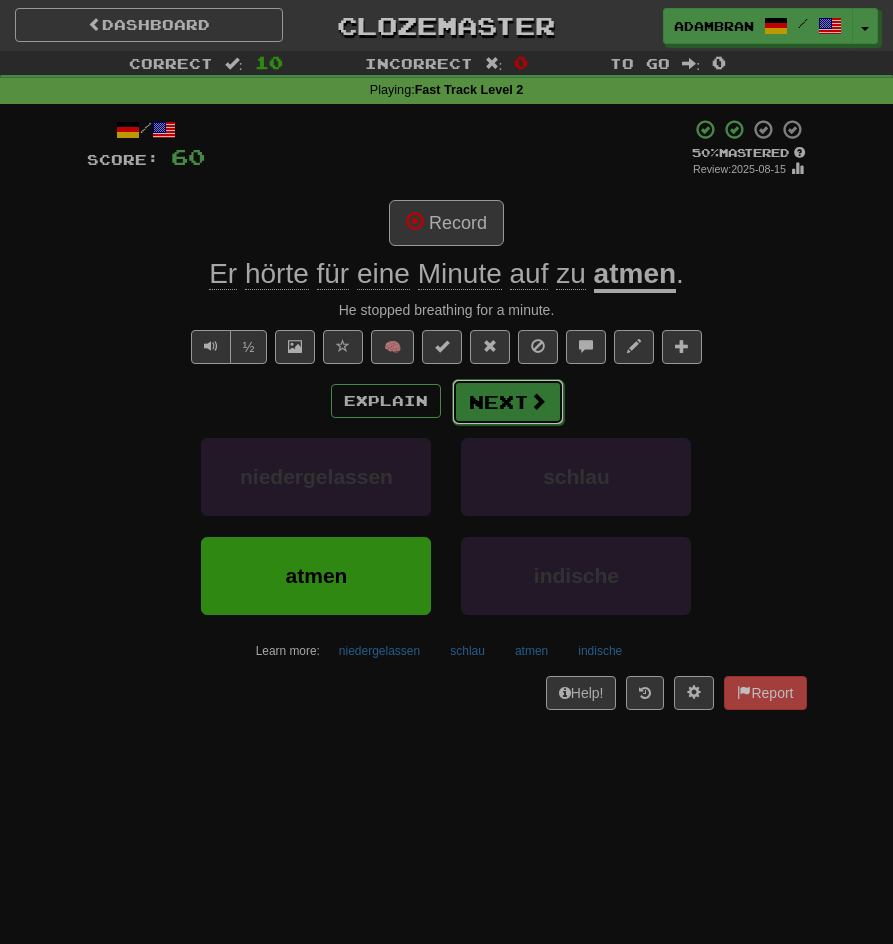 click on "Next" at bounding box center (508, 402) 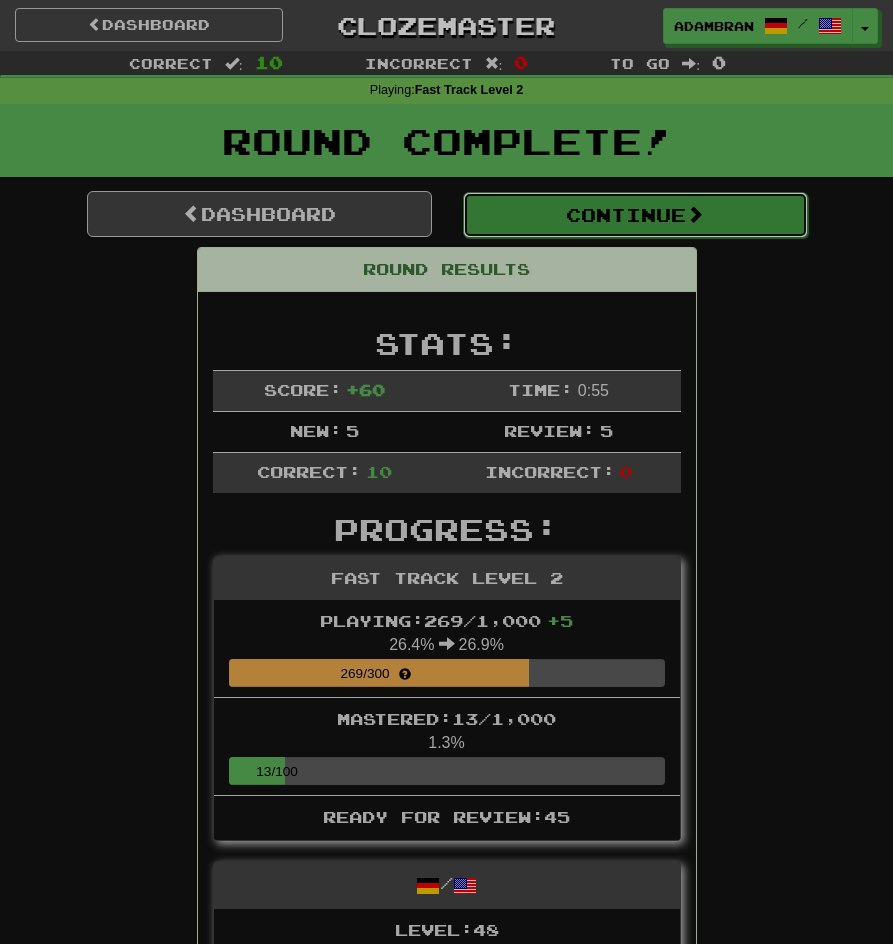 click on "Continue" at bounding box center [635, 215] 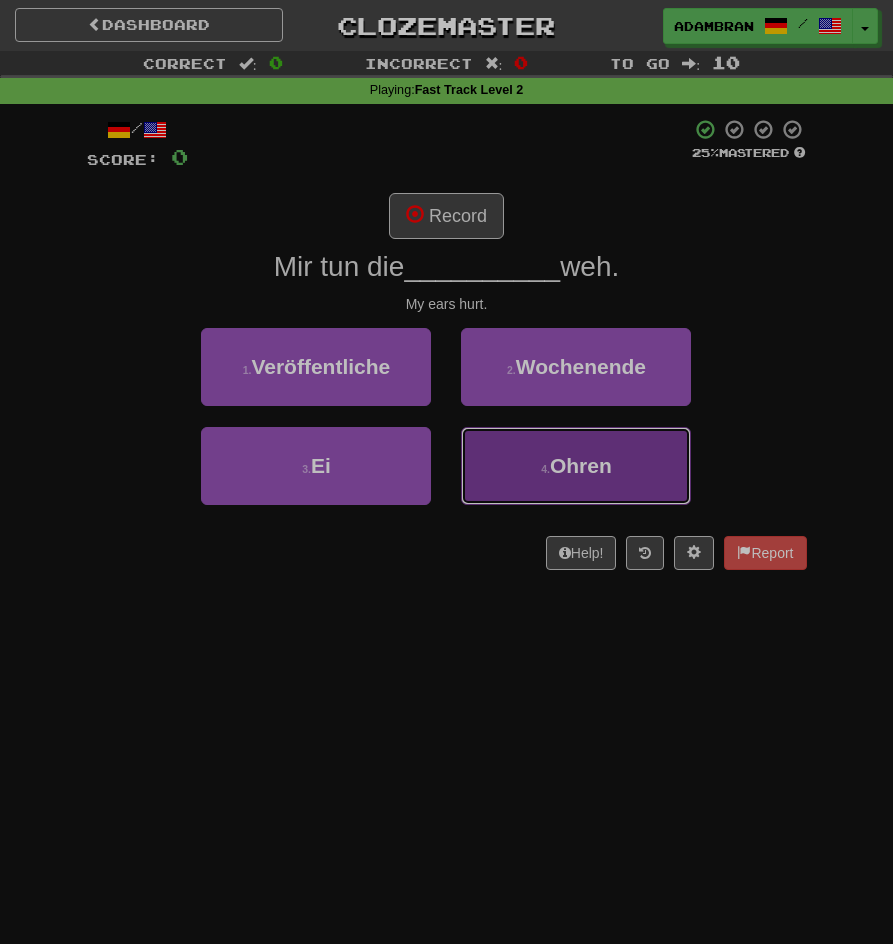 click on "4 .  Ohren" at bounding box center [576, 466] 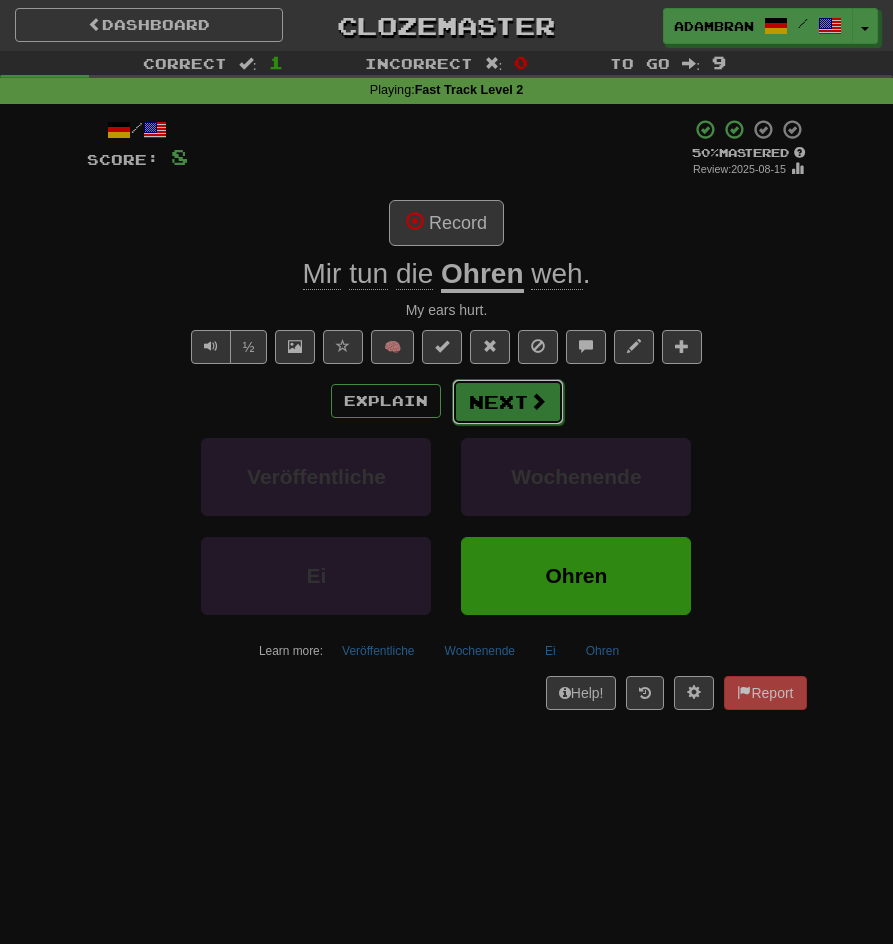 click on "Next" at bounding box center [508, 402] 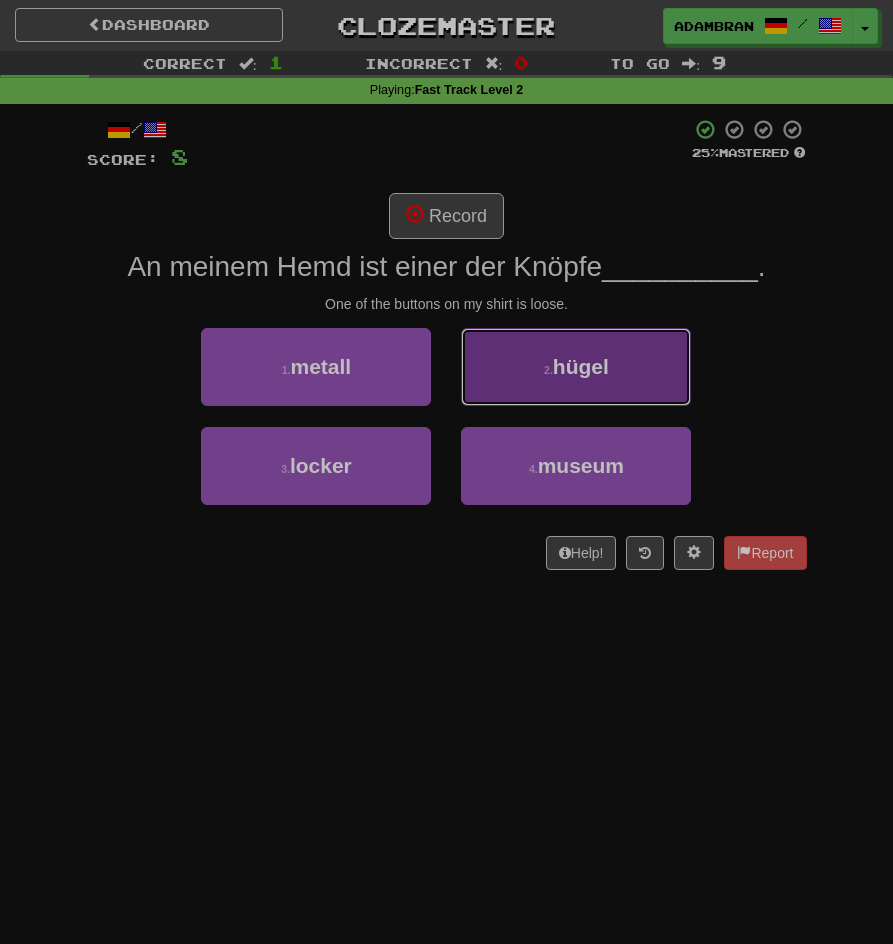 click on "2 .  hügel" at bounding box center (576, 367) 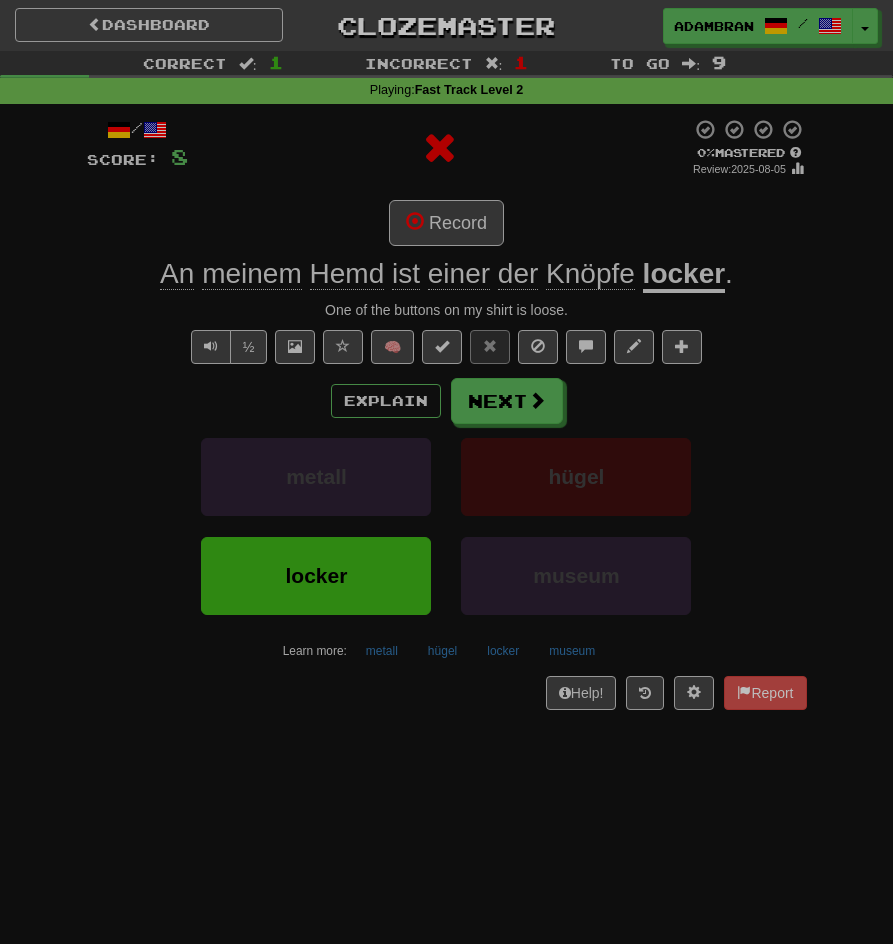 click on "locker" at bounding box center (684, 275) 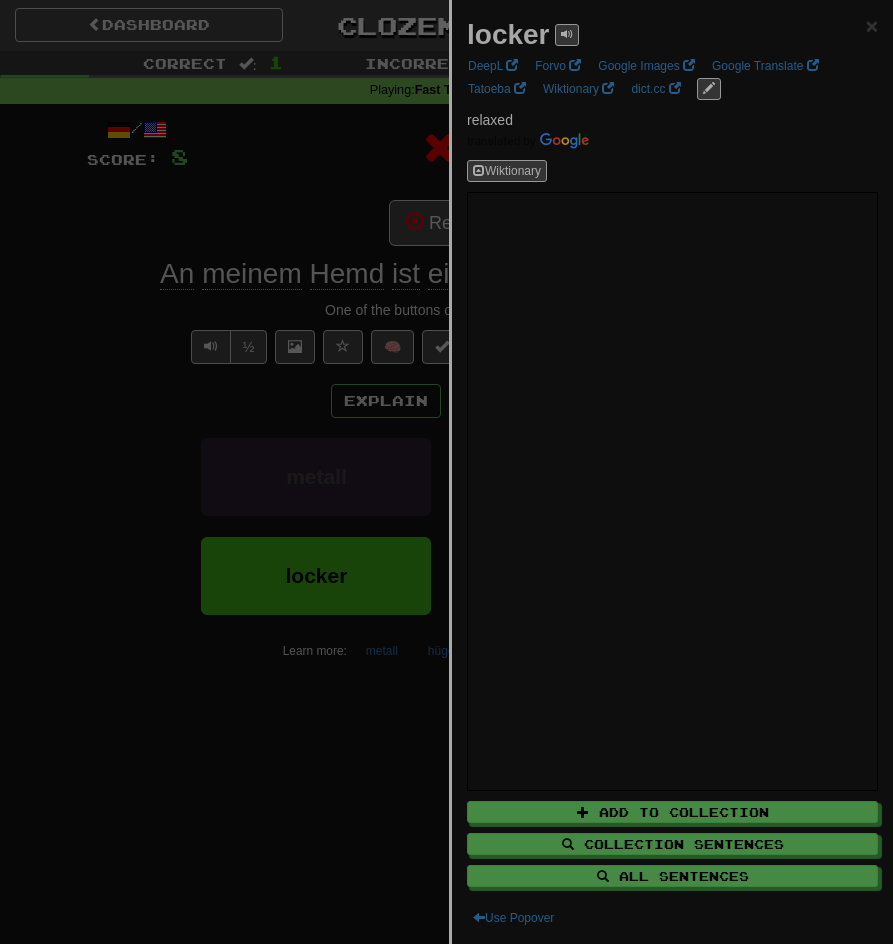 click at bounding box center [446, 472] 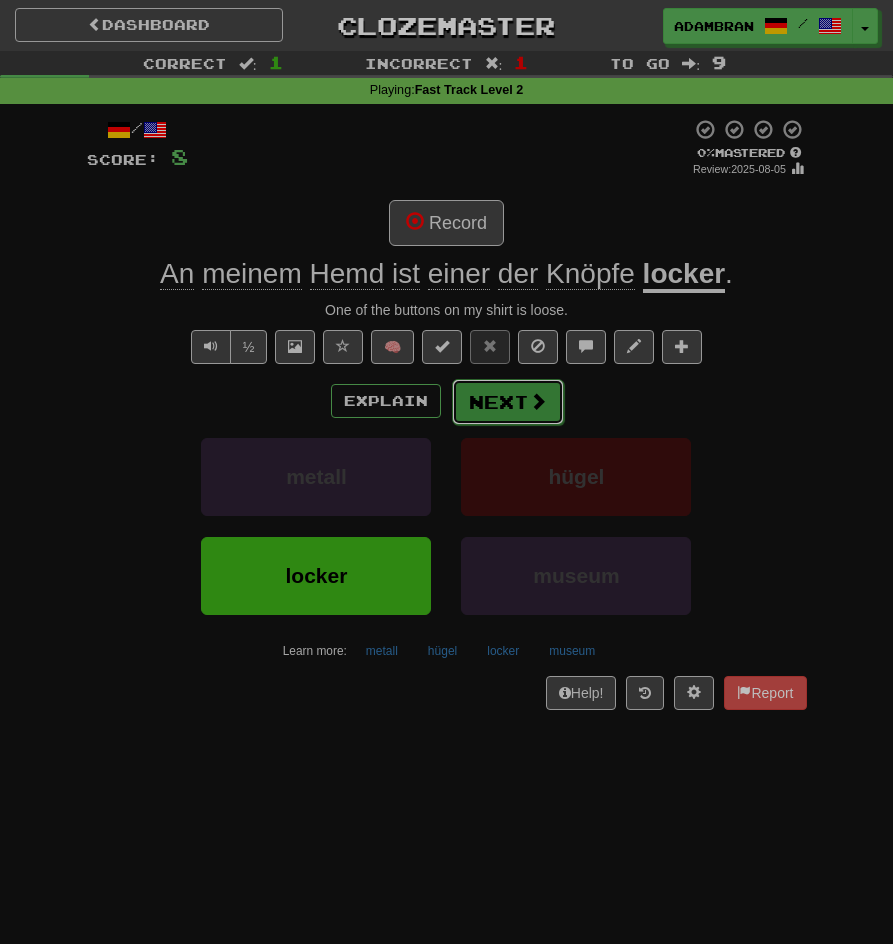 click on "Next" at bounding box center (508, 402) 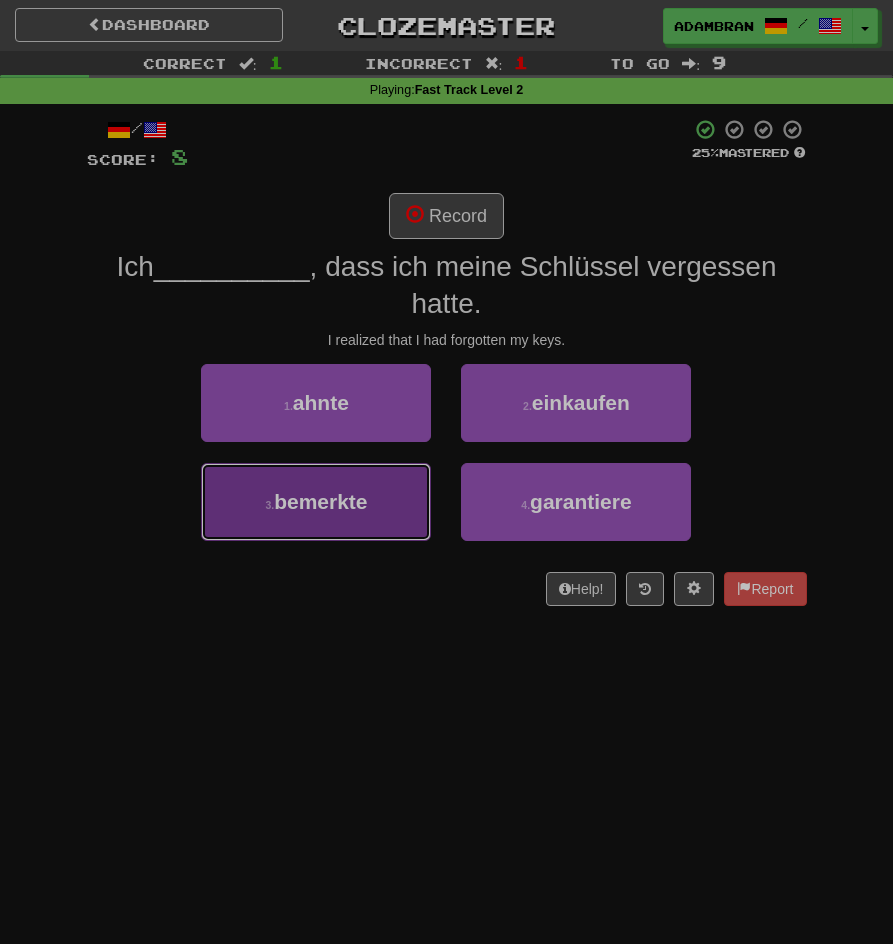 click on "3 .  bemerkte" at bounding box center [316, 502] 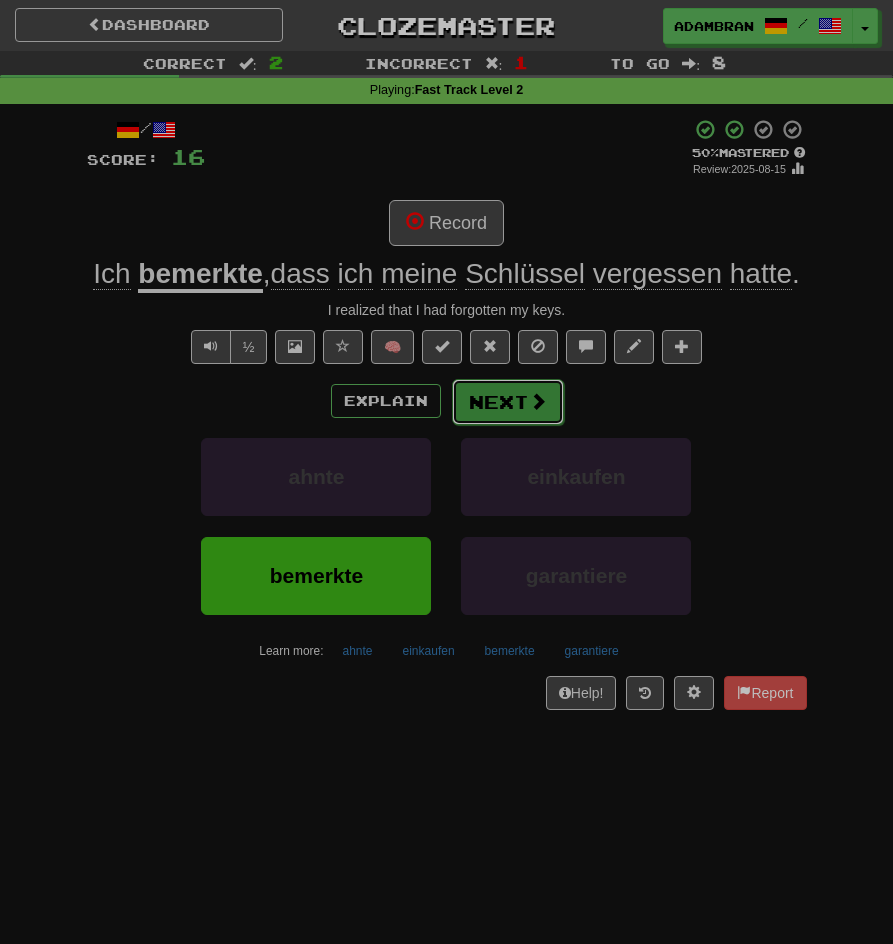 click at bounding box center (538, 401) 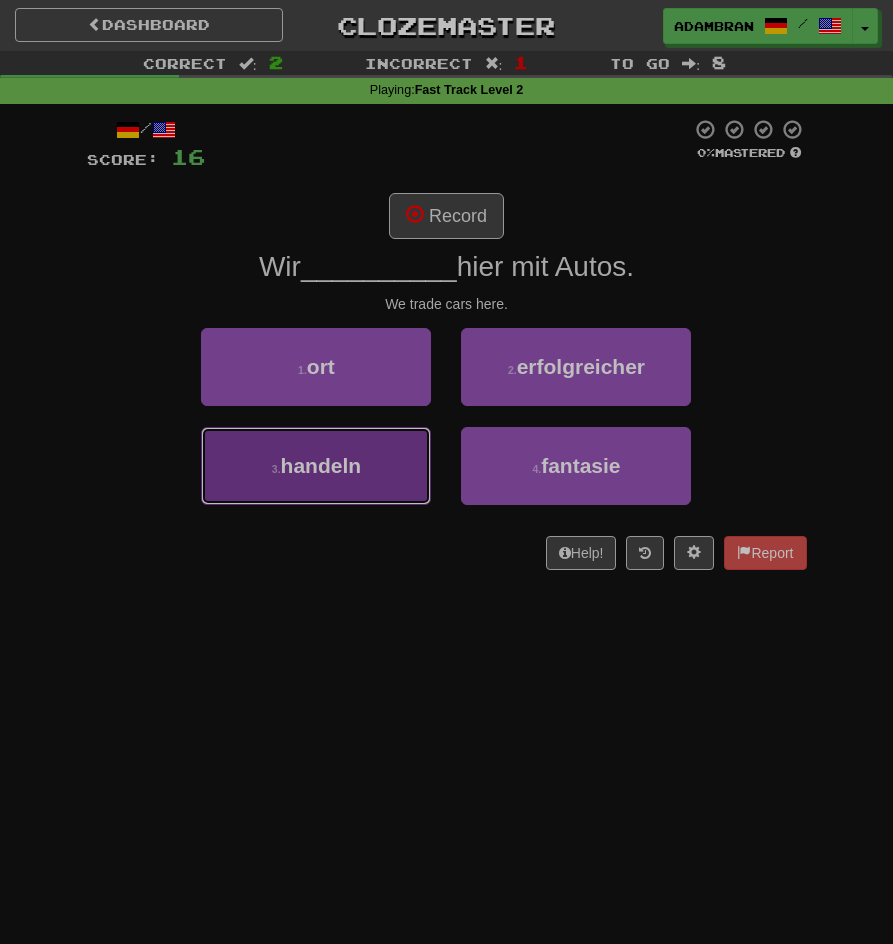 click on "3 .  handeln" at bounding box center [316, 466] 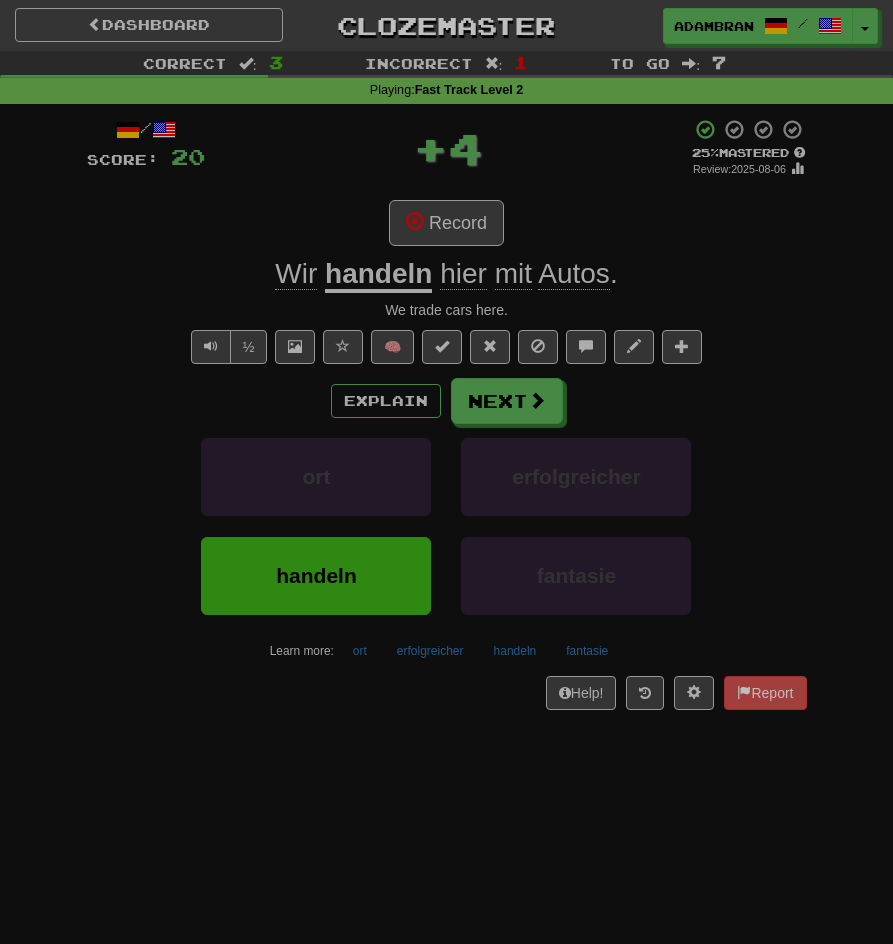 click on "handeln" at bounding box center [378, 275] 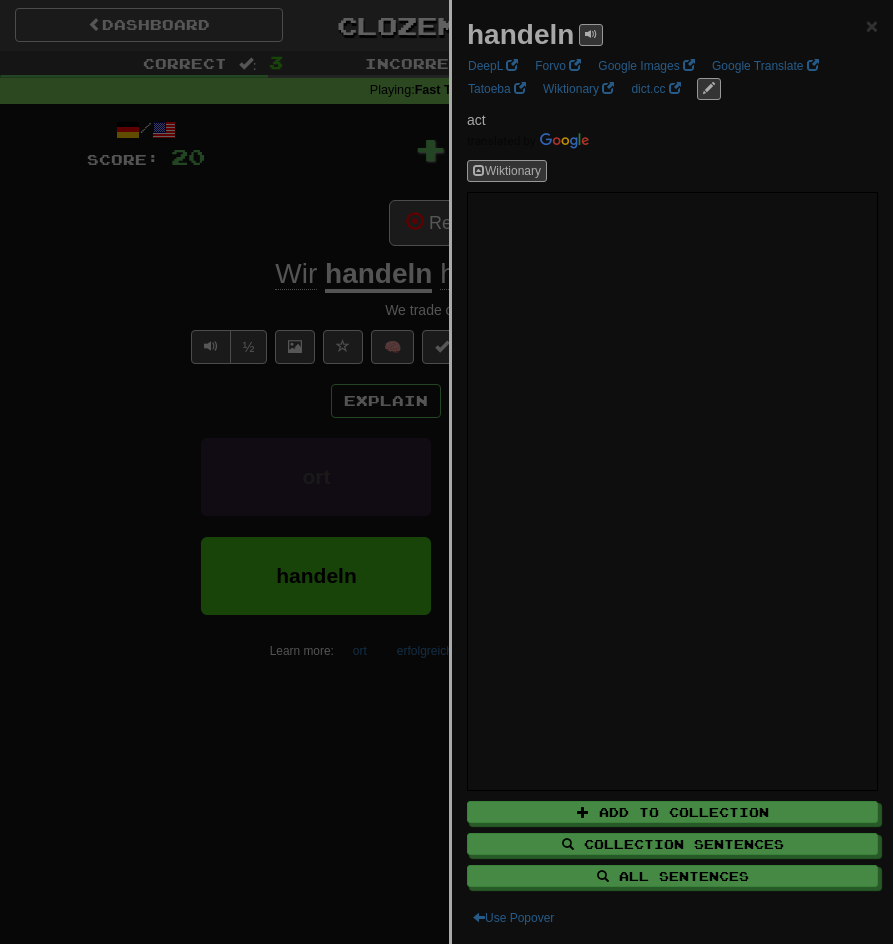 click at bounding box center [446, 472] 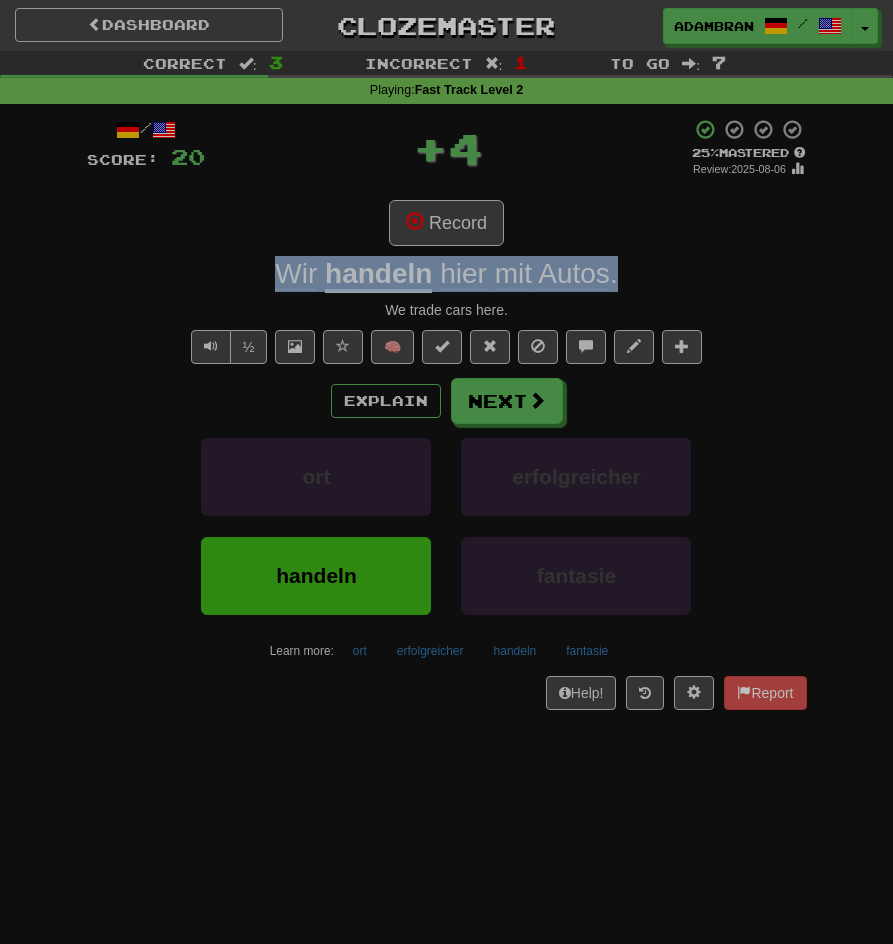 drag, startPoint x: 326, startPoint y: 297, endPoint x: 686, endPoint y: 273, distance: 360.7991 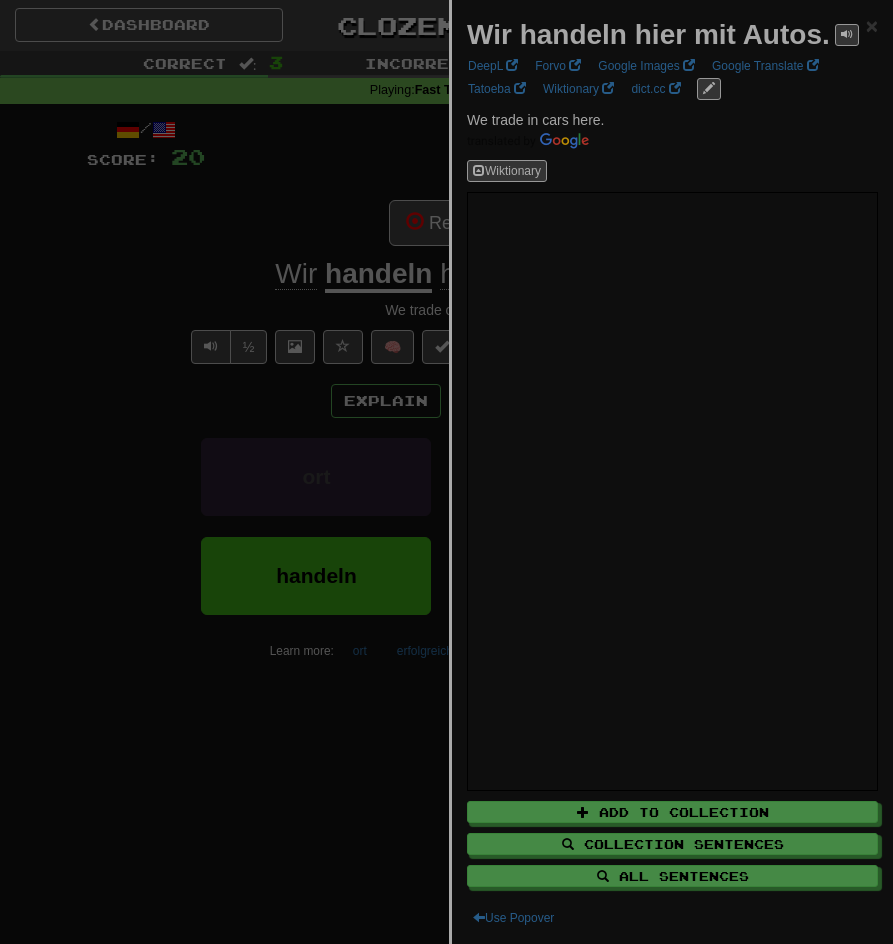 drag, startPoint x: 323, startPoint y: 207, endPoint x: 350, endPoint y: 194, distance: 29.966648 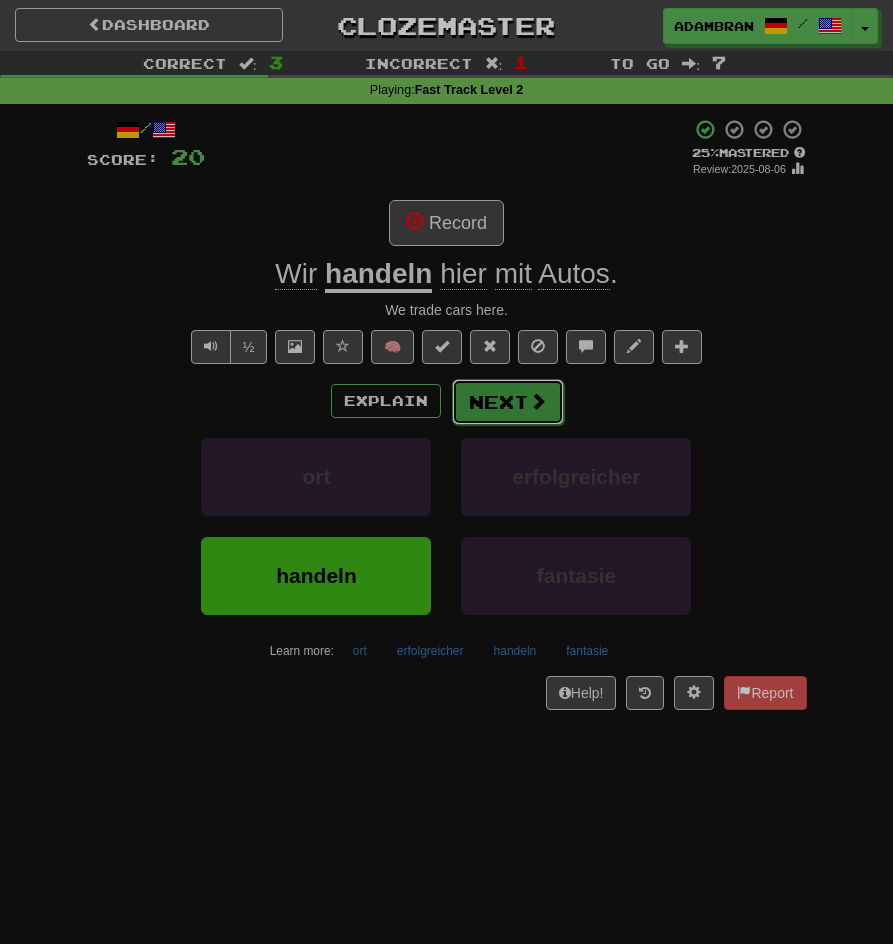 click on "Next" at bounding box center (508, 402) 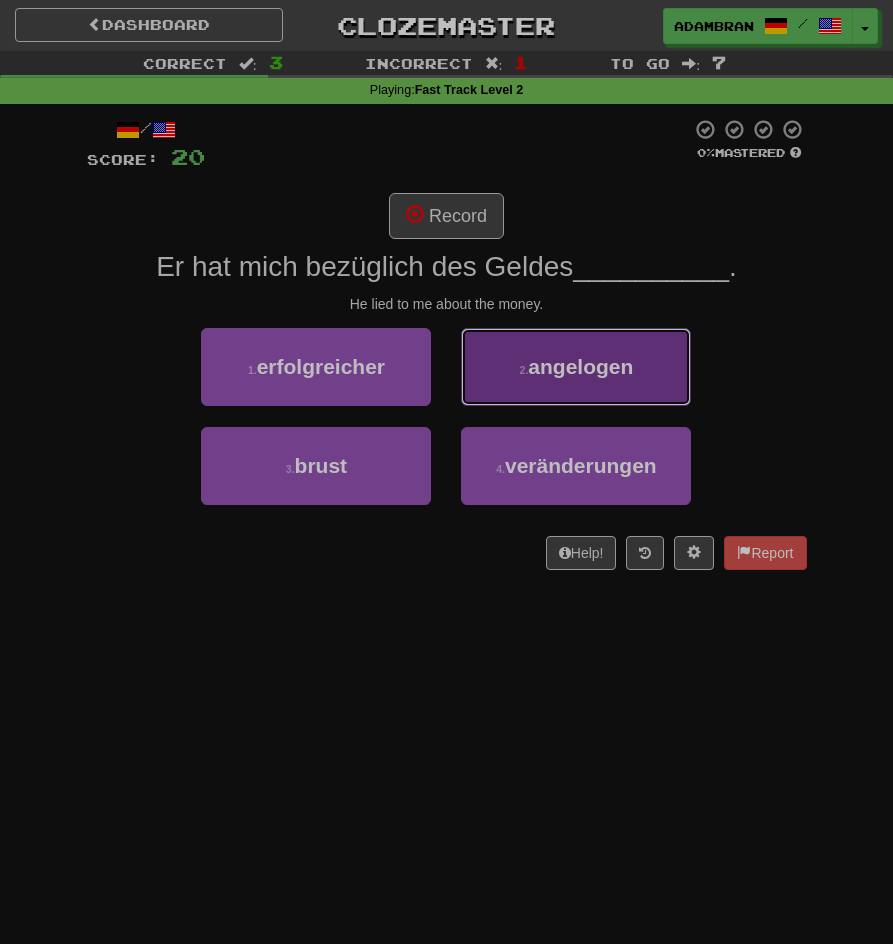 click on "2 .  angelogen" at bounding box center [576, 367] 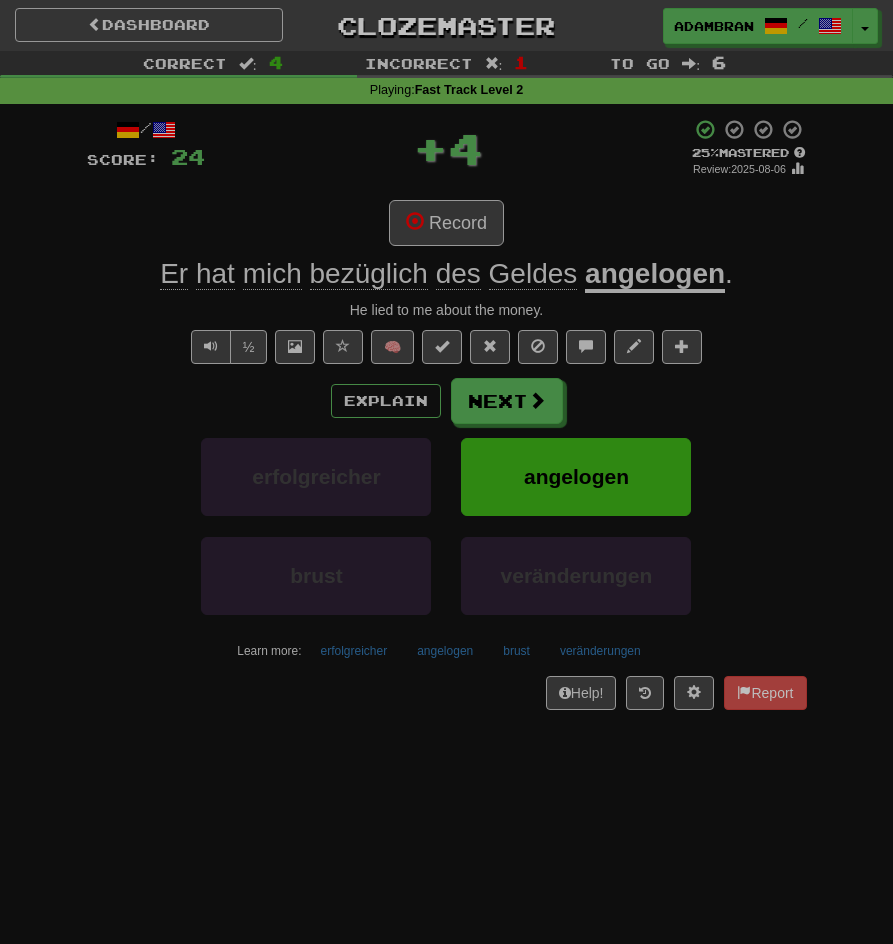 click on "angelogen" at bounding box center [655, 275] 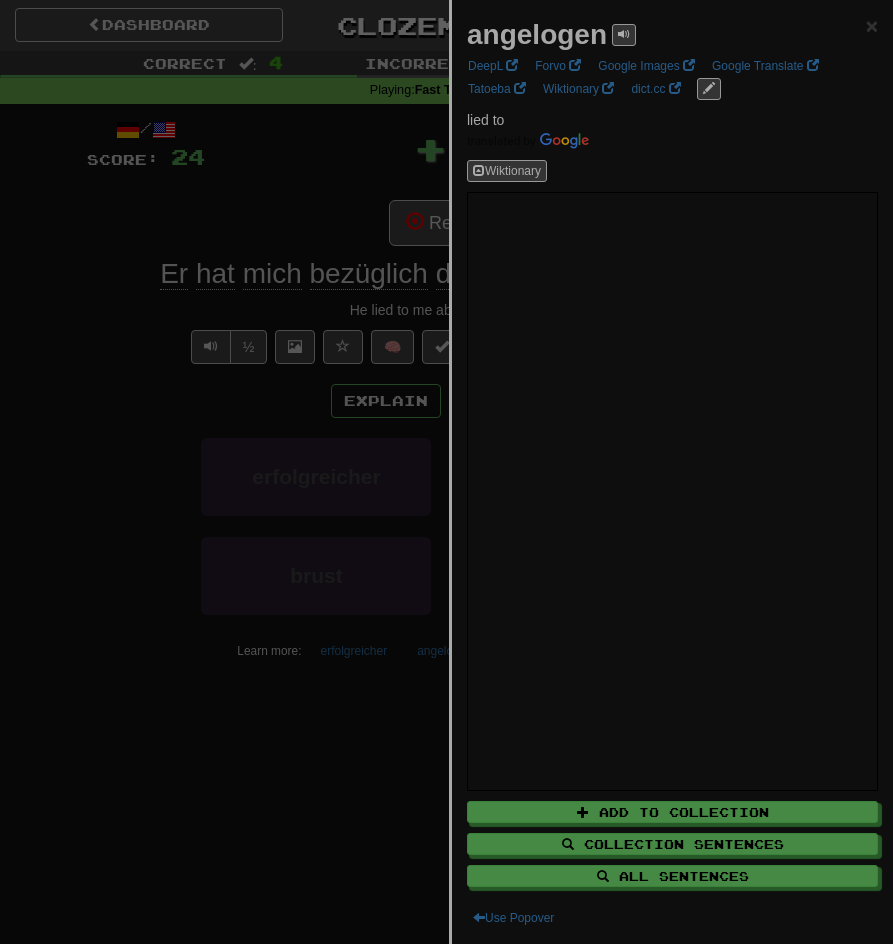 click at bounding box center (446, 472) 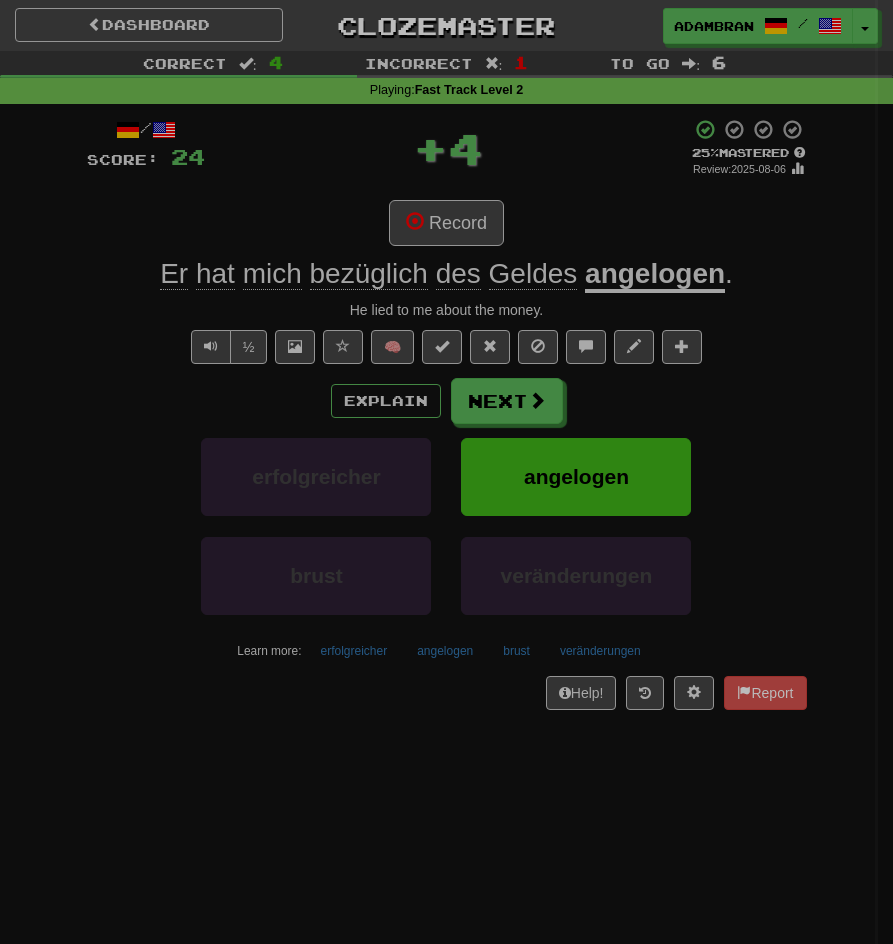 click on "bezüglich" 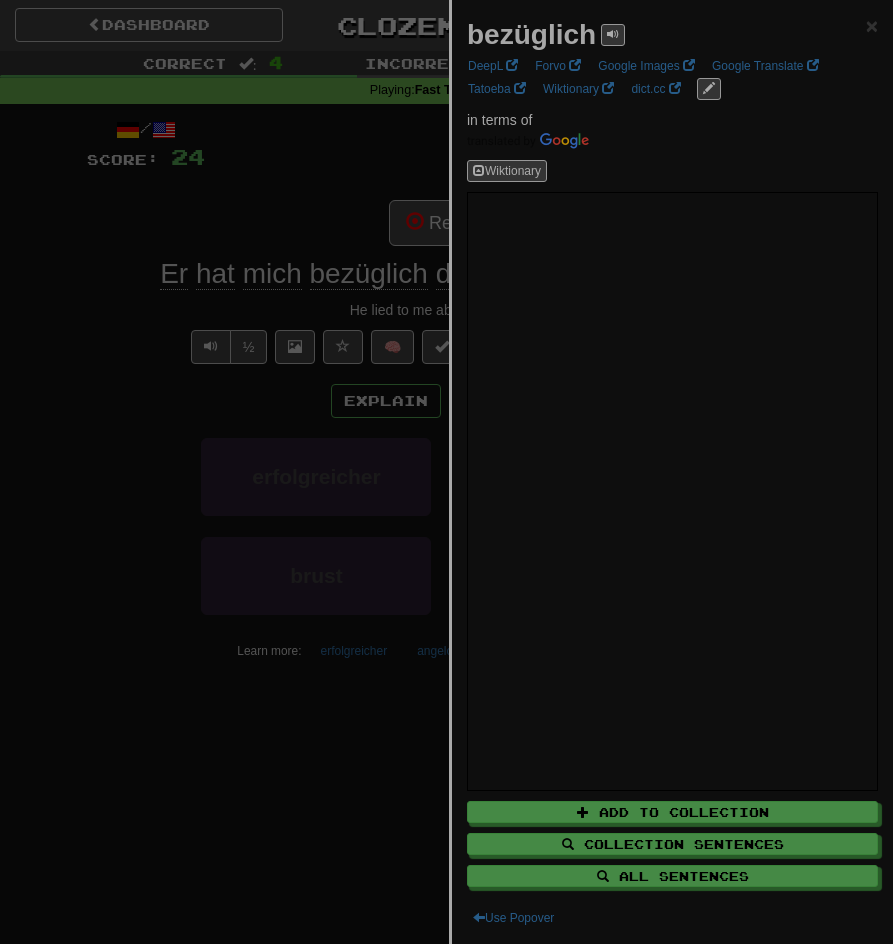 click at bounding box center (446, 472) 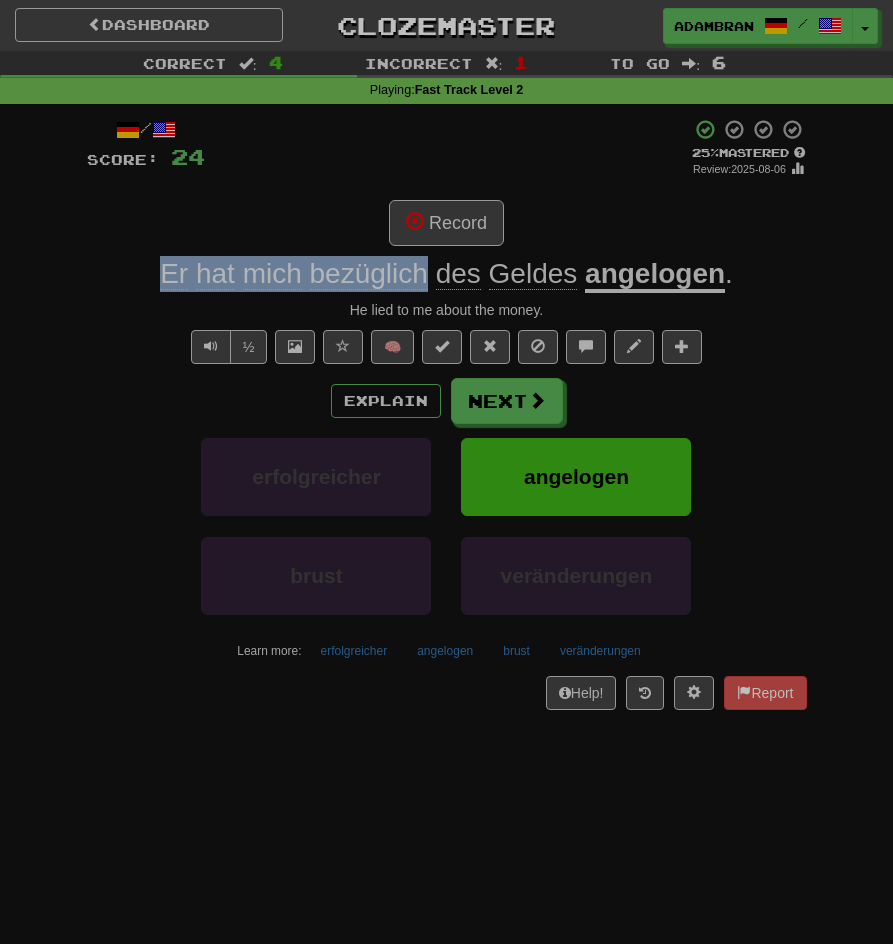 drag, startPoint x: 124, startPoint y: 282, endPoint x: 424, endPoint y: 292, distance: 300.16663 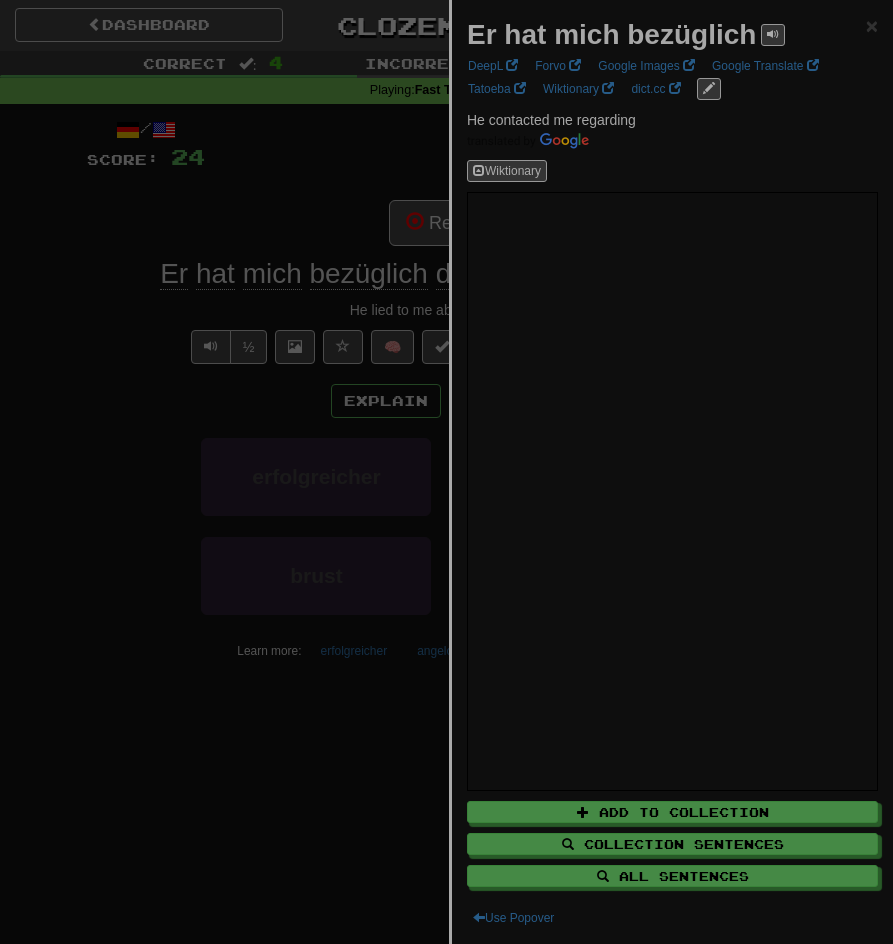 click at bounding box center (446, 472) 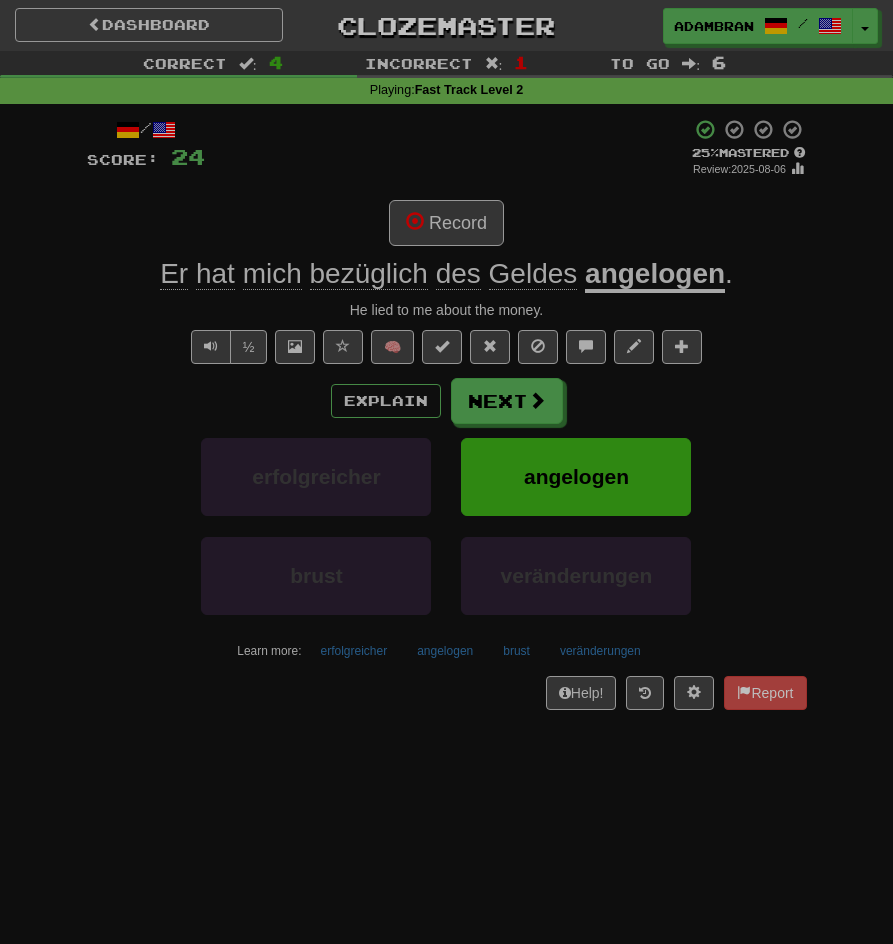click on "bezüglich" 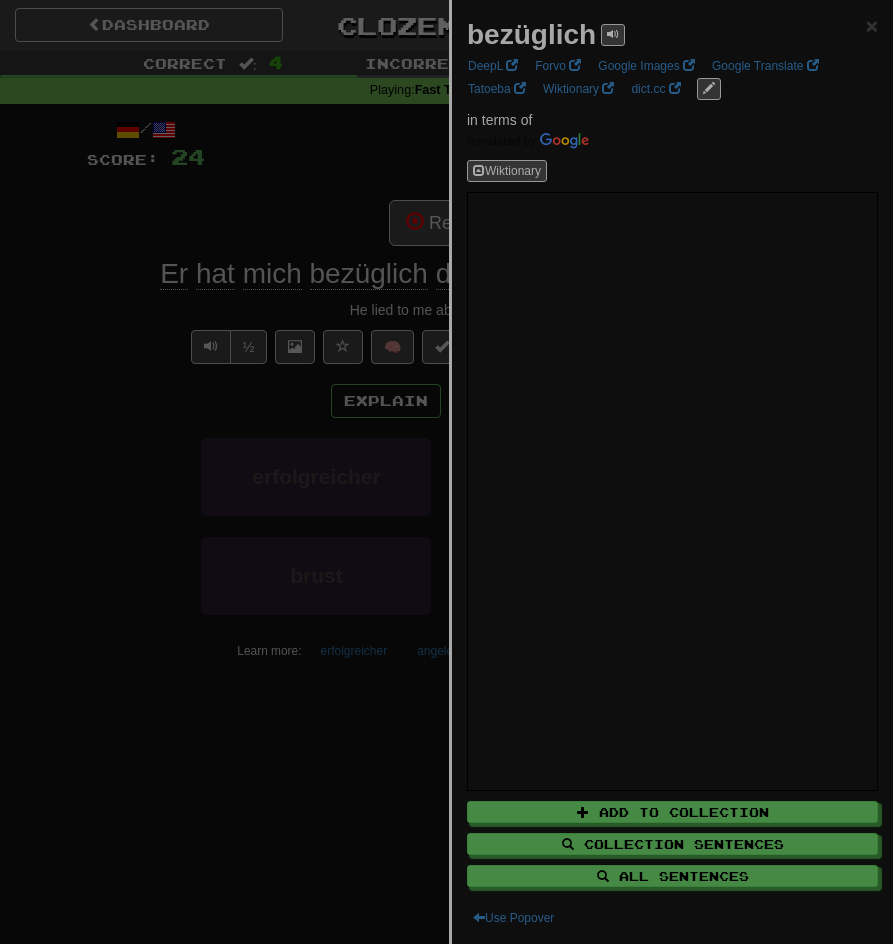 click at bounding box center [446, 472] 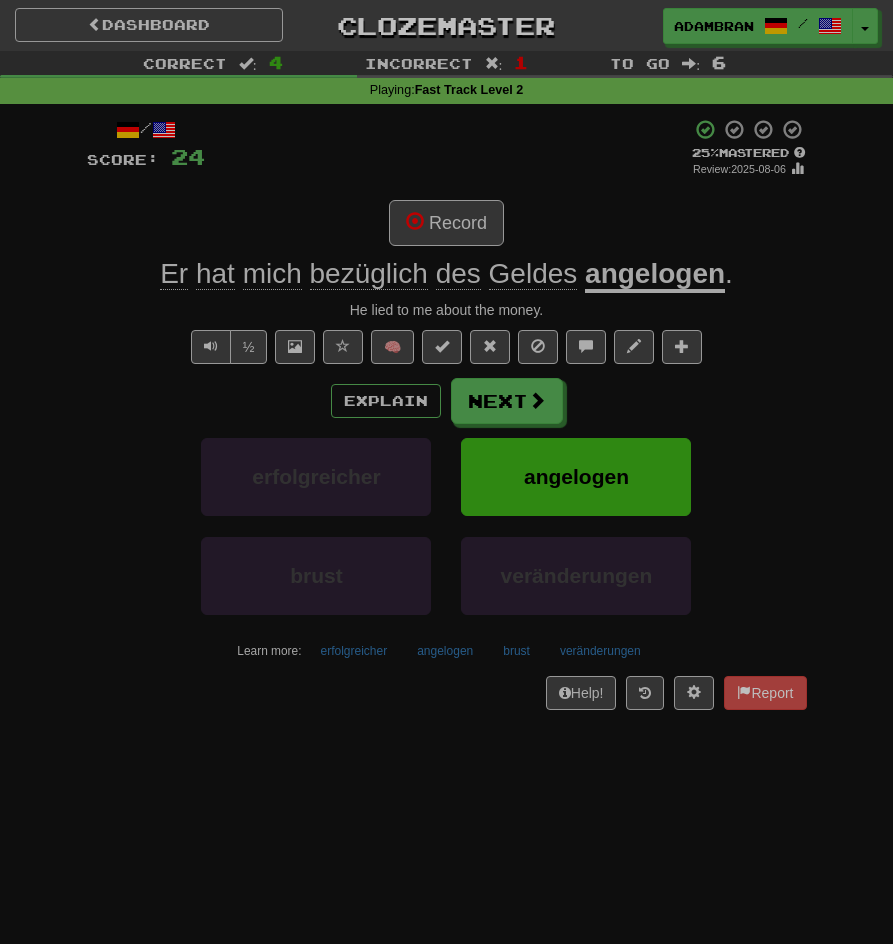 click on "angelogen" at bounding box center [655, 275] 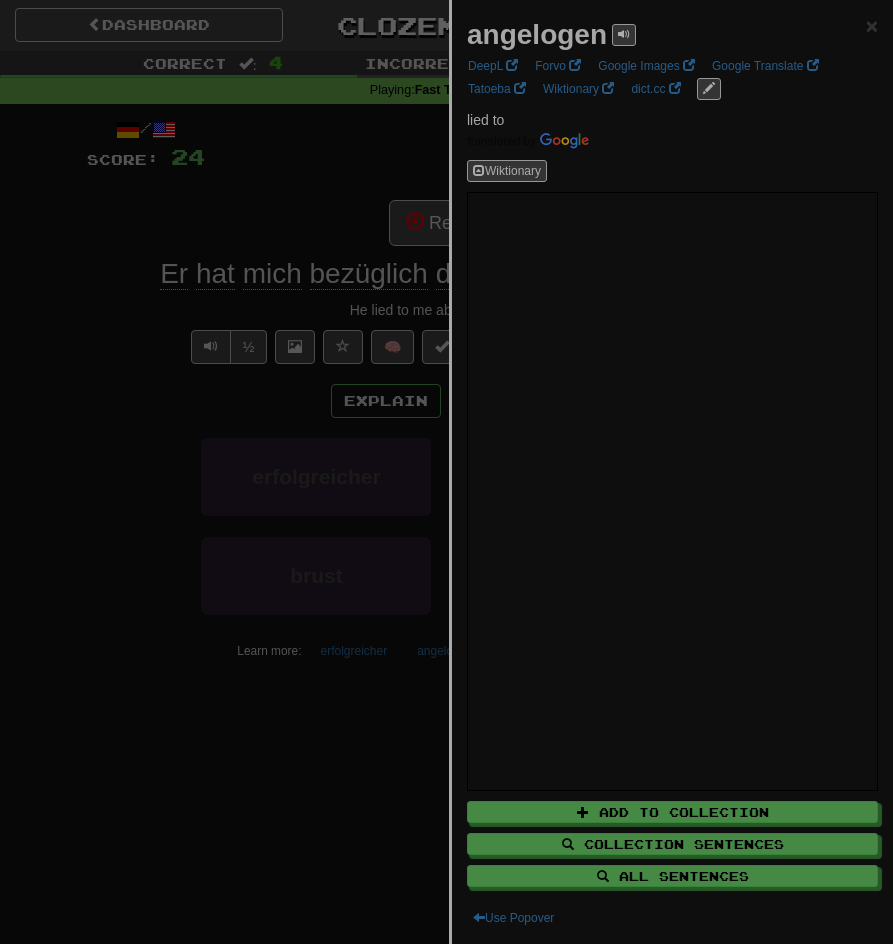 click at bounding box center (446, 472) 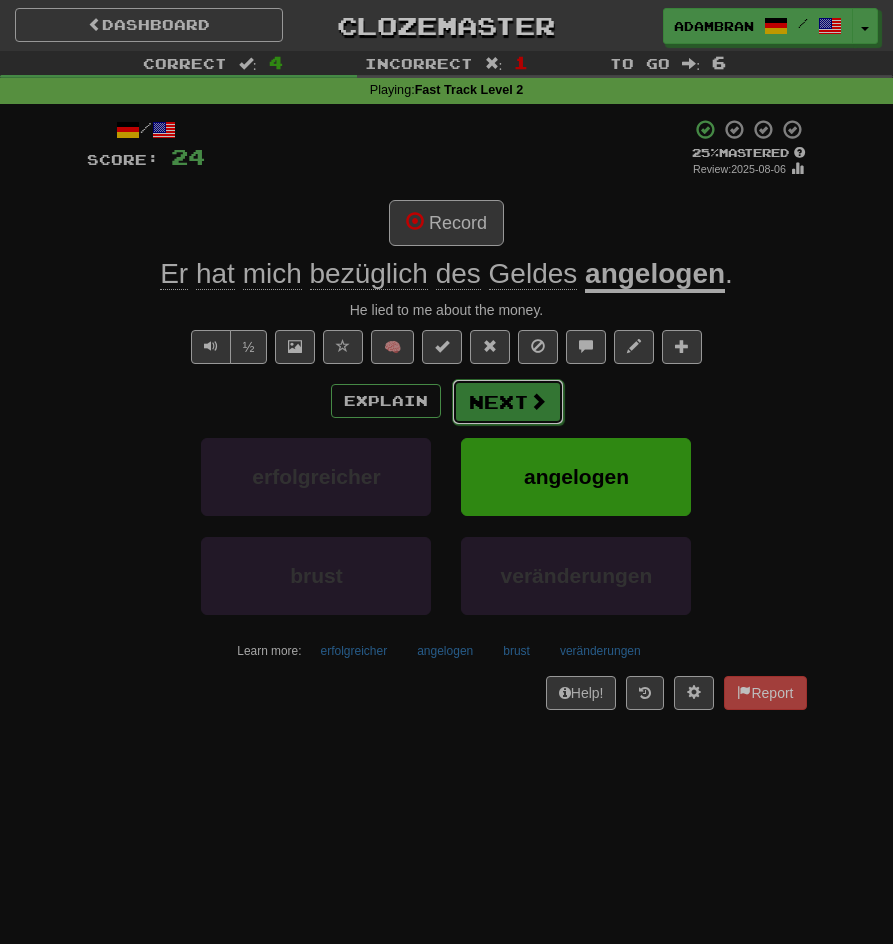 click at bounding box center [538, 401] 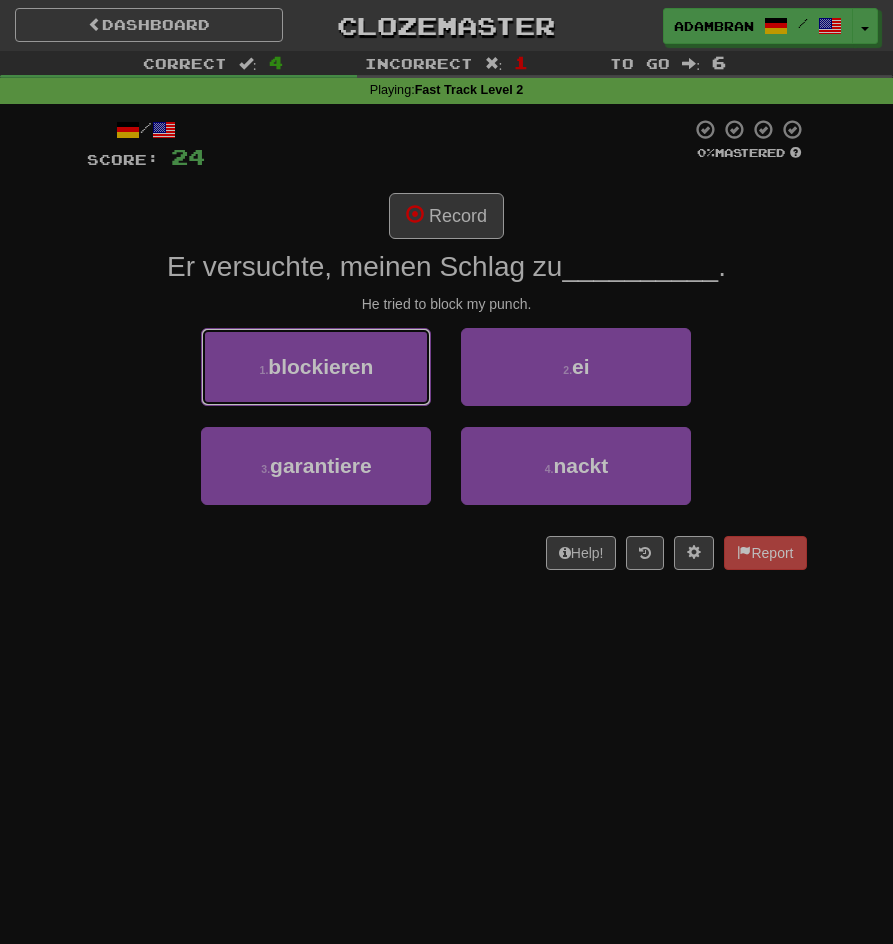 click on "1 .  blockieren" at bounding box center (316, 367) 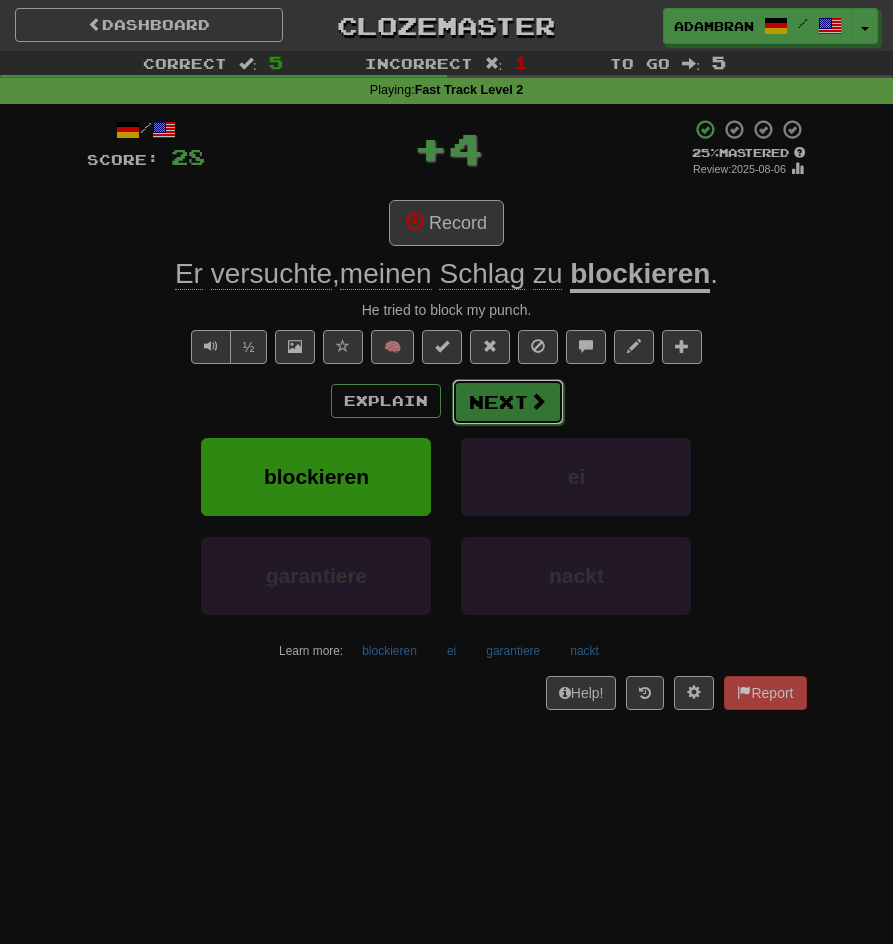click on "Next" at bounding box center (508, 402) 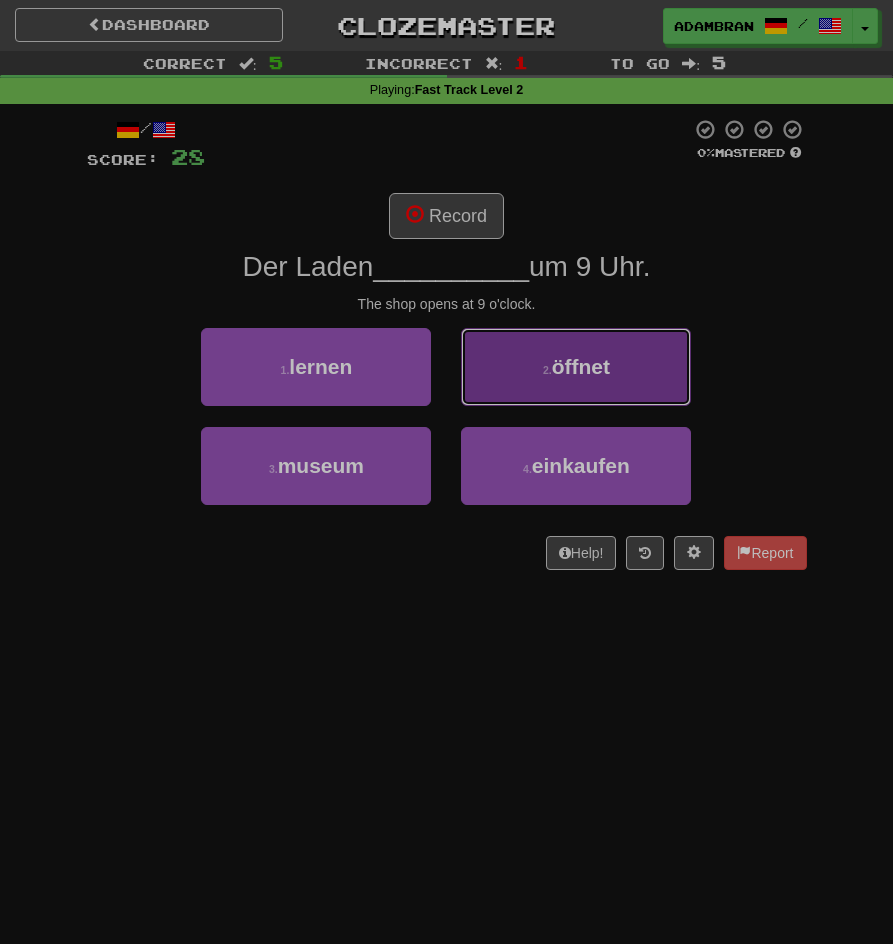 click on "2 .  öffnet" at bounding box center [576, 367] 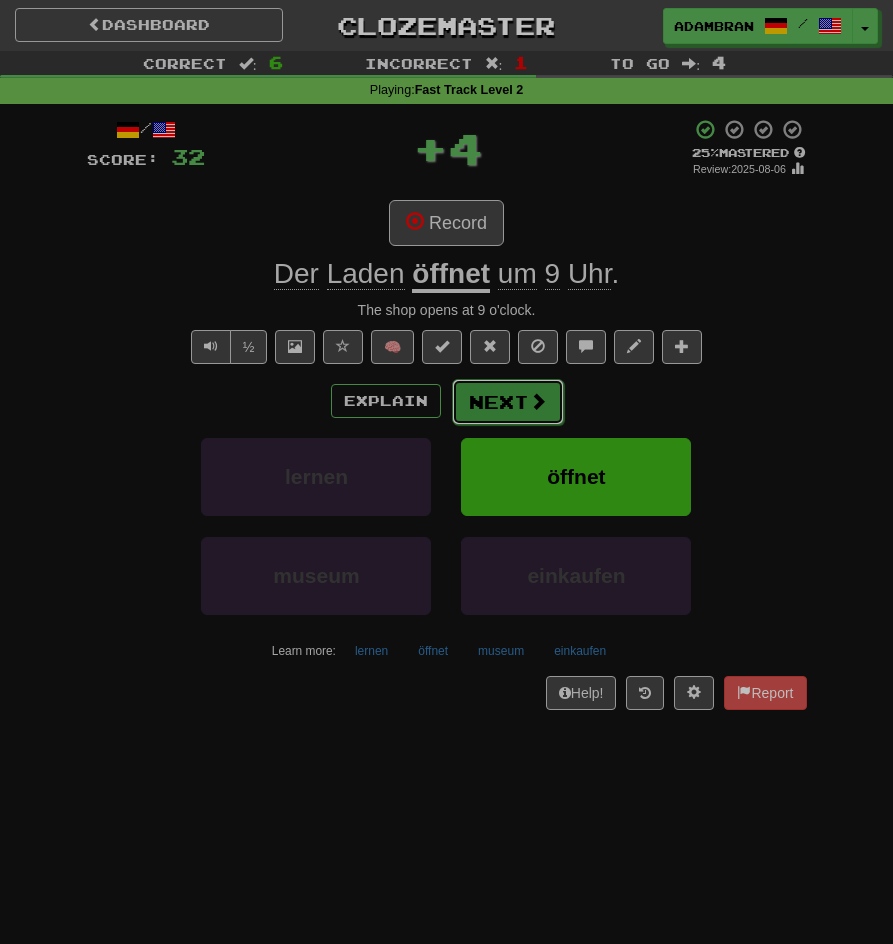 click at bounding box center [538, 401] 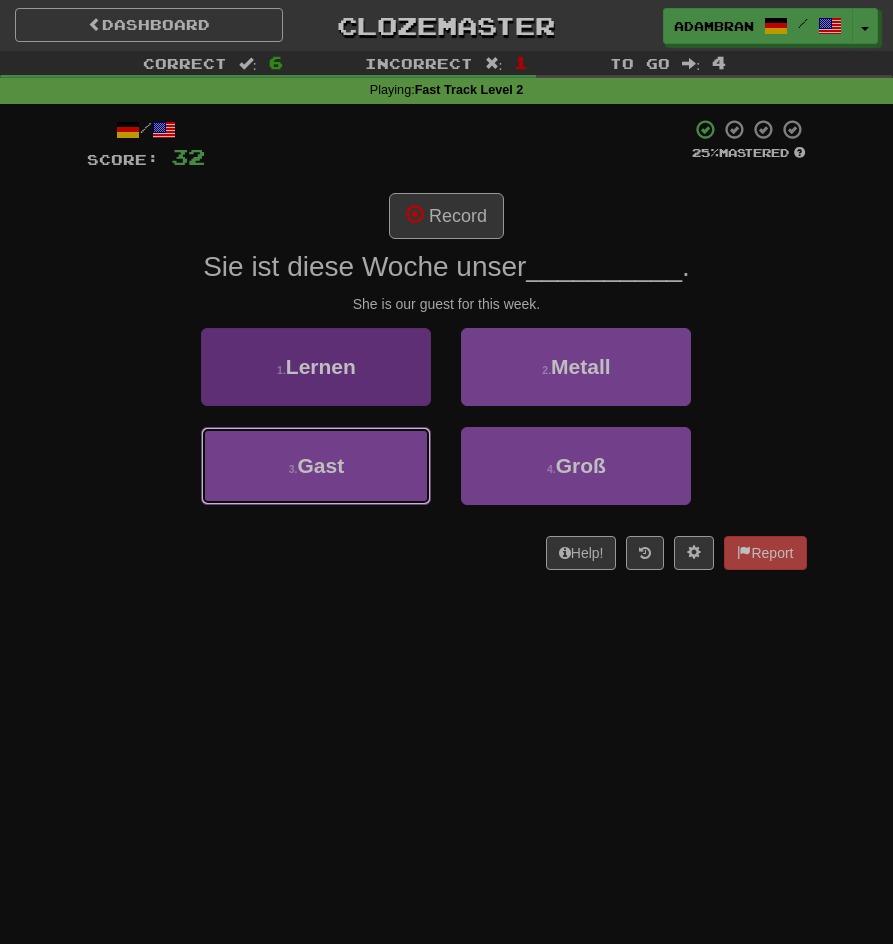 click on "3 .  Gast" at bounding box center (316, 466) 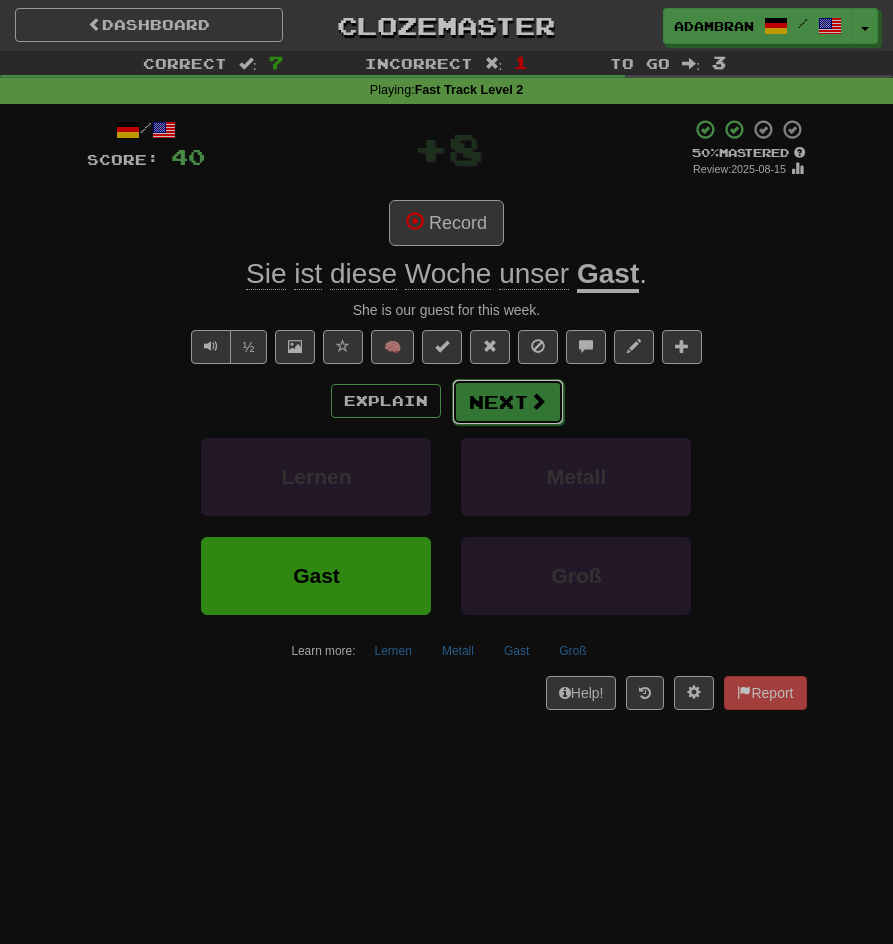 click on "Next" at bounding box center [508, 402] 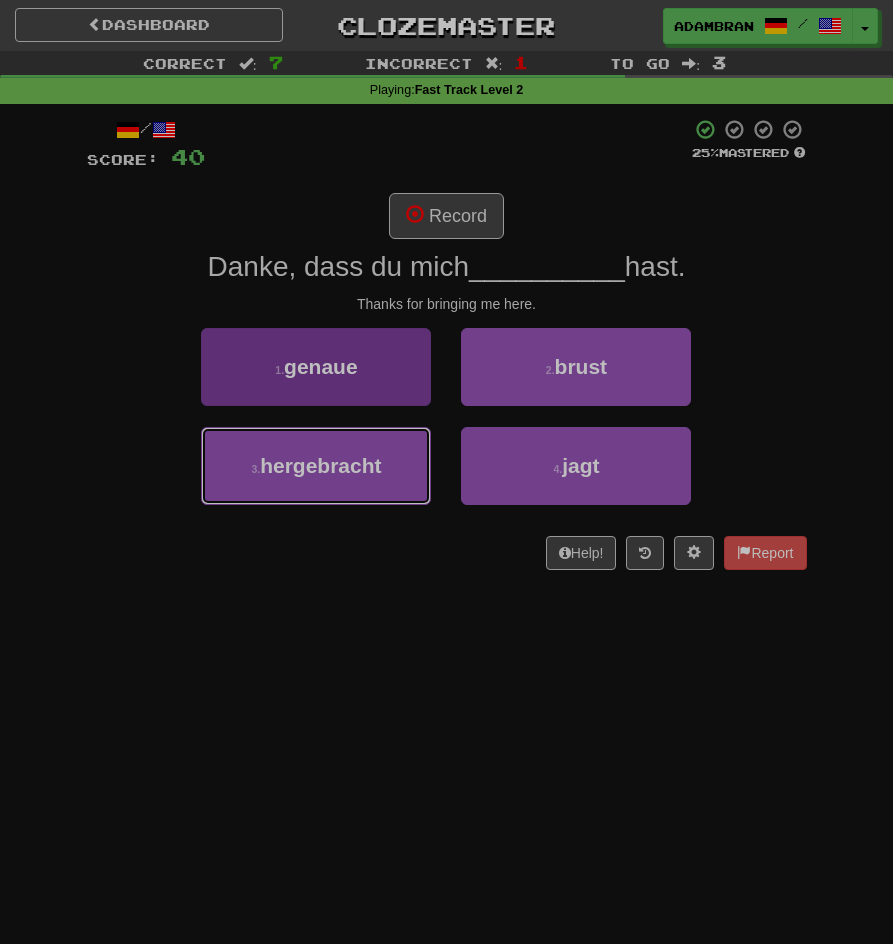 click on "3 .  hergebracht" at bounding box center (316, 466) 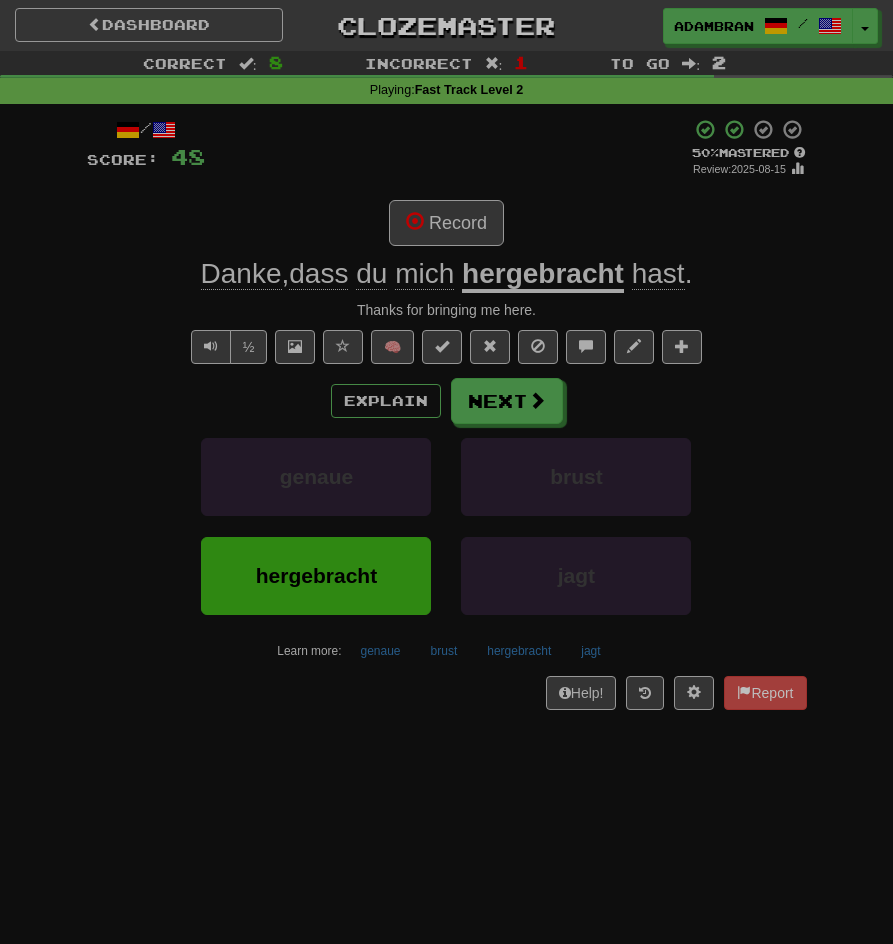 click on "/  Score:   48 + 8 50 %  Mastered Review:  2025-08-15   Record Danke ,  dass   du   mich   hergebracht   hast . Thanks for bringing me here. ½ 🧠 Explain Next genaue brust hergebracht jagt Learn more: genaue brust hergebracht jagt  Help!  Report" at bounding box center [447, 414] 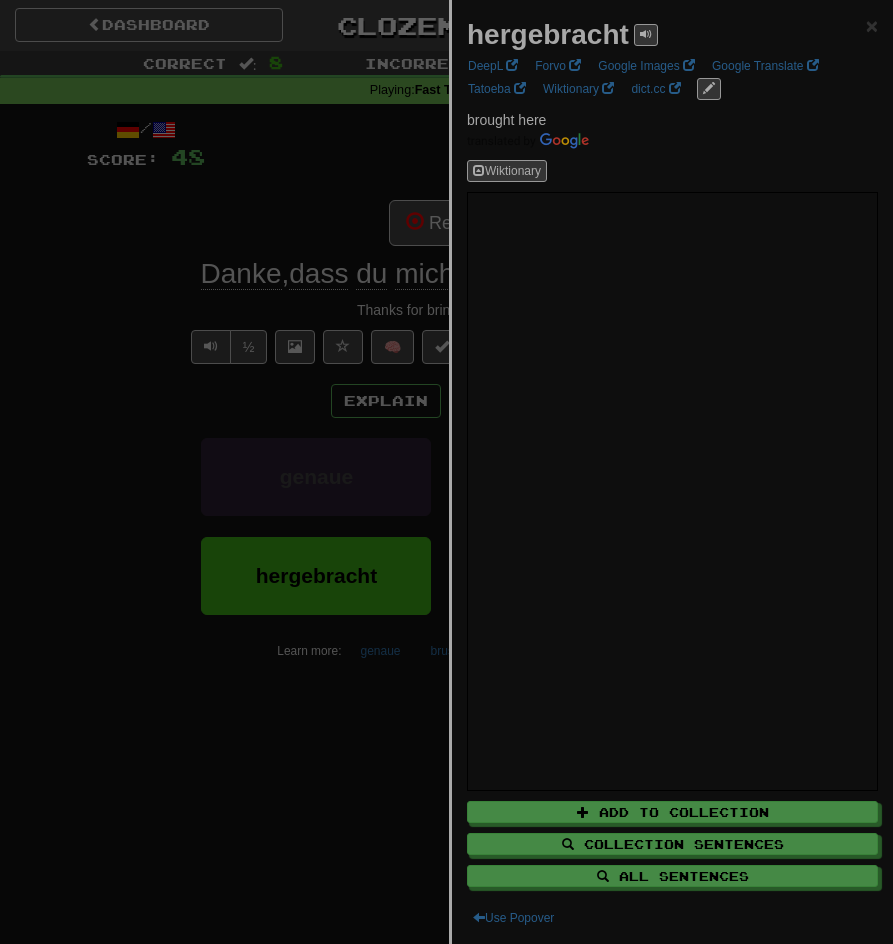 click at bounding box center (446, 472) 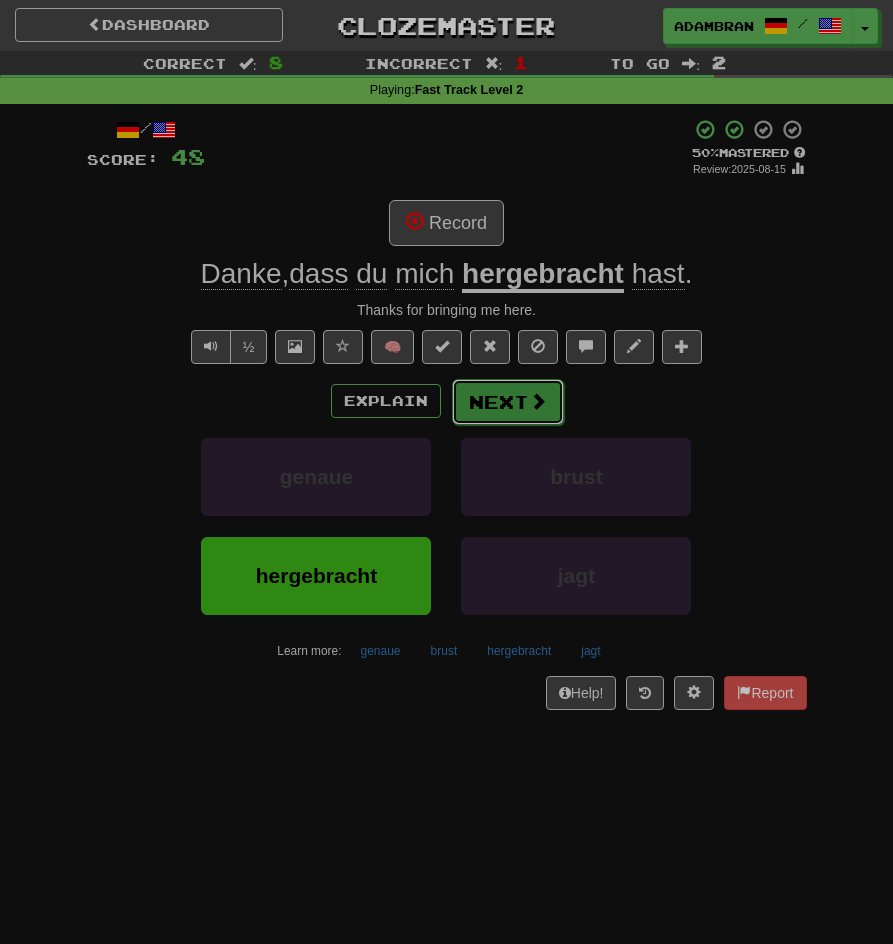 click on "Next" at bounding box center [508, 402] 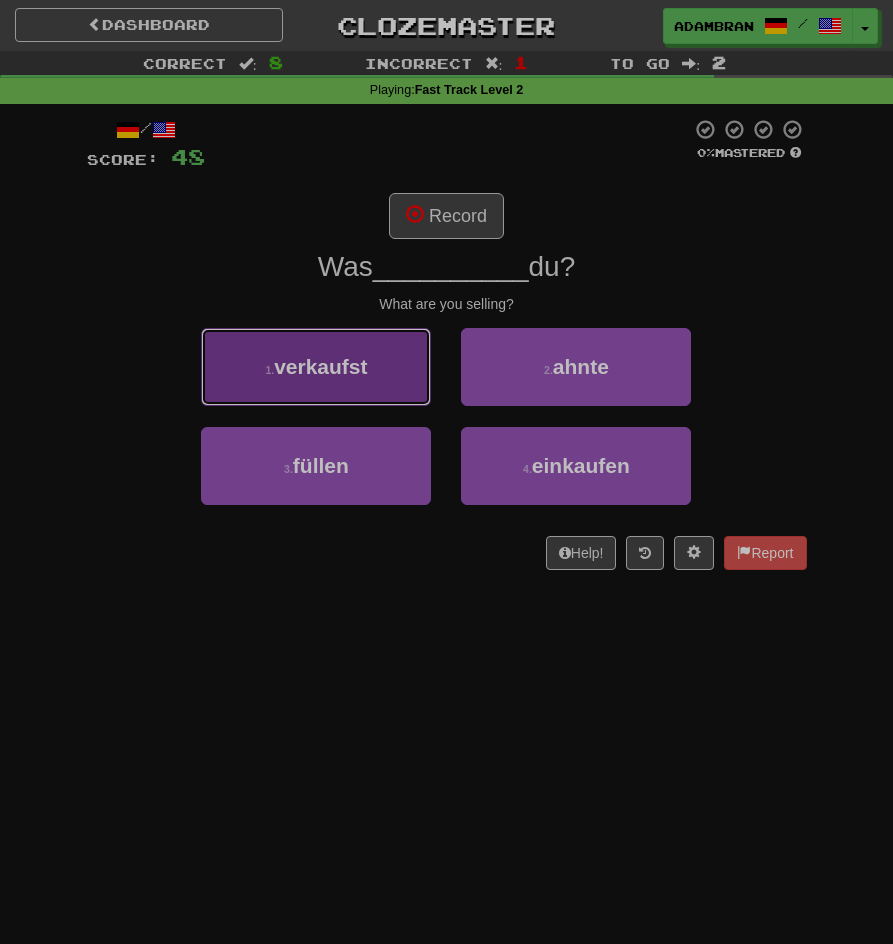 click on "1 .  verkaufst" at bounding box center (316, 367) 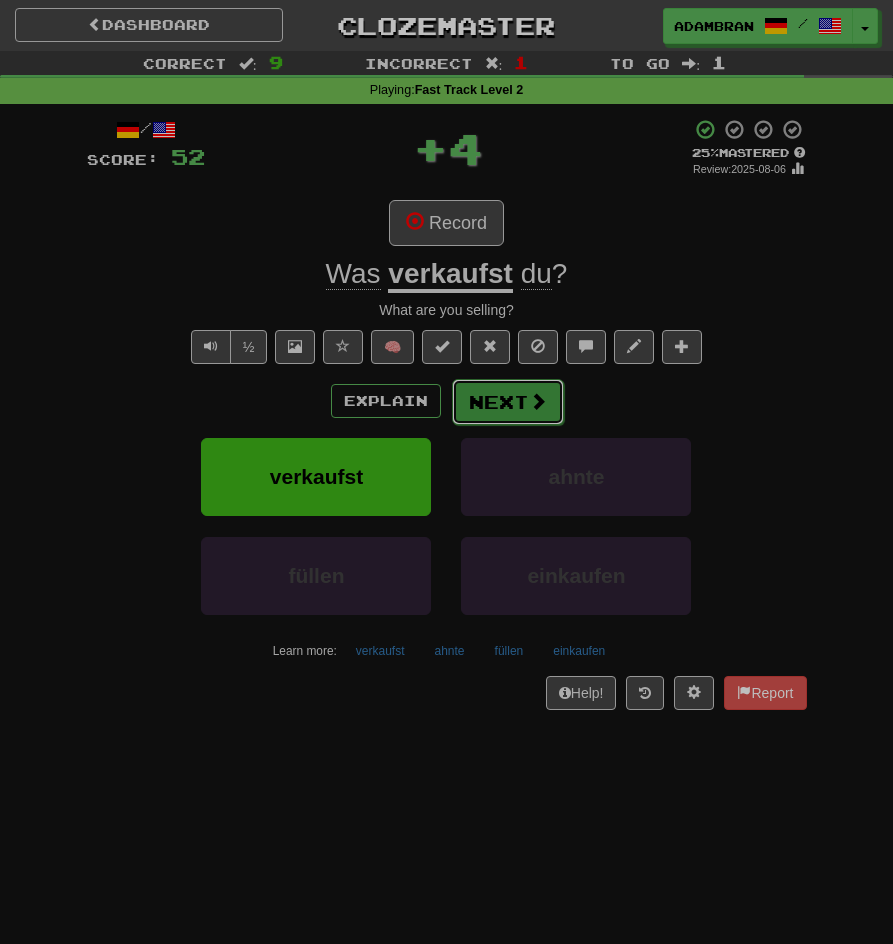 click at bounding box center (538, 401) 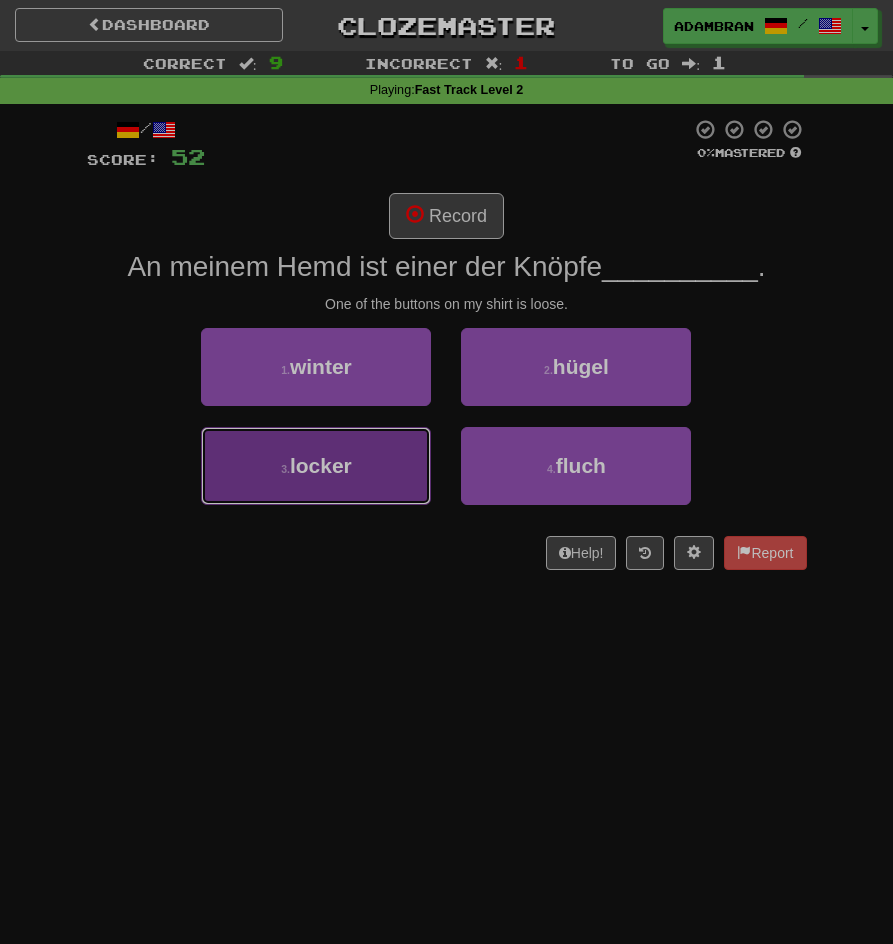 click on "3 .  locker" at bounding box center [316, 466] 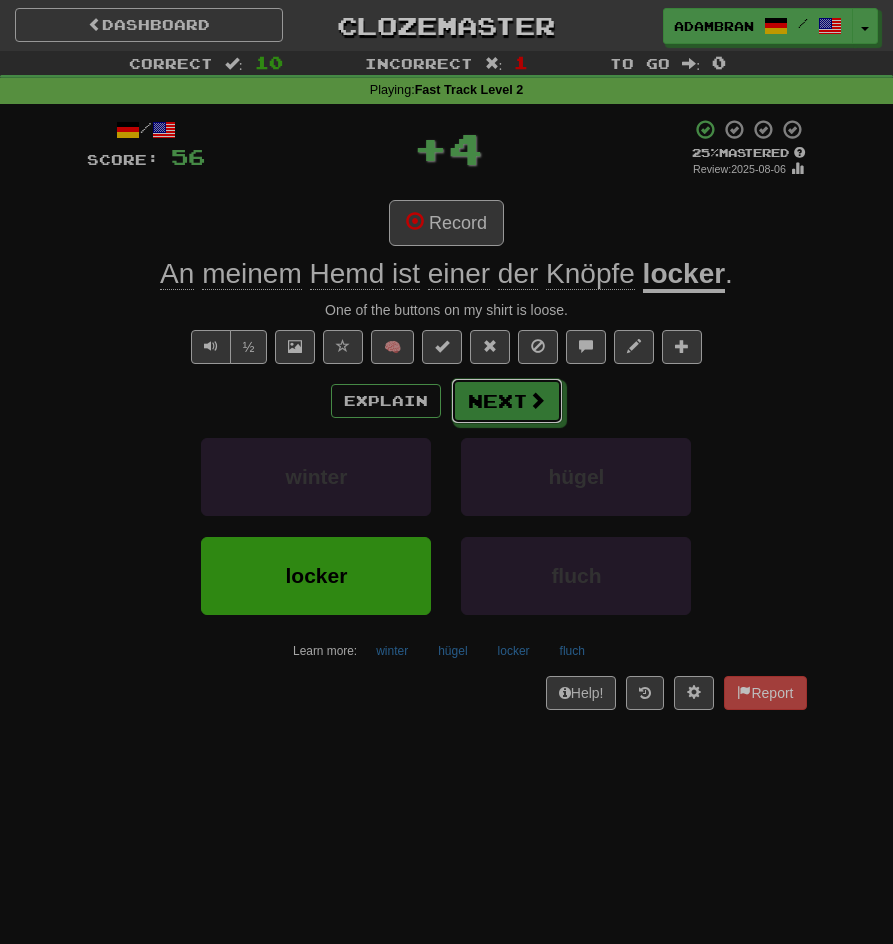 click on "Next" at bounding box center (507, 401) 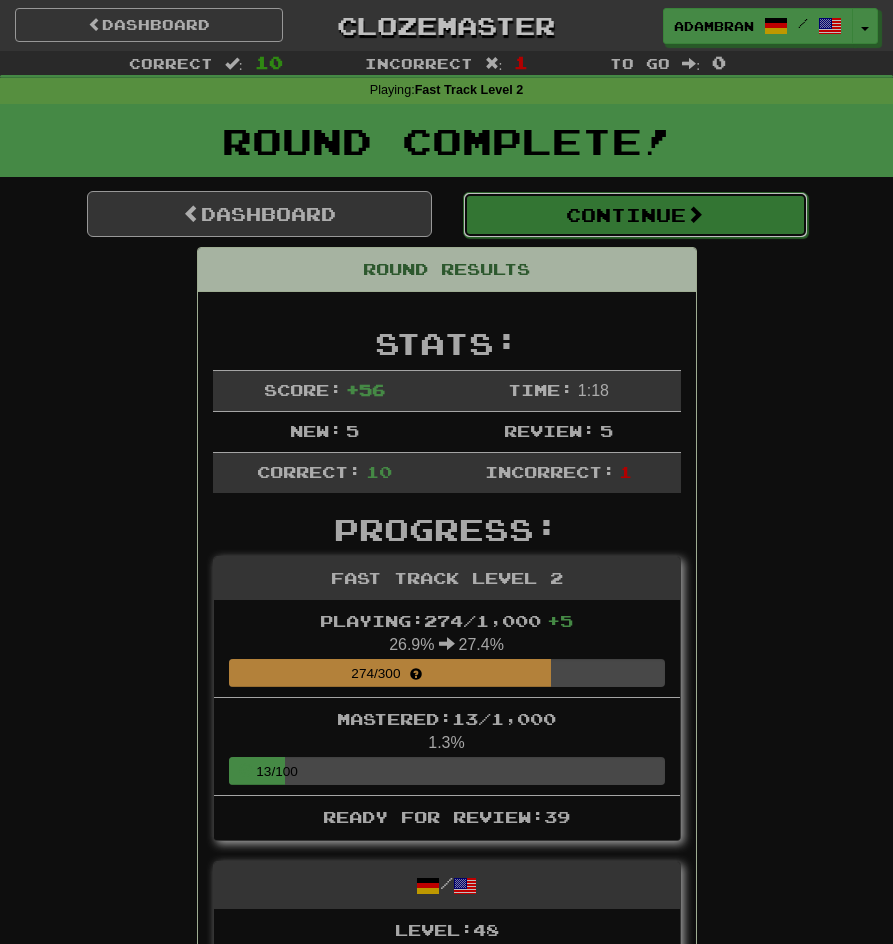 click on "Continue" at bounding box center (635, 215) 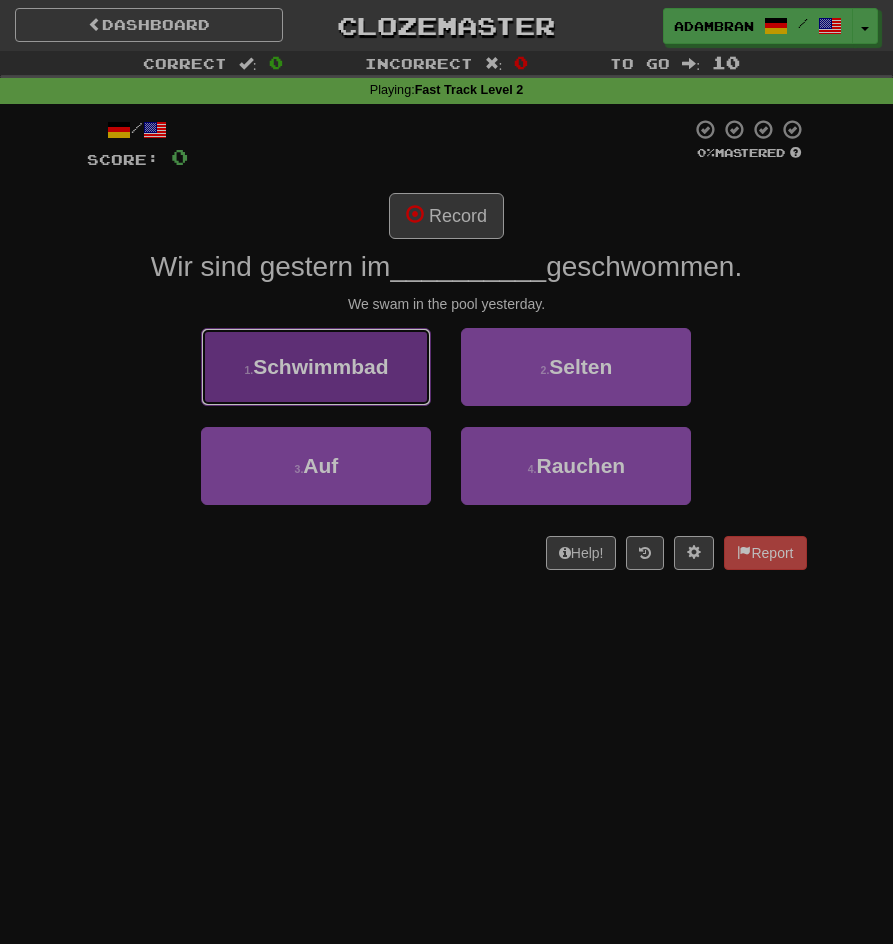 click on "1 .  Schwimmbad" at bounding box center [316, 367] 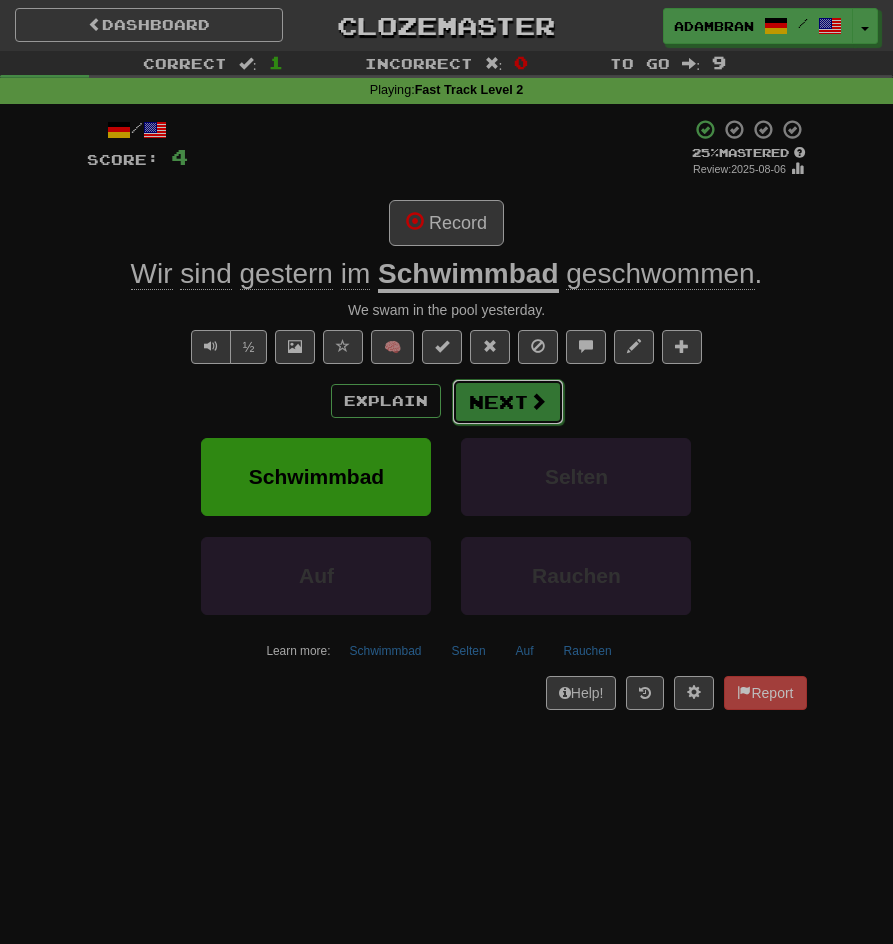 click on "Next" at bounding box center (508, 402) 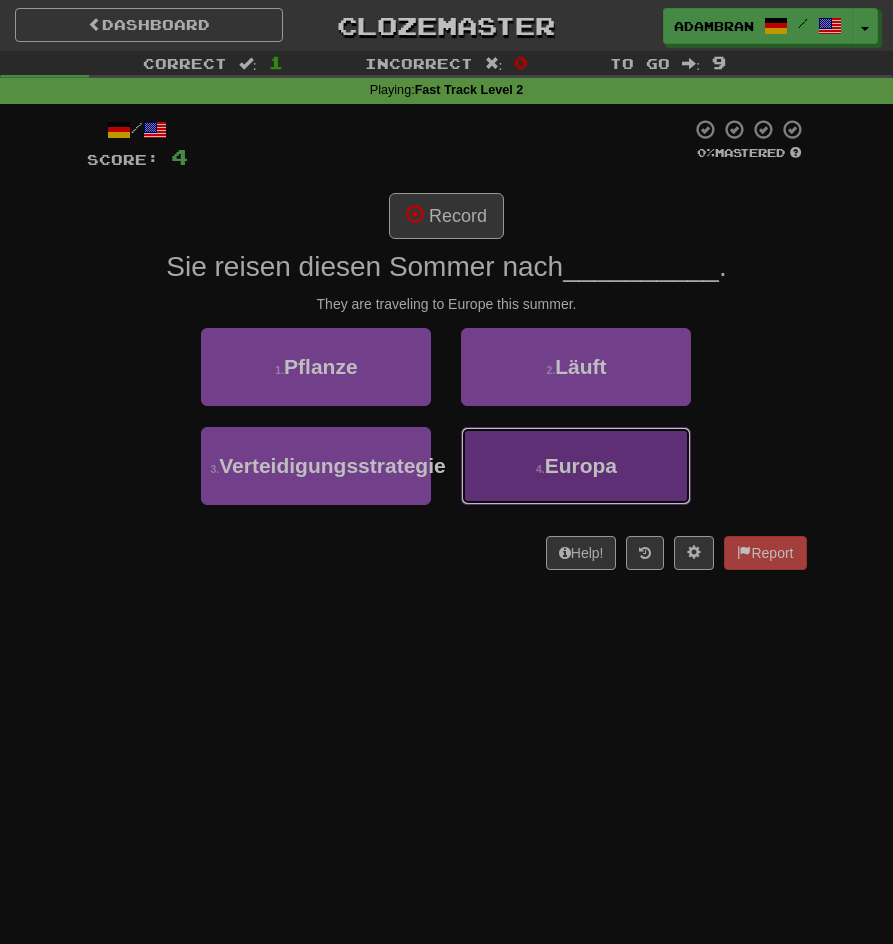 click on "4 .  Europa" at bounding box center (576, 466) 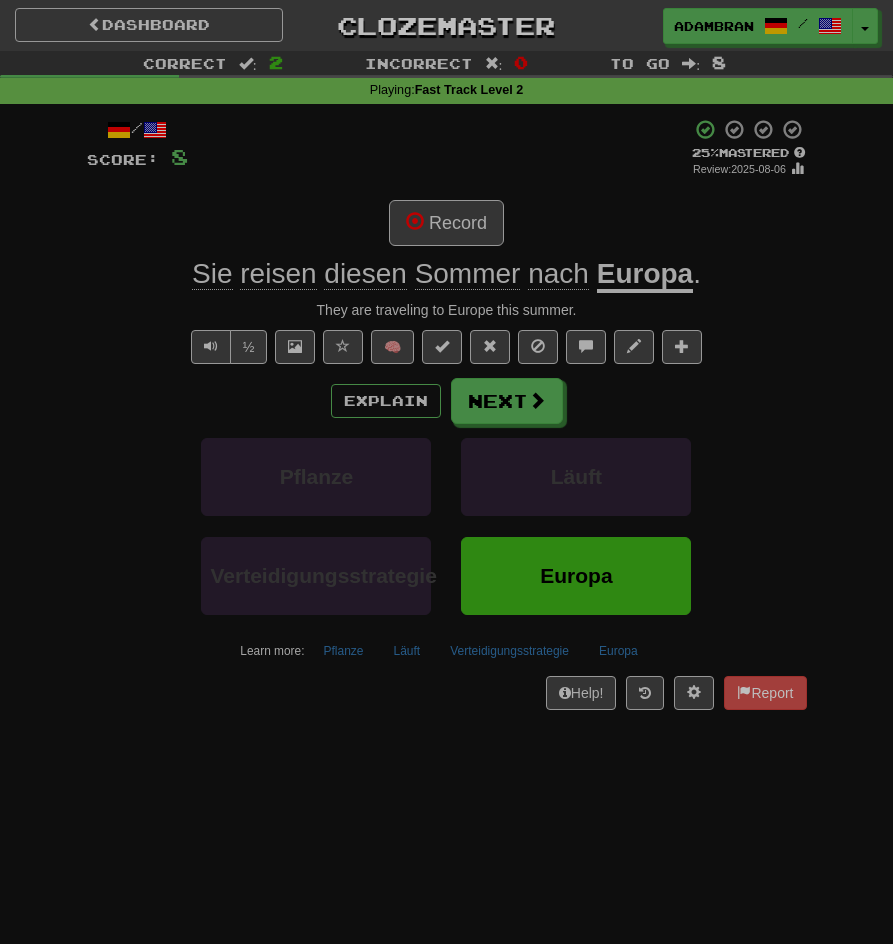 click on "Explain Next Pflanze Läuft Verteidigungsstrategie Europa Learn more: Pflanze Läuft Verteidigungsstrategie Europa" at bounding box center [447, 522] 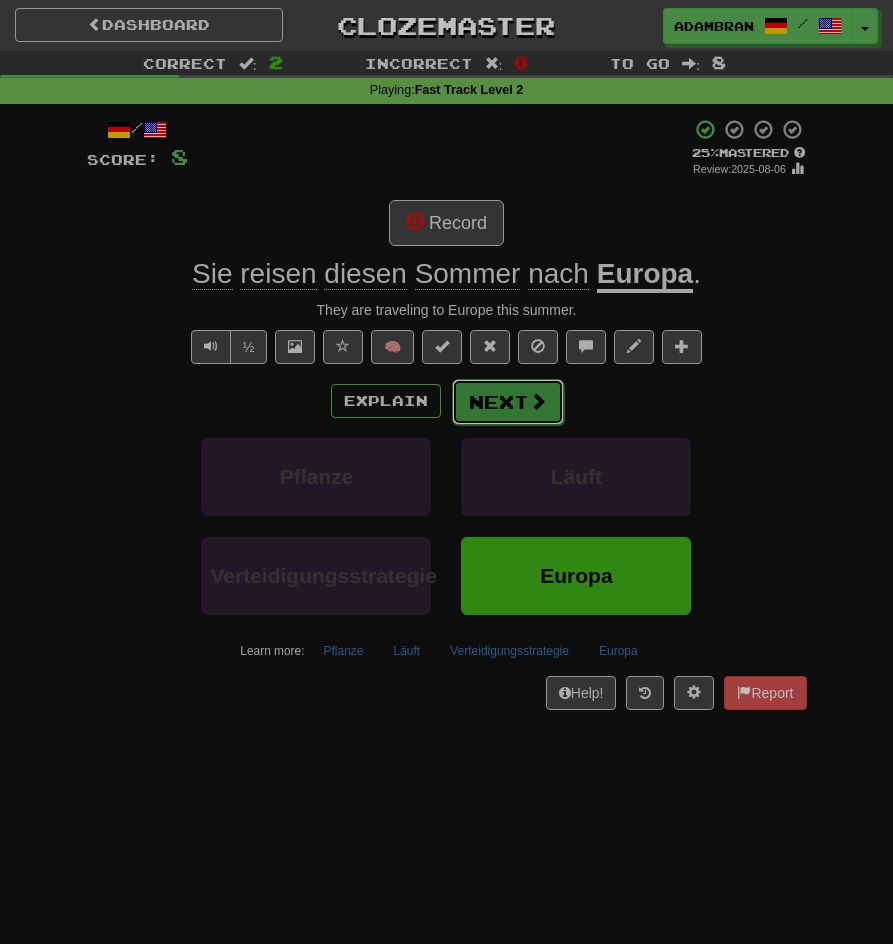 click on "Next" at bounding box center (508, 402) 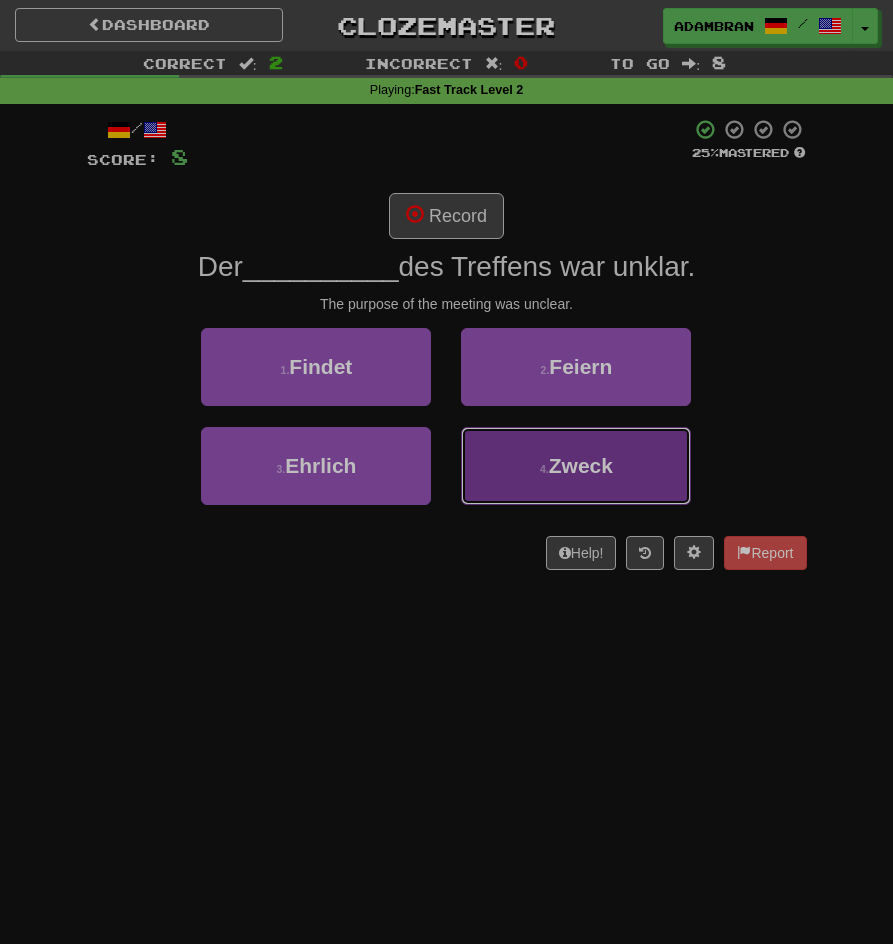click on "Zweck" at bounding box center (581, 465) 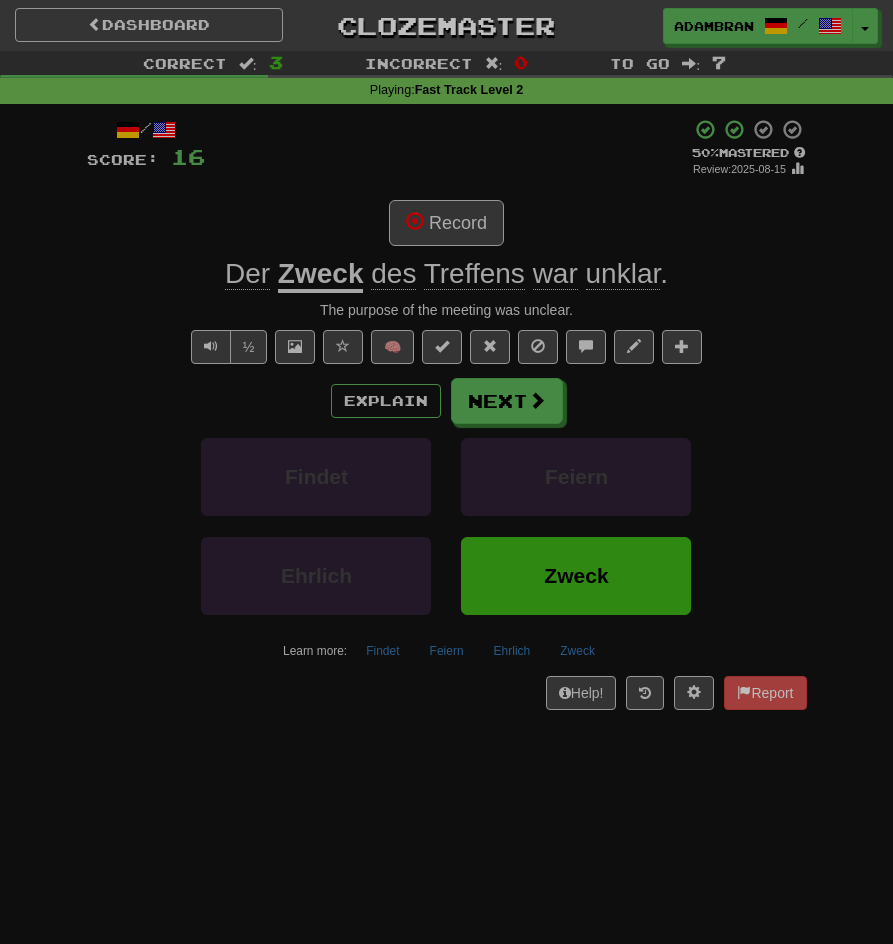 click on "Zweck" at bounding box center [321, 275] 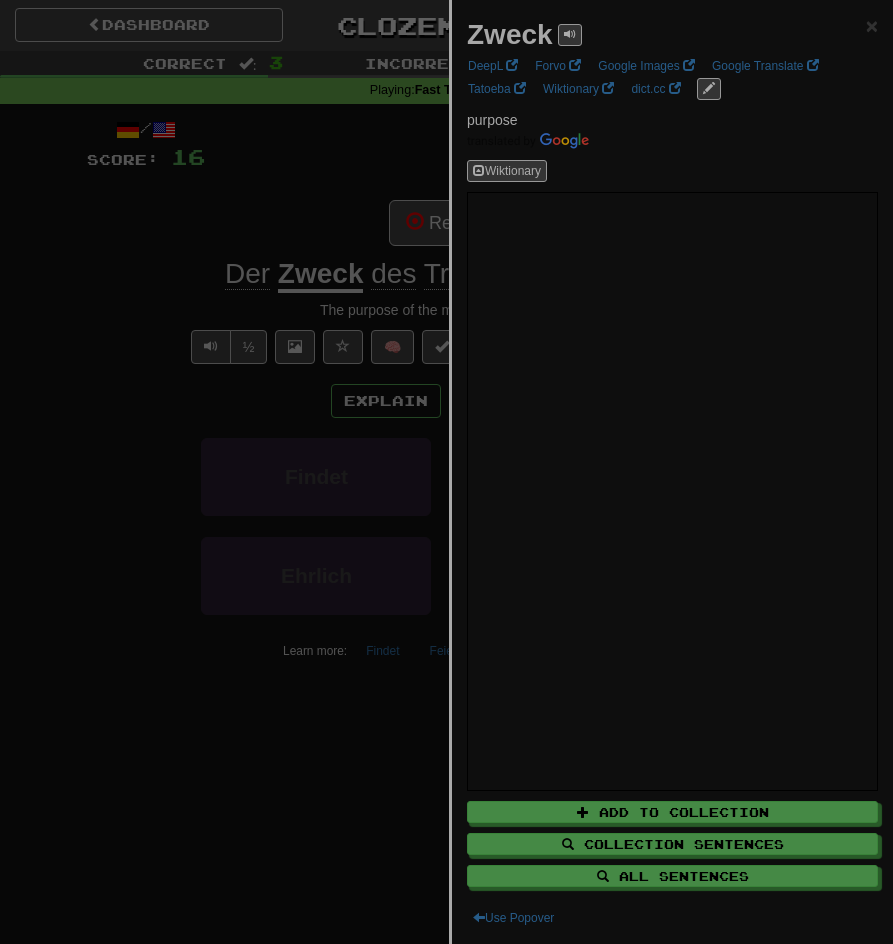 click at bounding box center (446, 472) 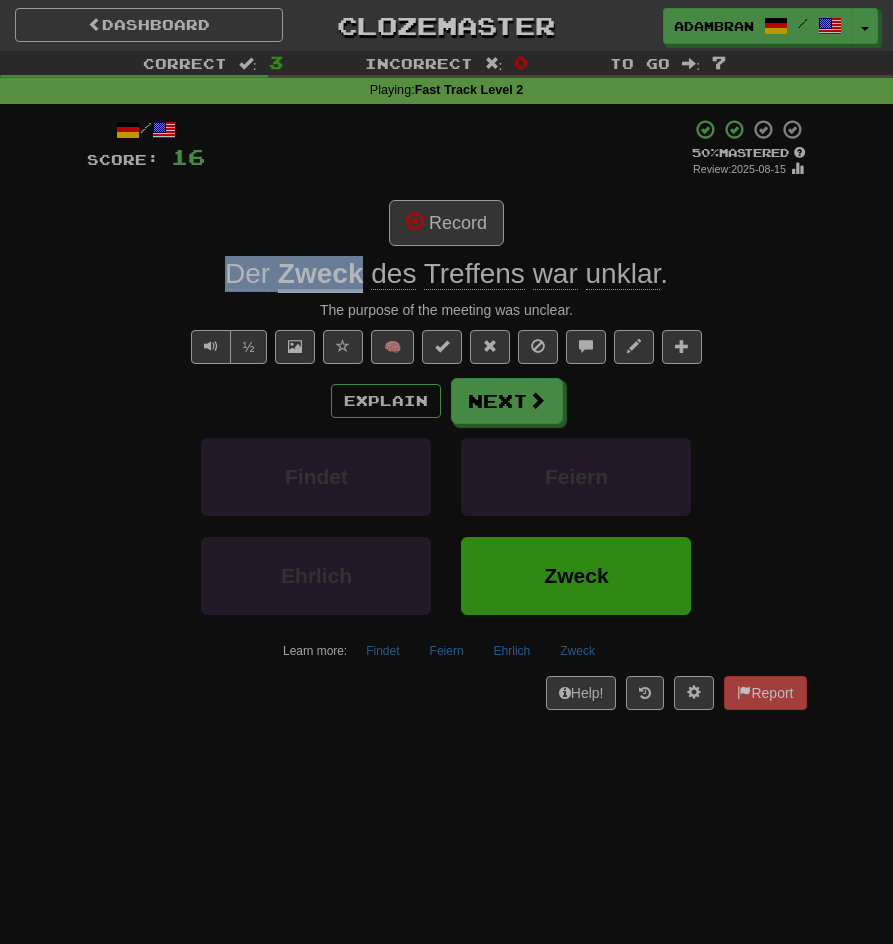 drag, startPoint x: 201, startPoint y: 275, endPoint x: 363, endPoint y: 279, distance: 162.04938 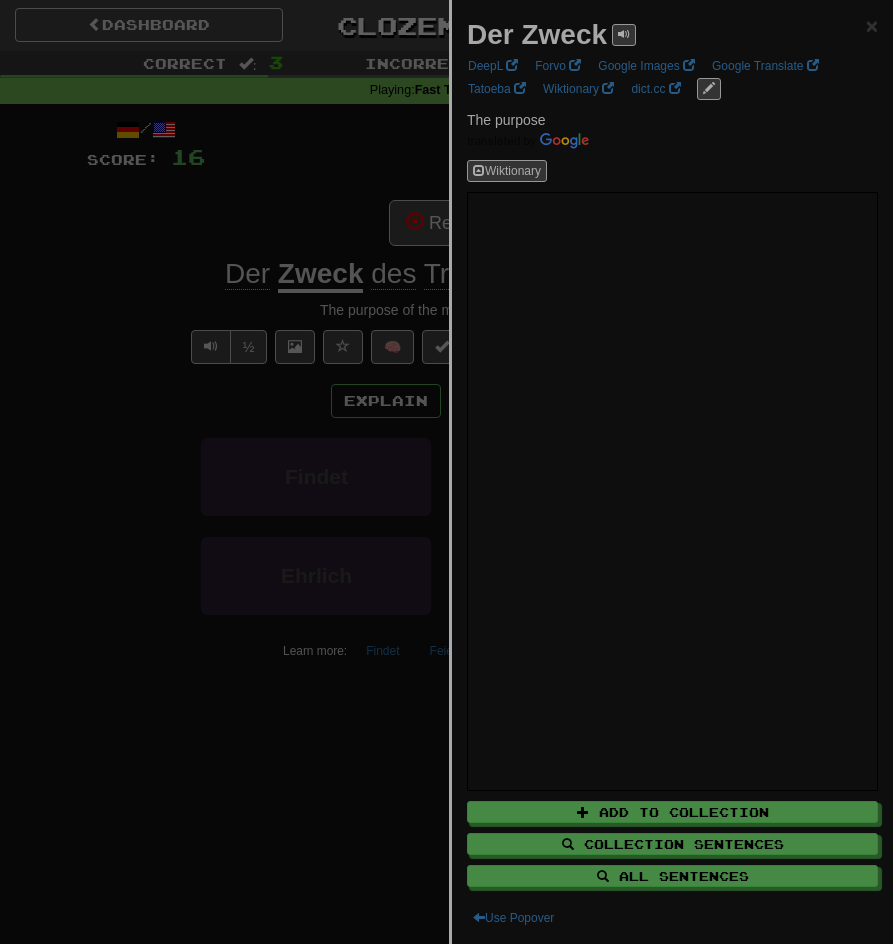 click at bounding box center [446, 472] 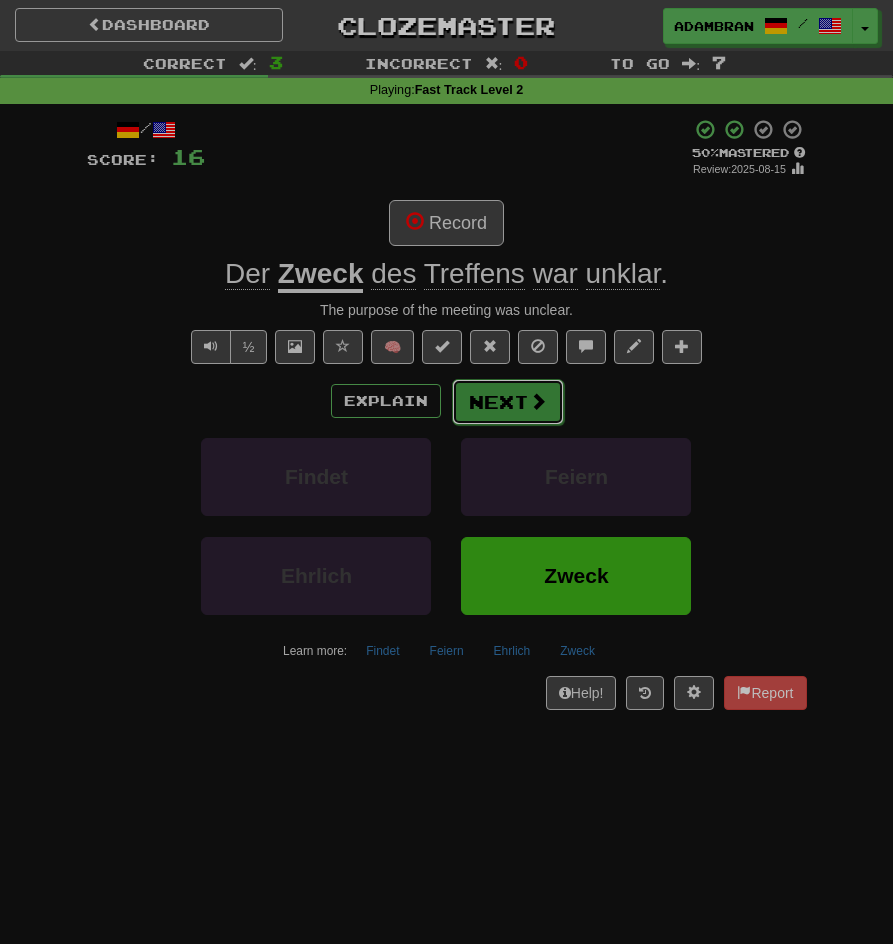 click on "Next" at bounding box center (508, 402) 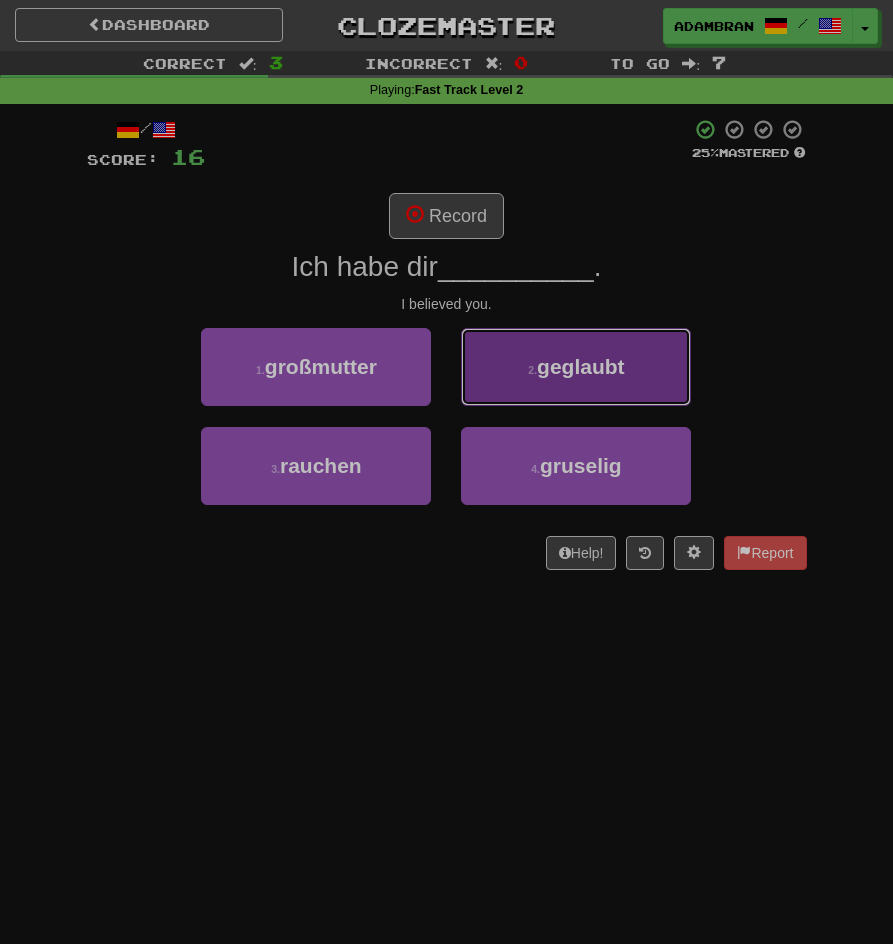 click on "2 .  geglaubt" at bounding box center (576, 367) 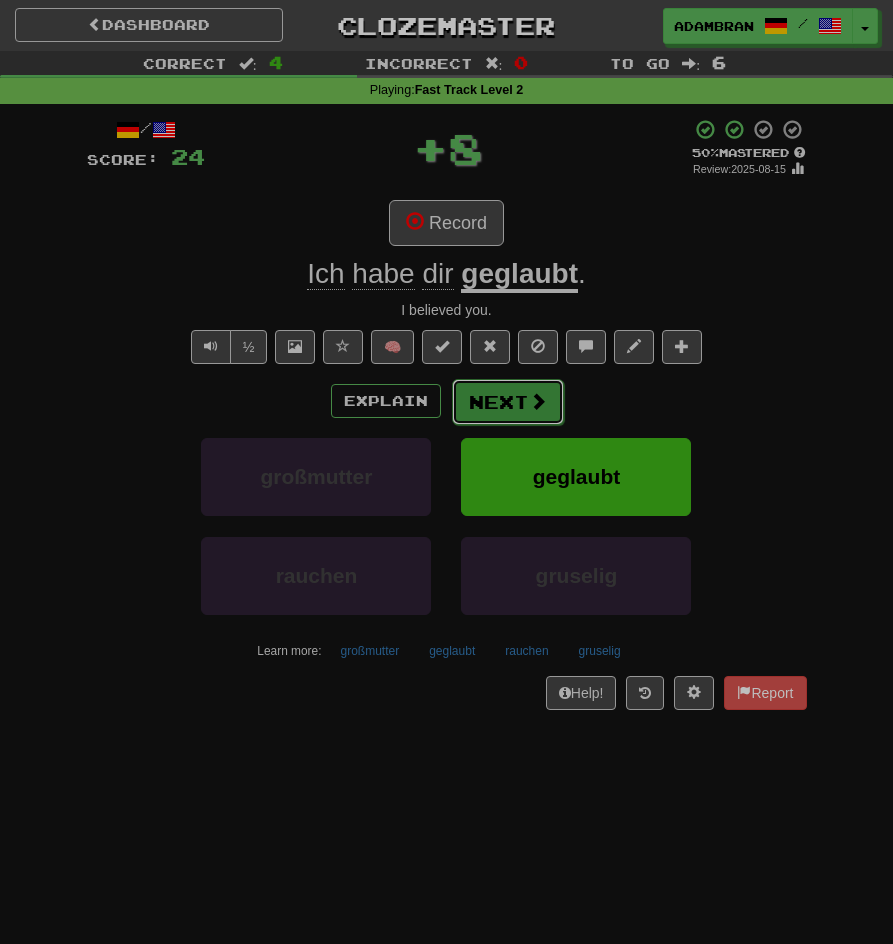click on "Next" at bounding box center (508, 402) 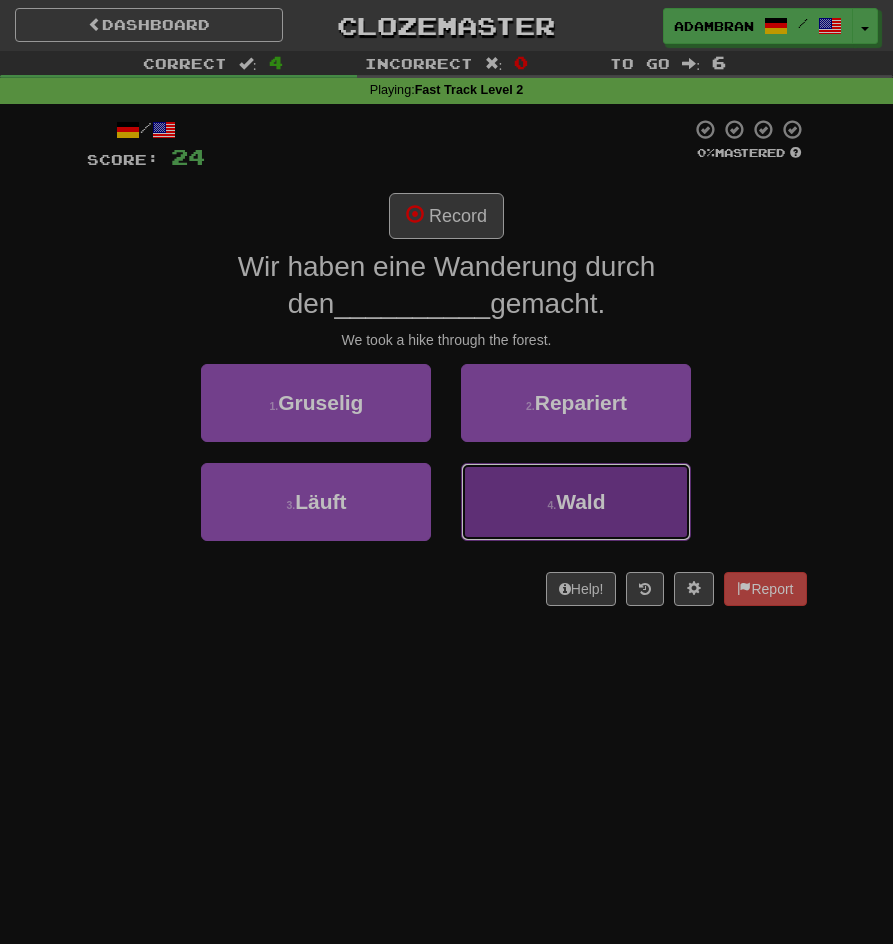 click on "4 .  Wald" at bounding box center (576, 502) 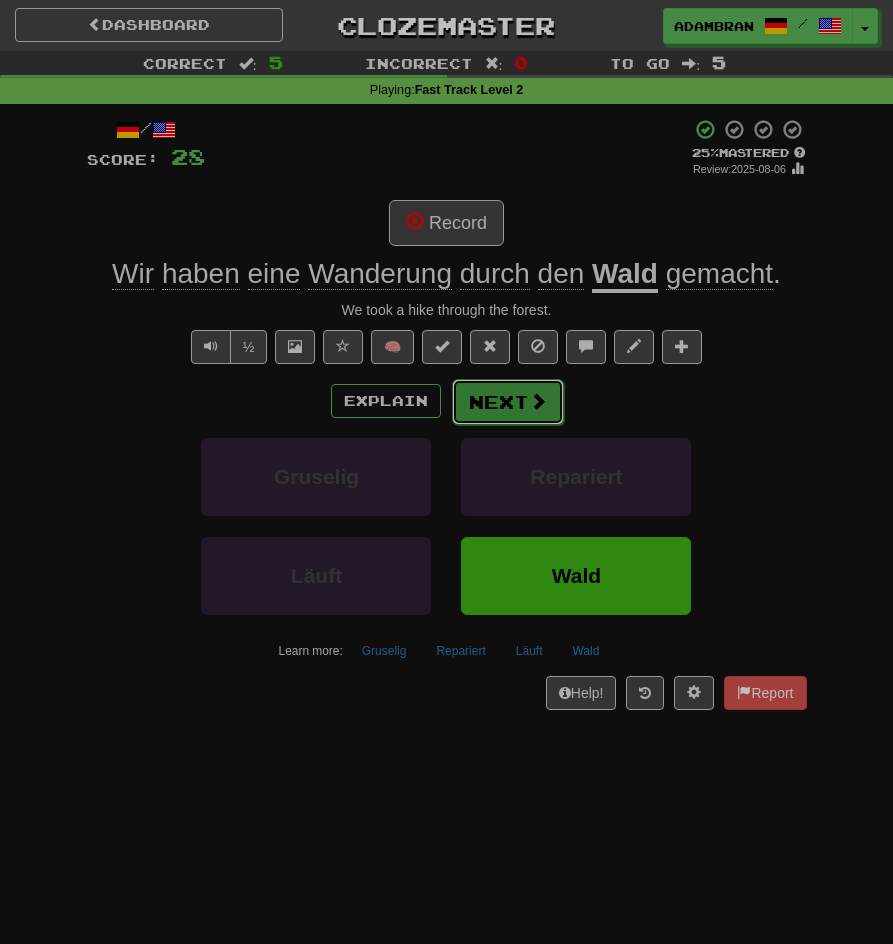 click on "Next" at bounding box center (508, 402) 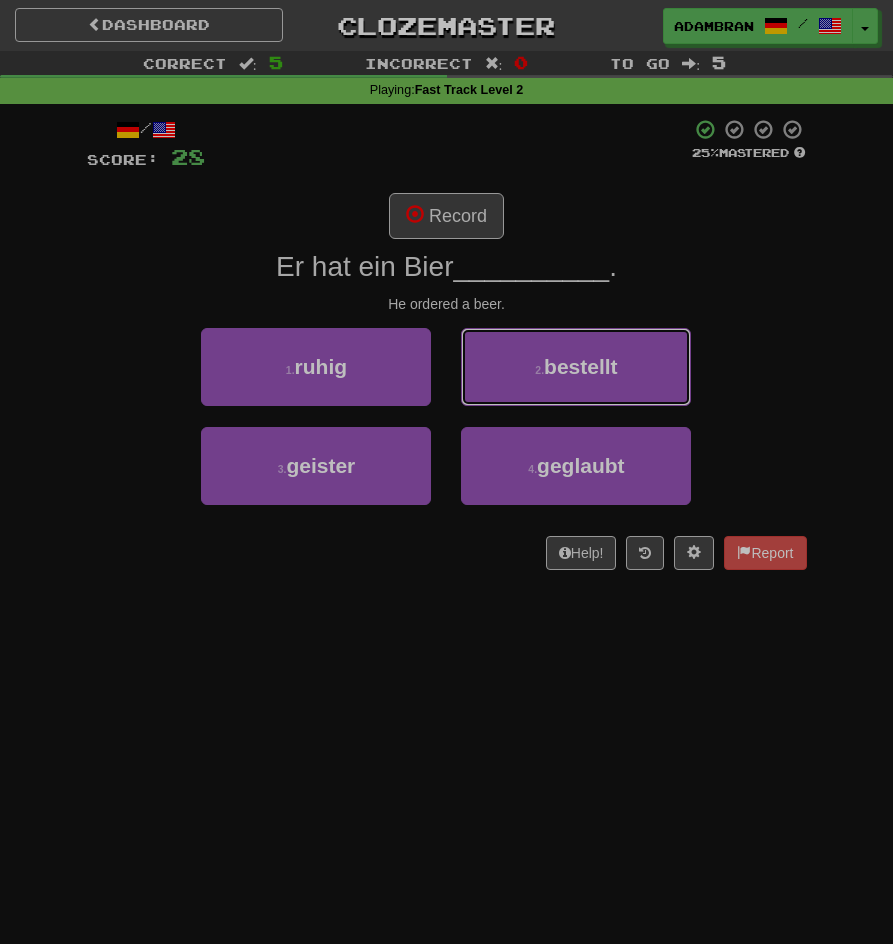 click on "2 .  bestellt" at bounding box center [576, 367] 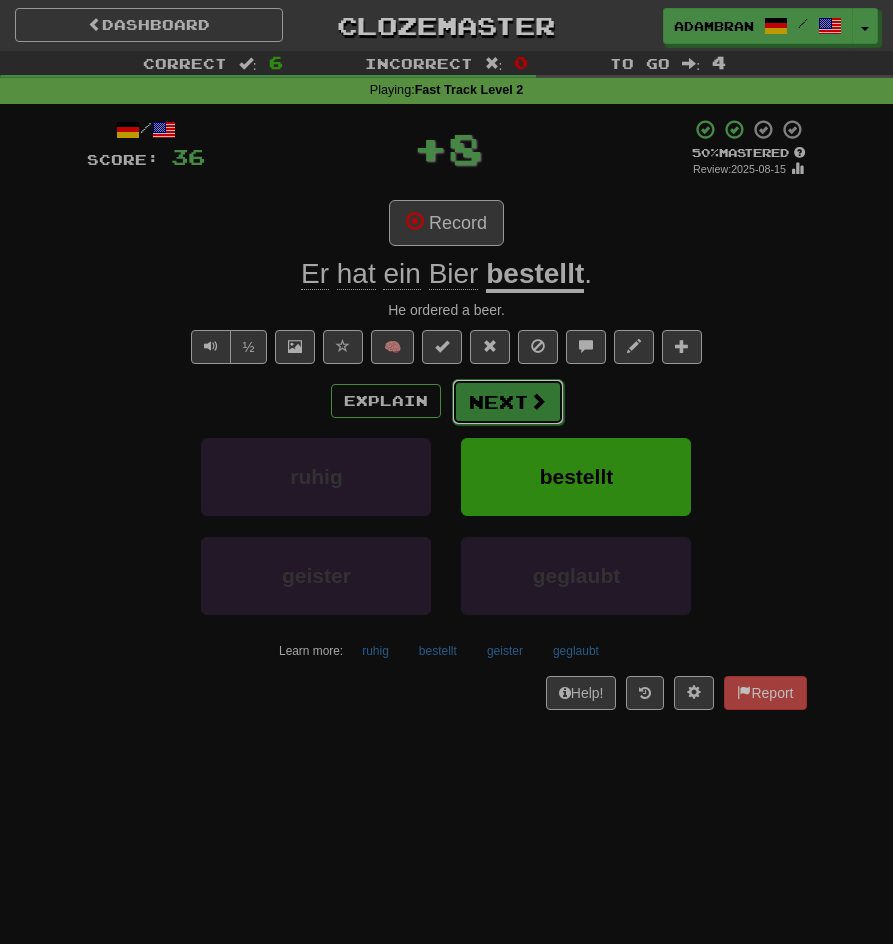 click on "Next" at bounding box center [508, 402] 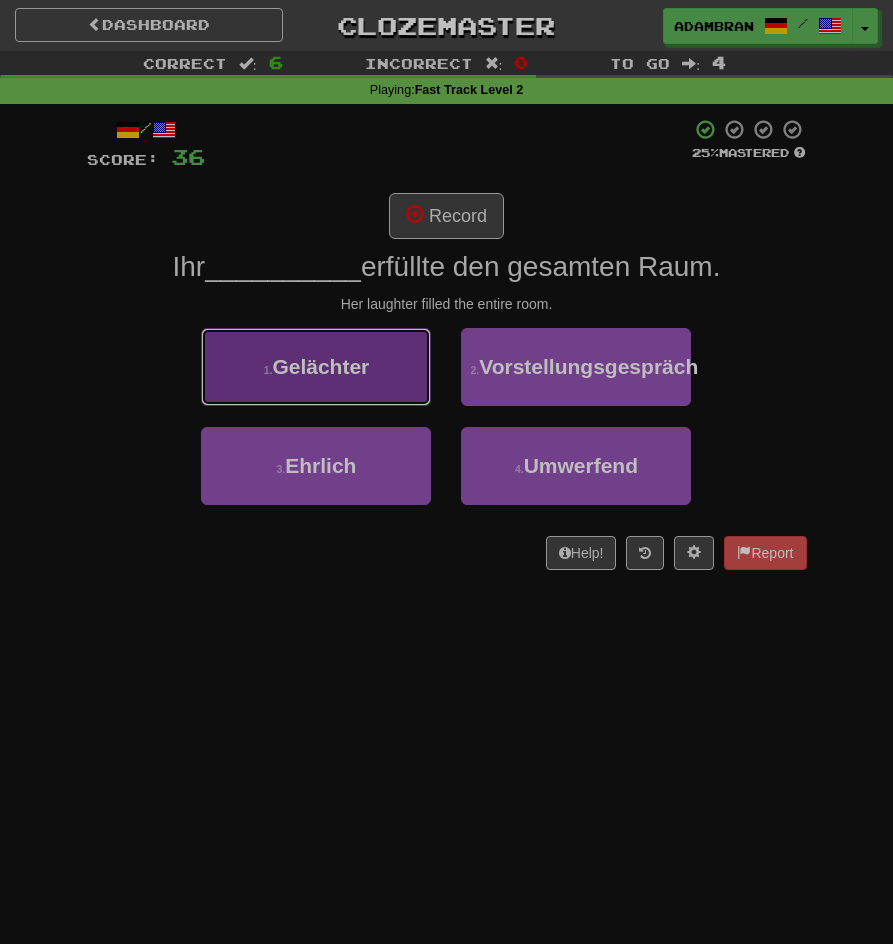 click on "1 .  Gelächter" at bounding box center [316, 367] 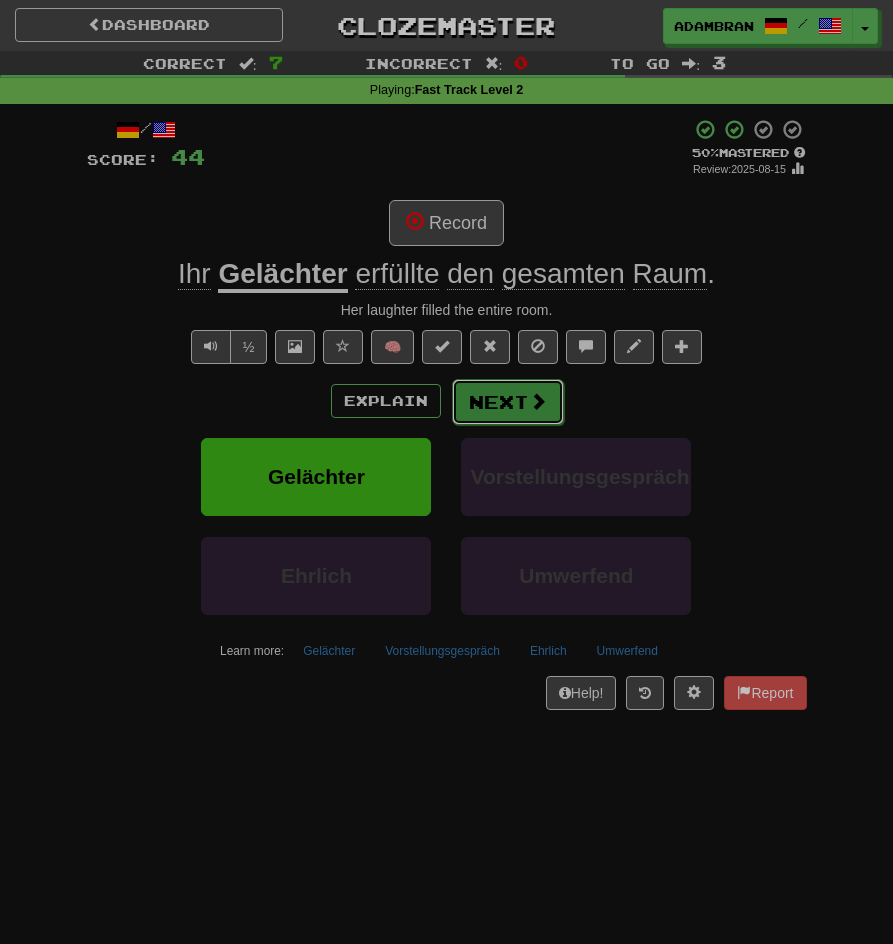 click on "Next" at bounding box center [508, 402] 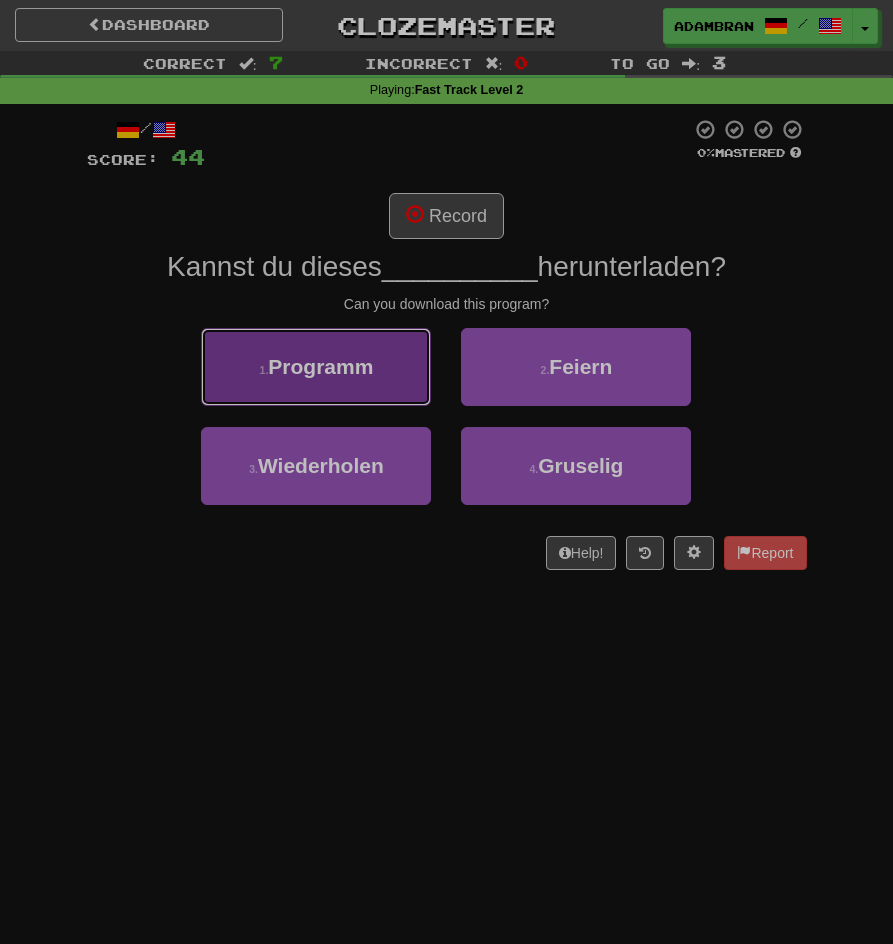 click on "1 .  Programm" at bounding box center [316, 367] 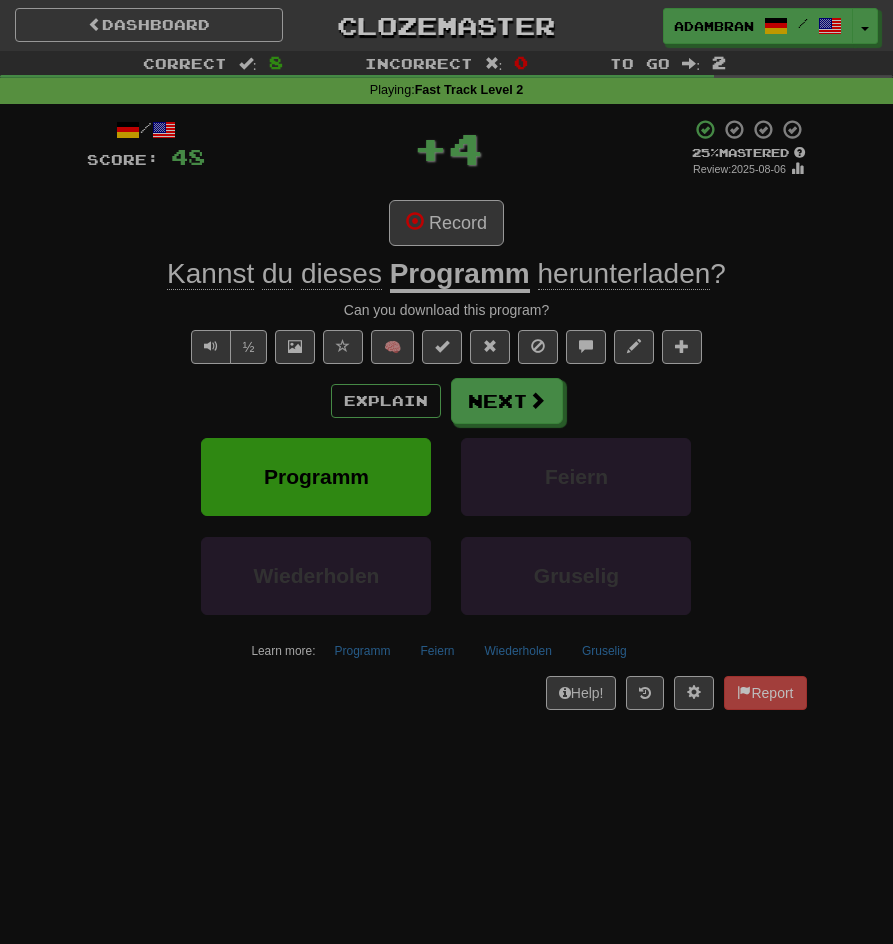 click on "Kannst   du   dieses   Programm   herunterladen ?" at bounding box center [447, 274] 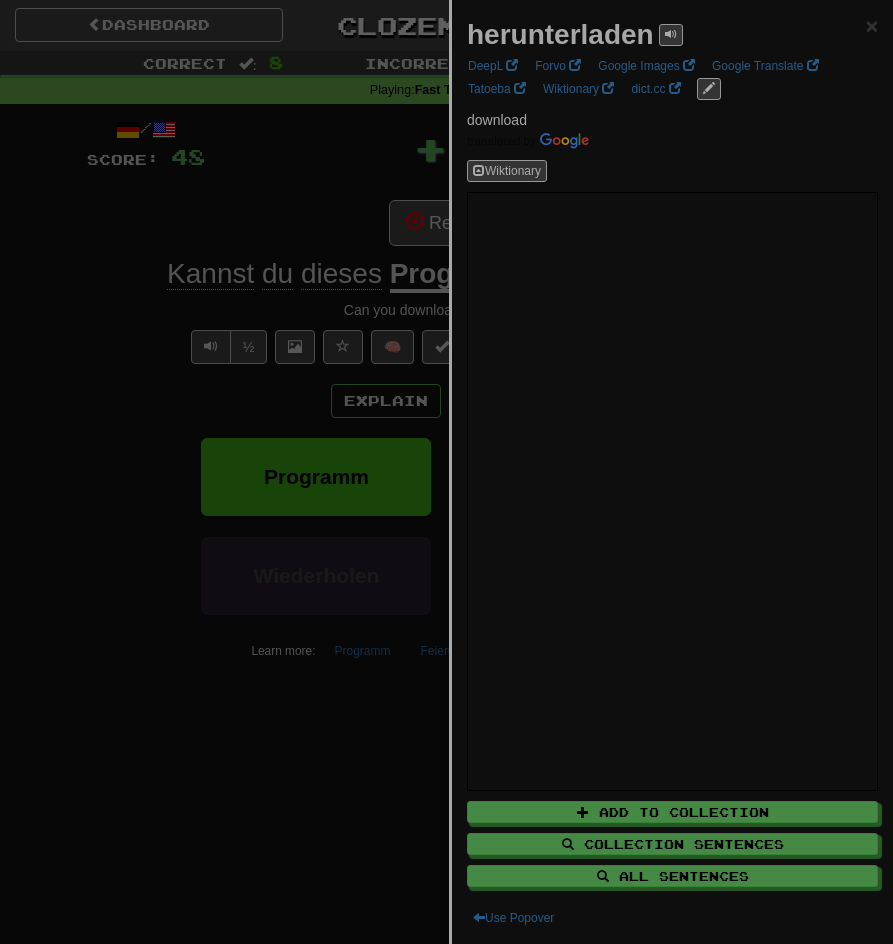 click at bounding box center (446, 472) 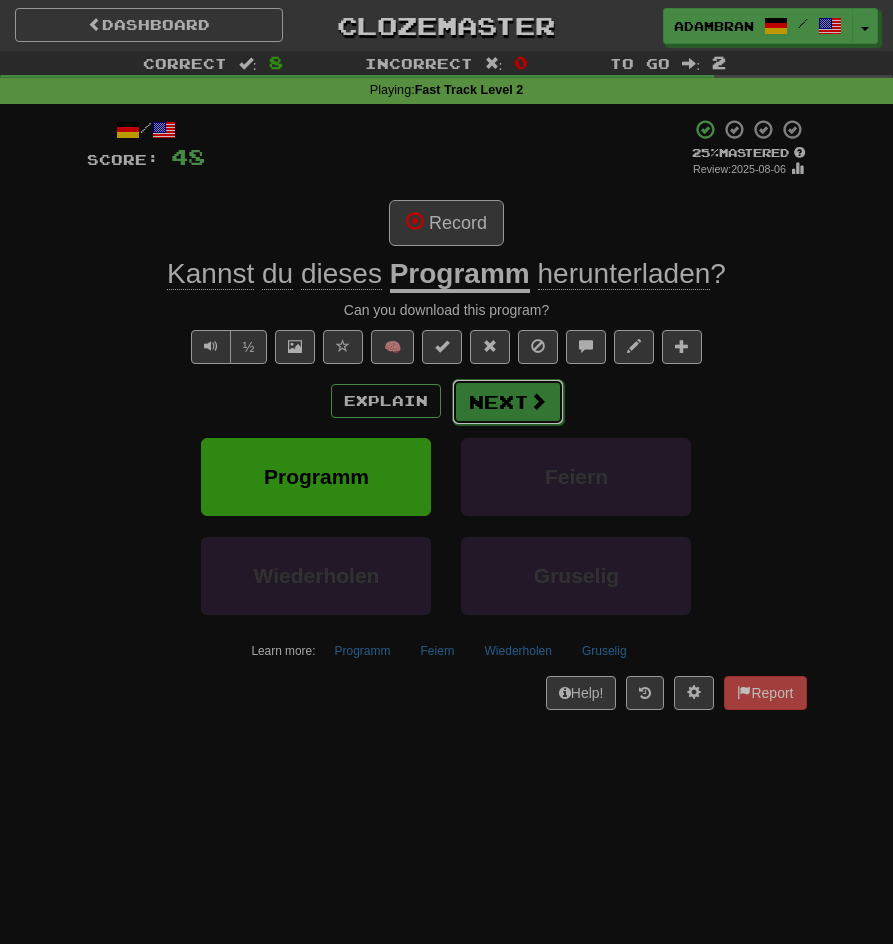 click at bounding box center [538, 401] 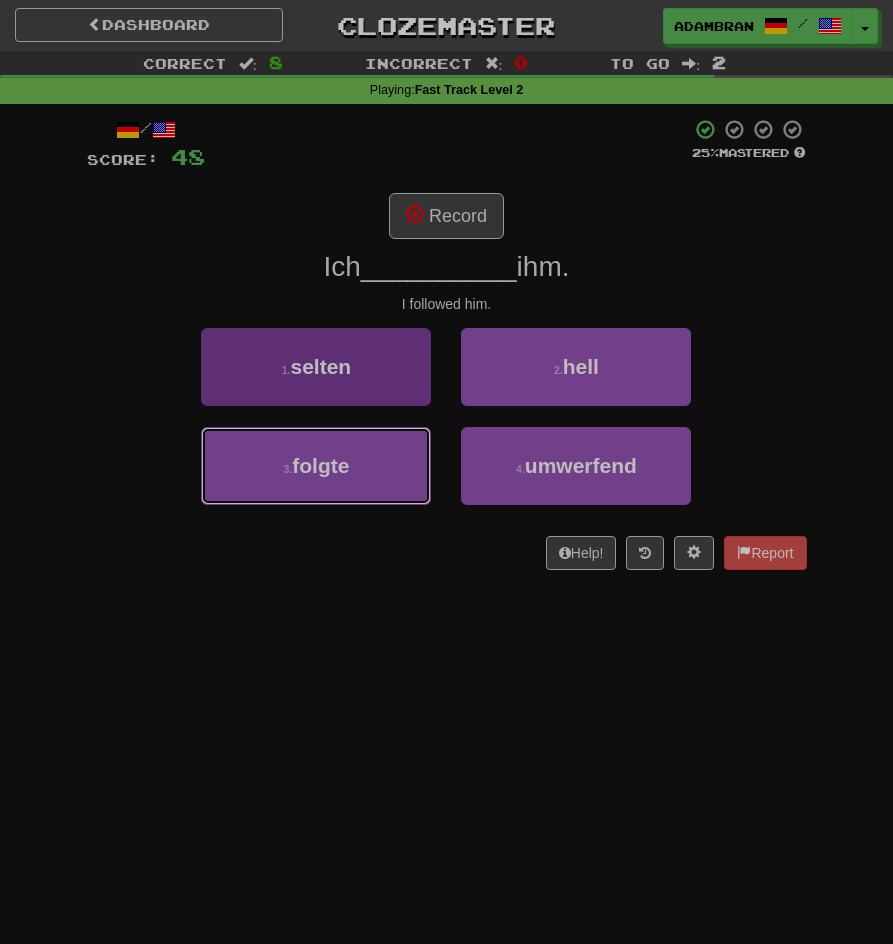 click on "3 .  folgte" at bounding box center (316, 466) 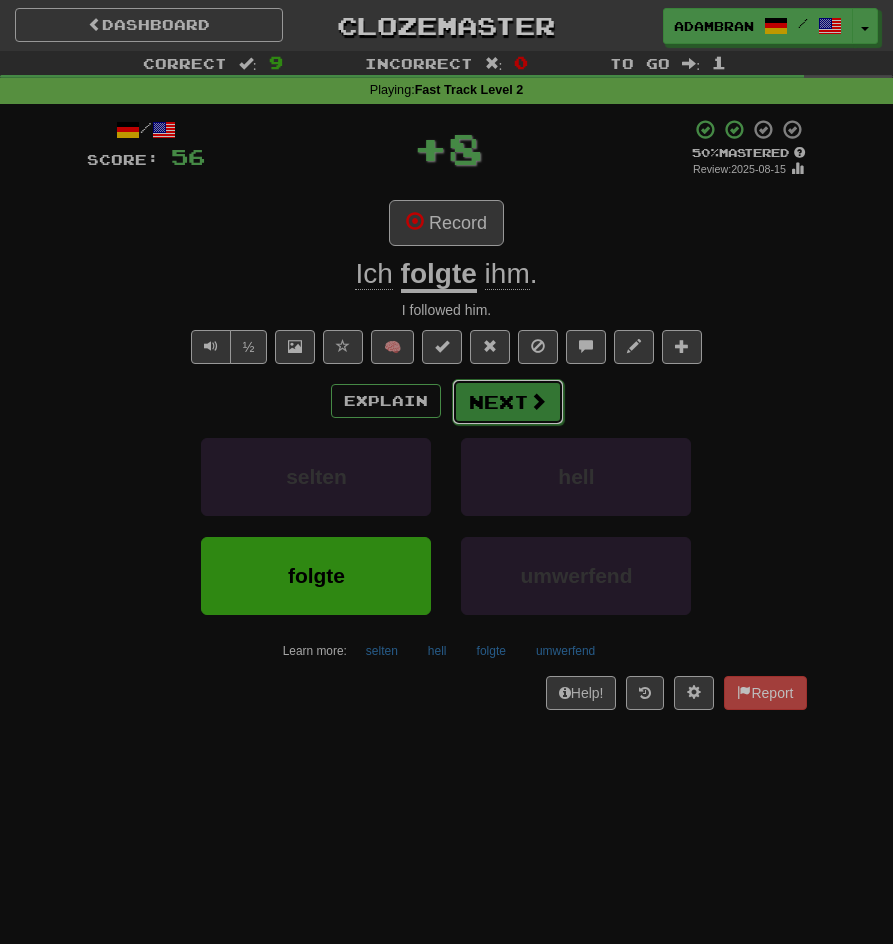 click on "Next" at bounding box center [508, 402] 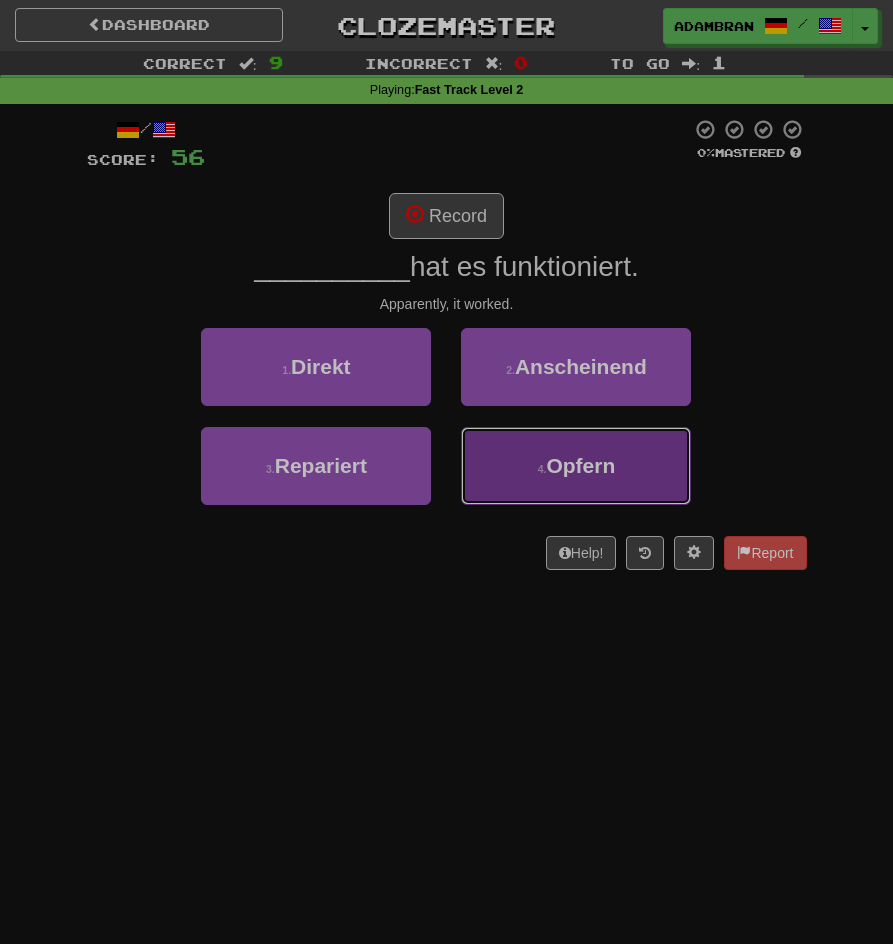click on "4 ." at bounding box center (542, 469) 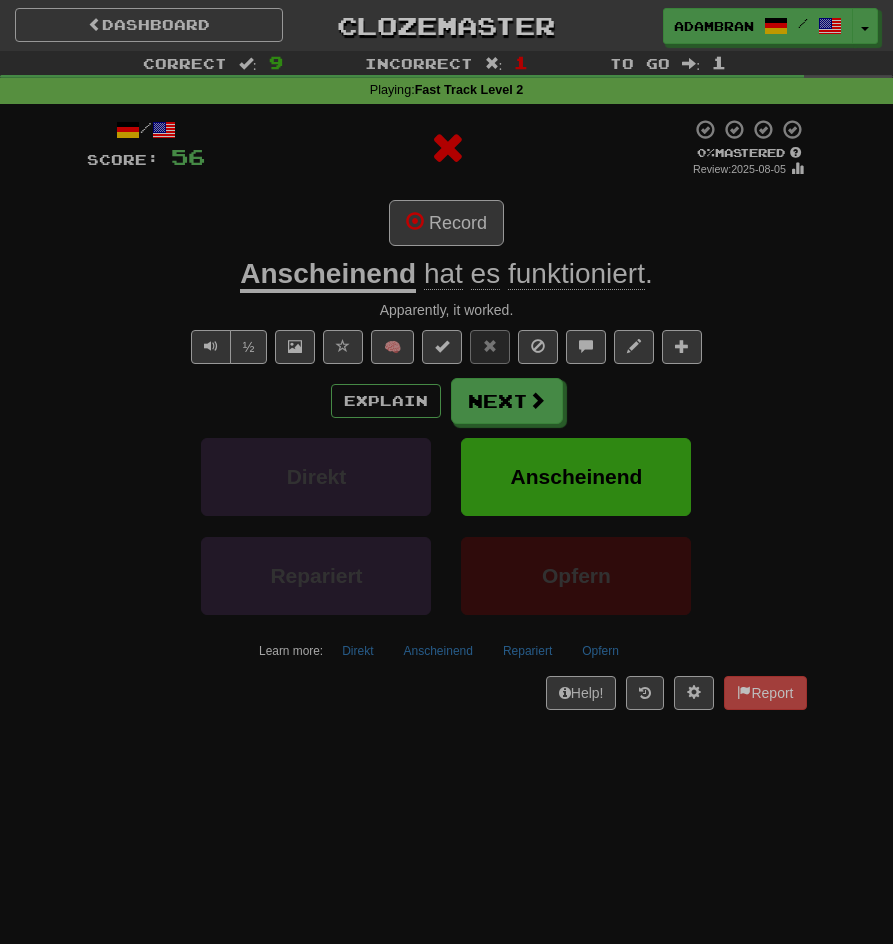 click on "Anscheinend" at bounding box center (328, 275) 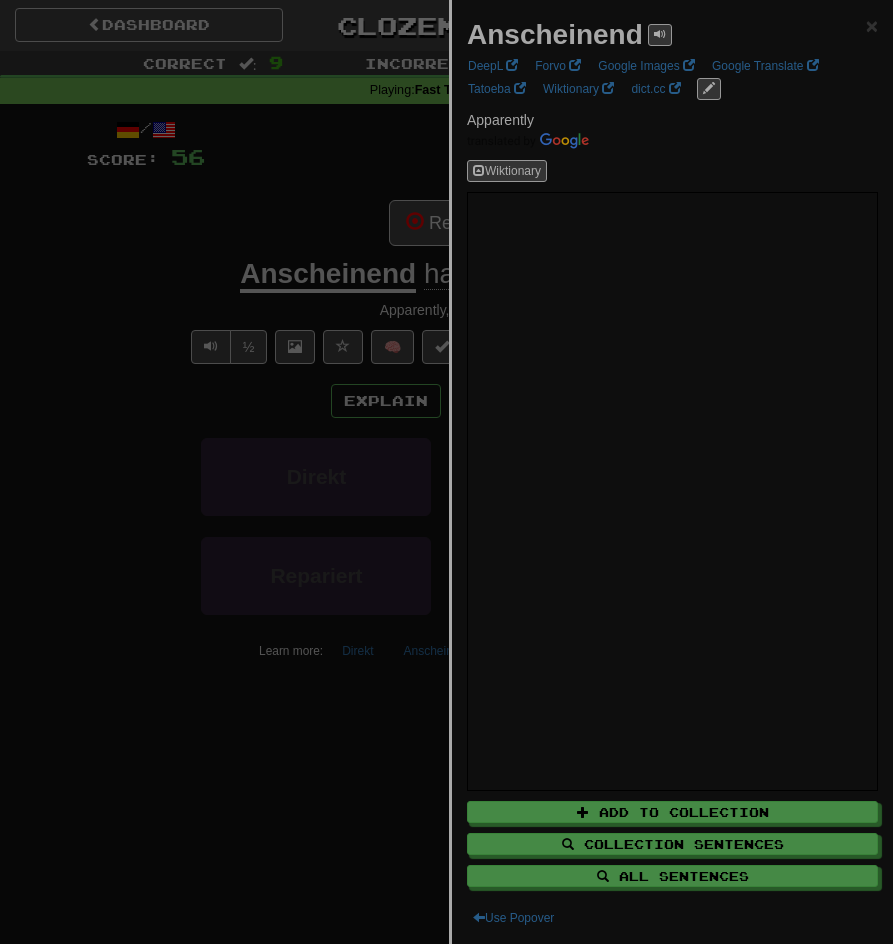 click at bounding box center (446, 472) 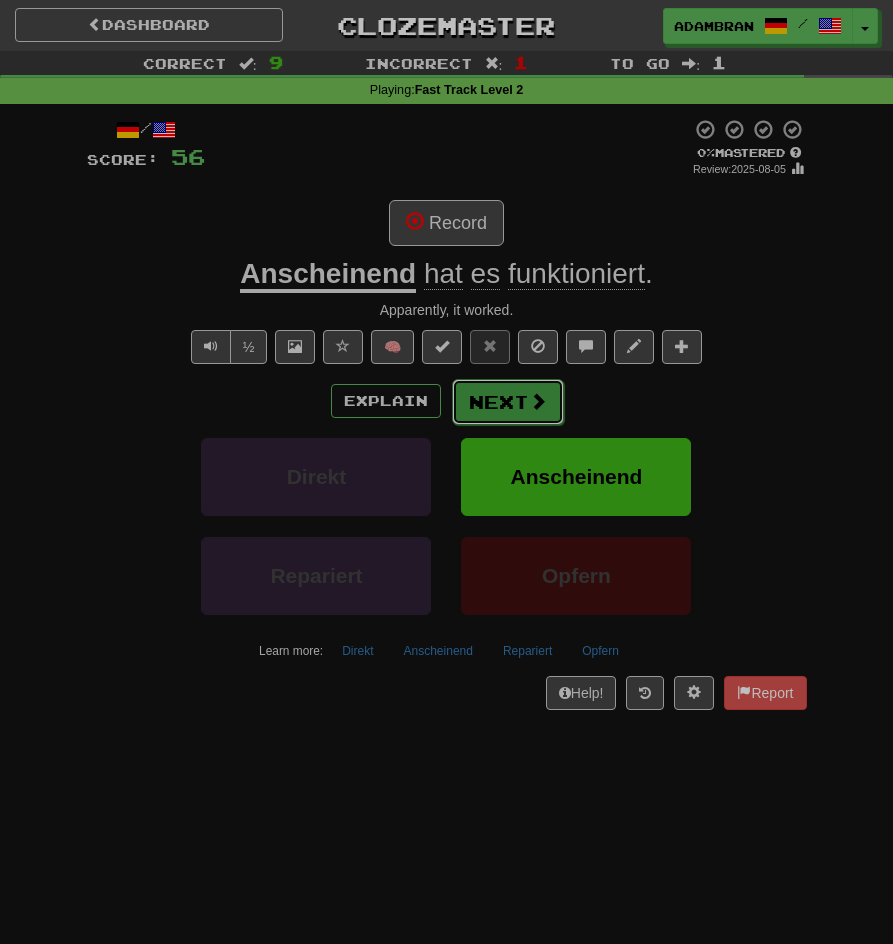 click at bounding box center [538, 401] 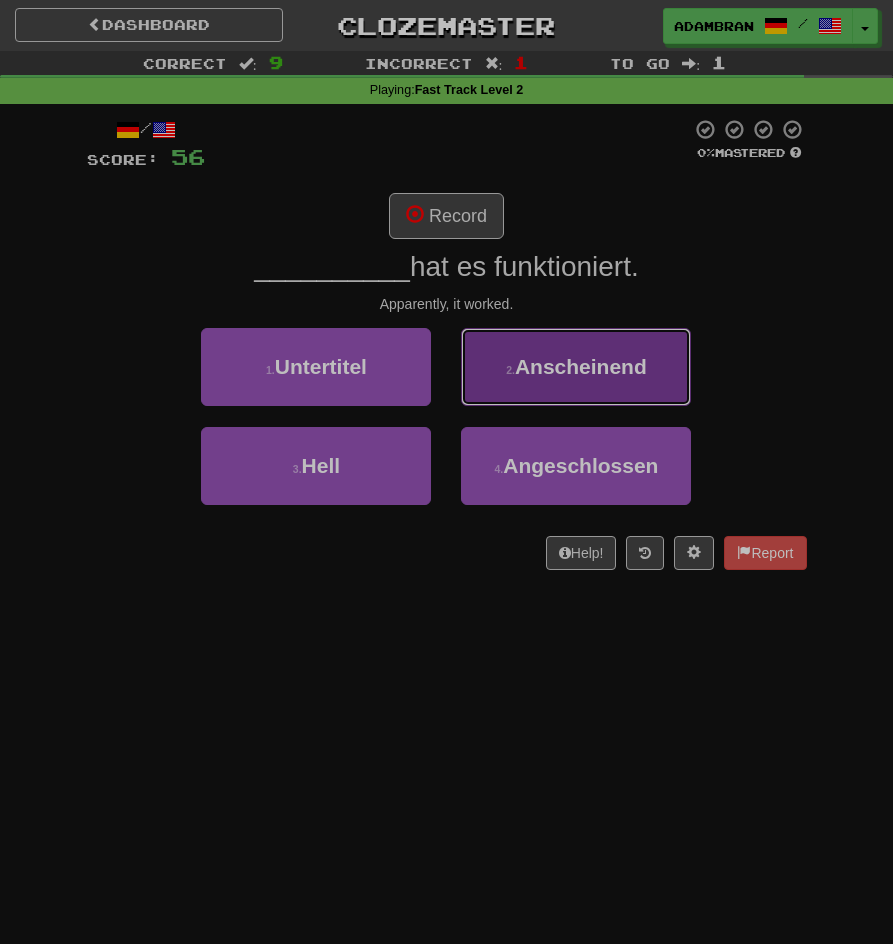 click on "2 .  Anscheinend" at bounding box center [576, 367] 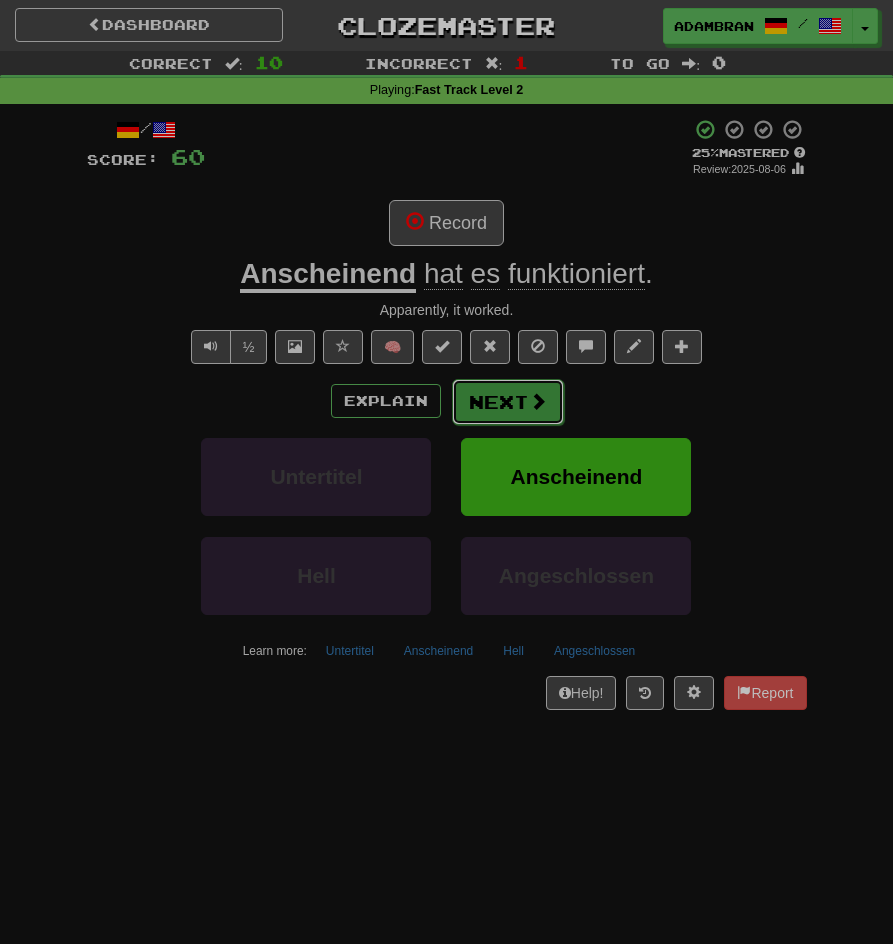 click on "Next" at bounding box center (508, 402) 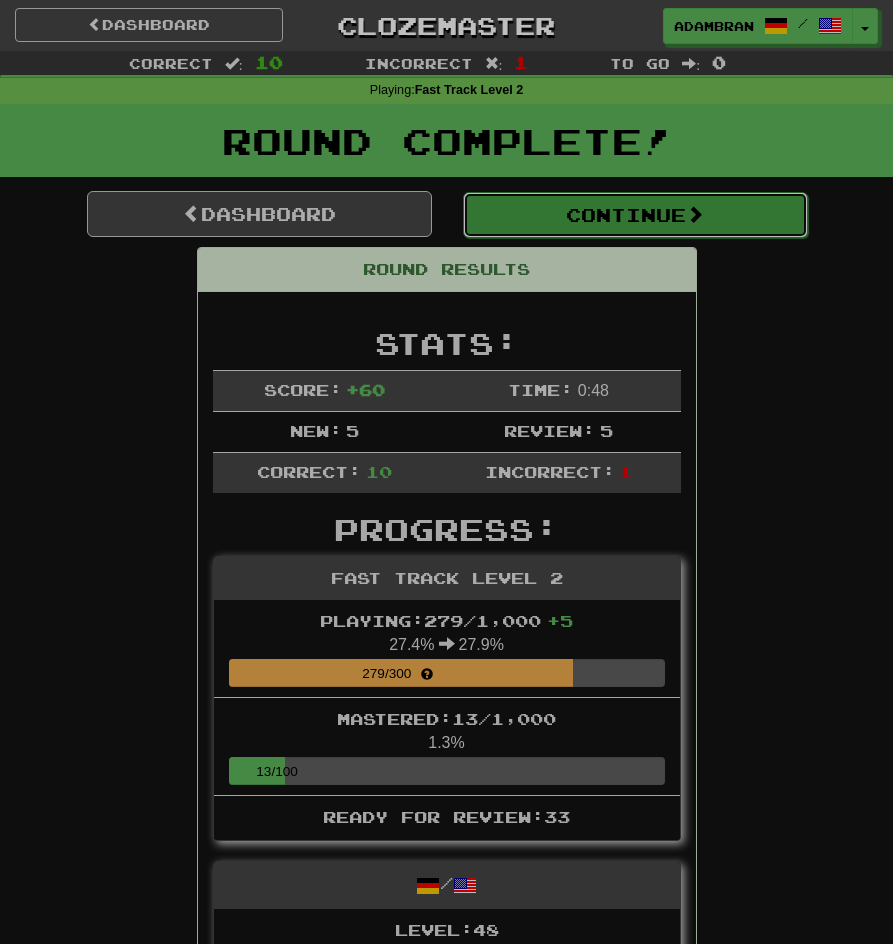 click on "Continue" at bounding box center (635, 215) 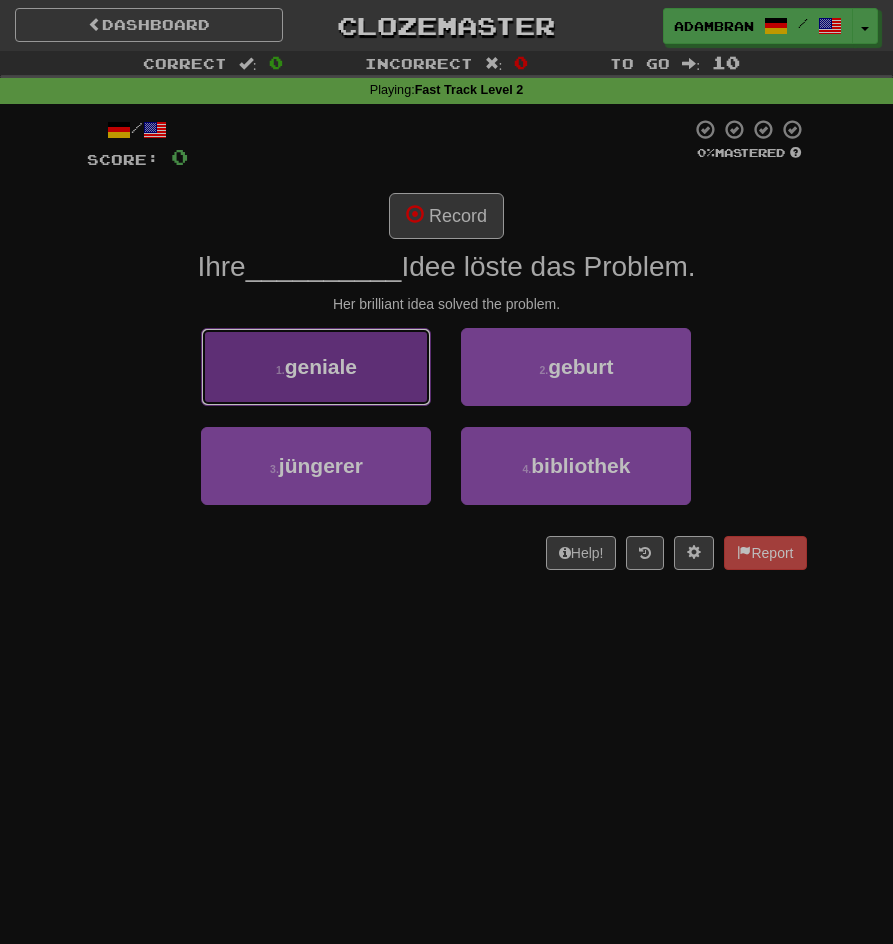 click on "1 .  geniale" at bounding box center (316, 367) 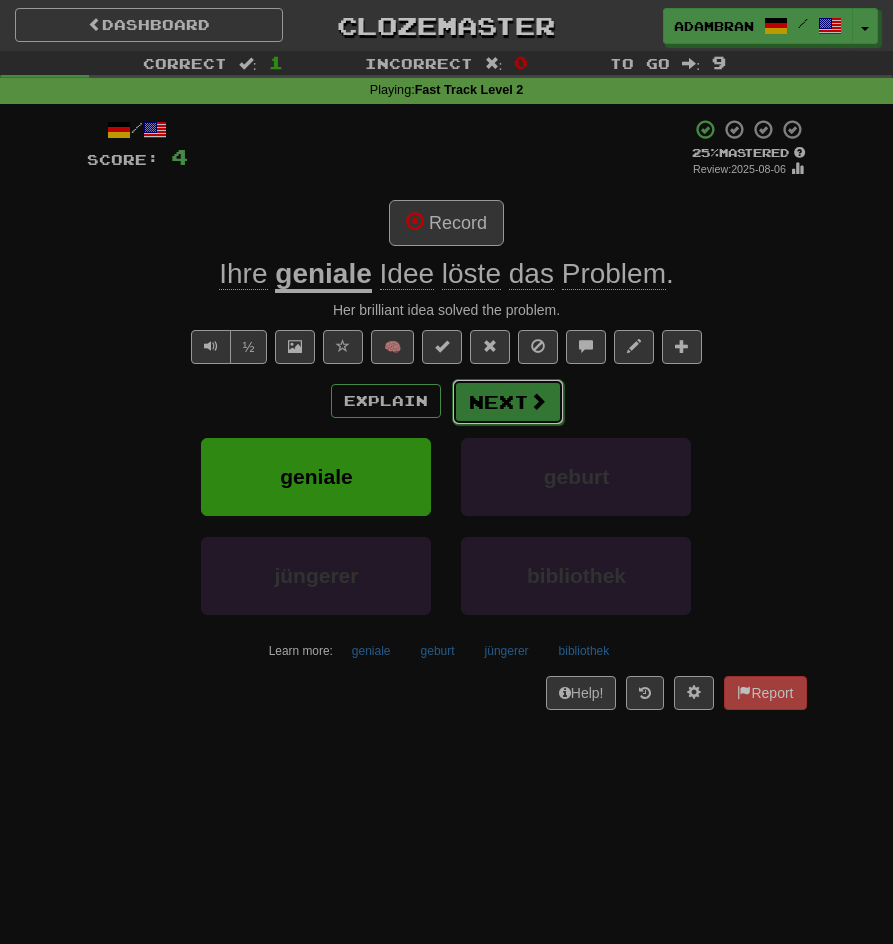 click on "Next" at bounding box center (508, 402) 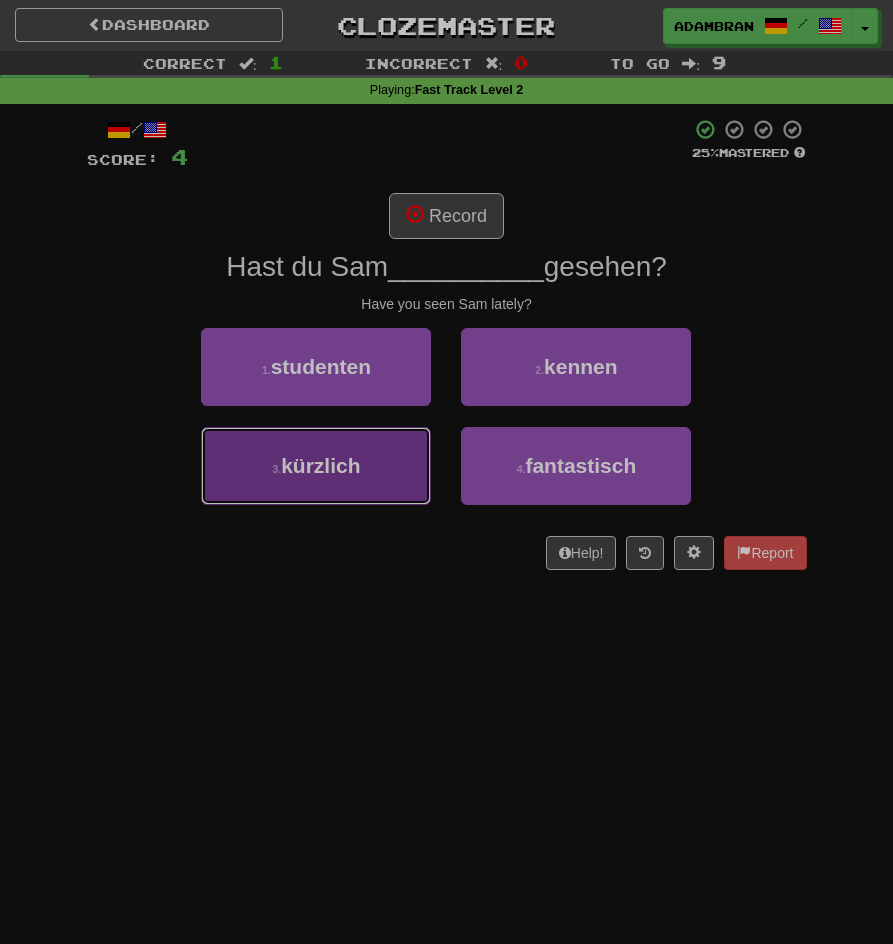 click on "3 .  kürzlich" at bounding box center (316, 466) 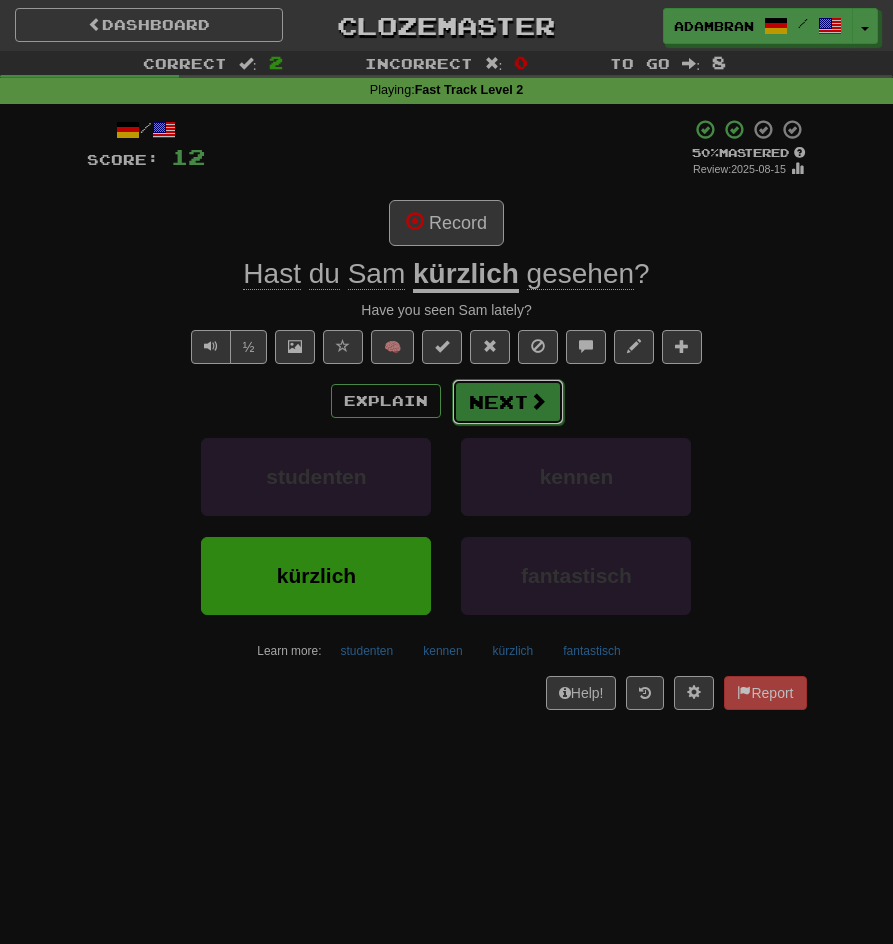 click on "Next" at bounding box center [508, 402] 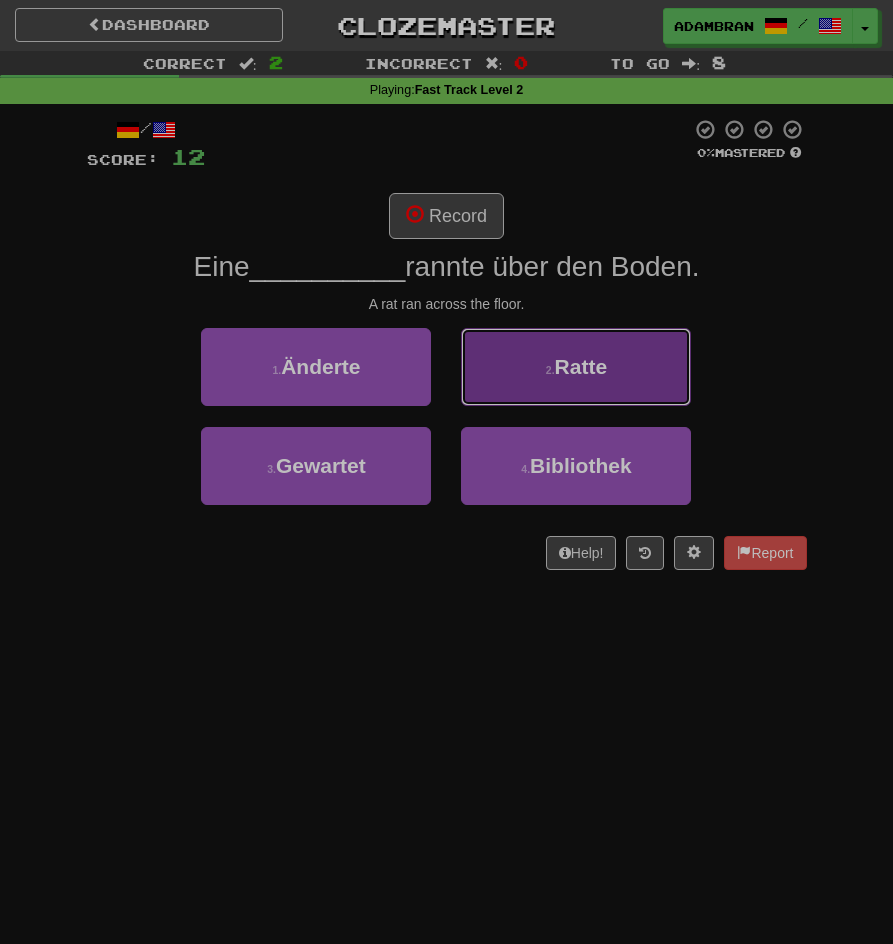 click on "2 .  Ratte" at bounding box center (576, 367) 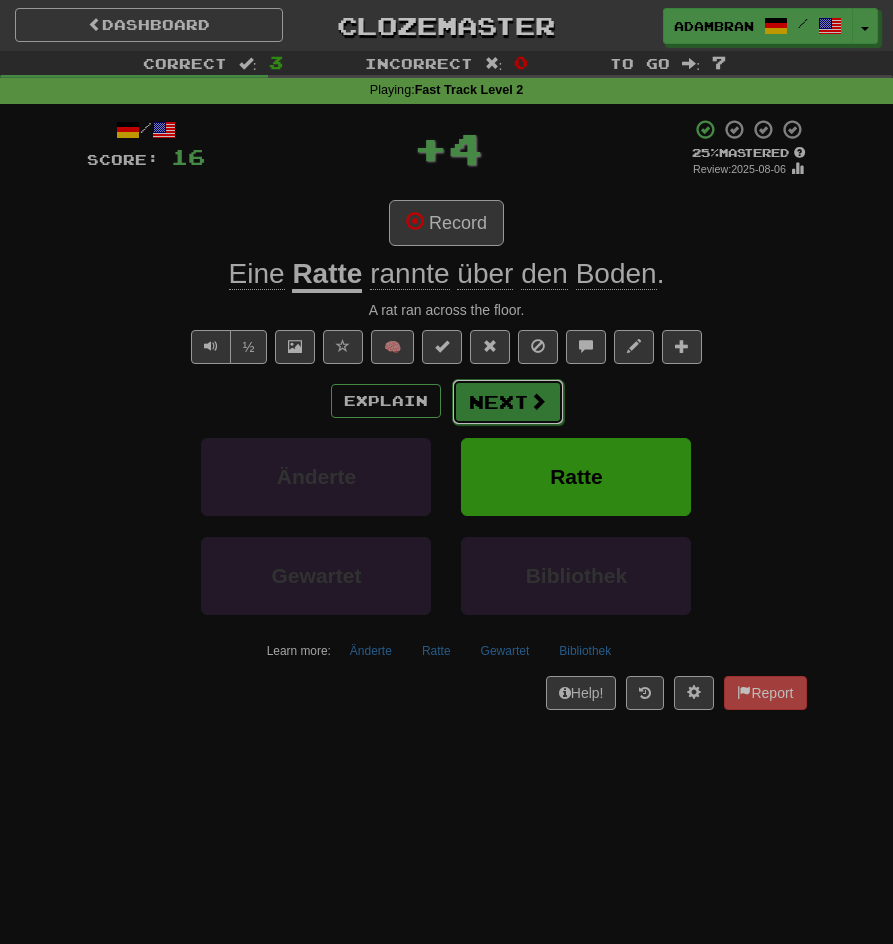 click at bounding box center [538, 401] 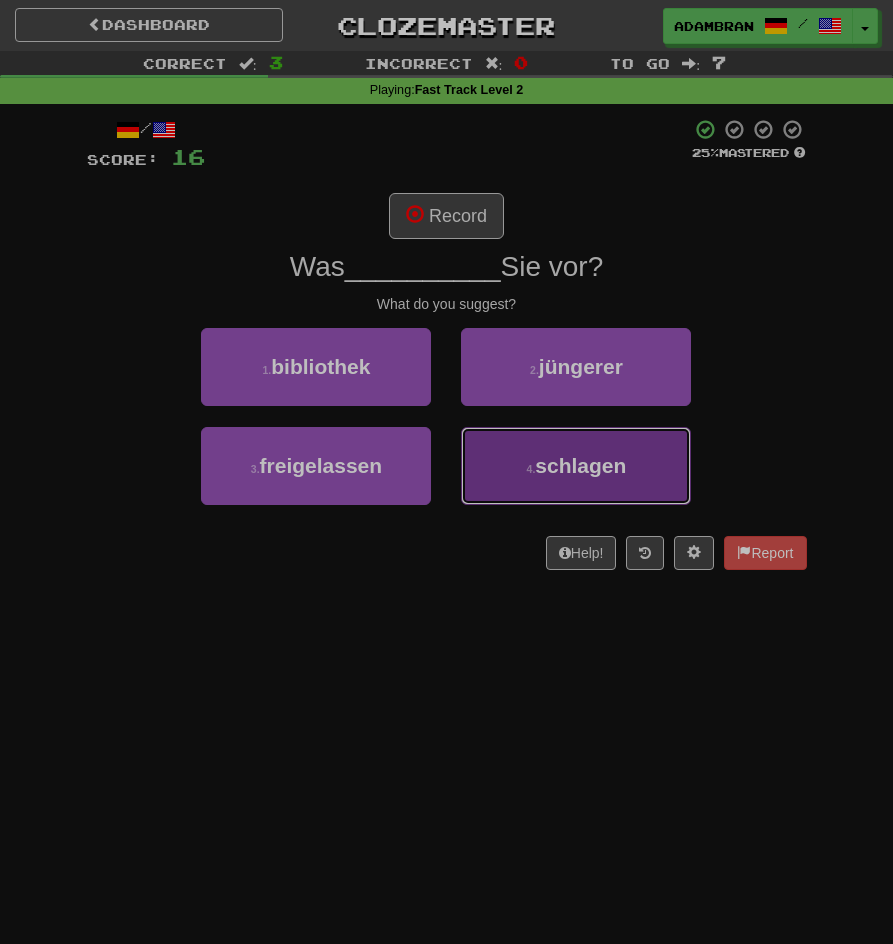 click on "4 ." at bounding box center [531, 469] 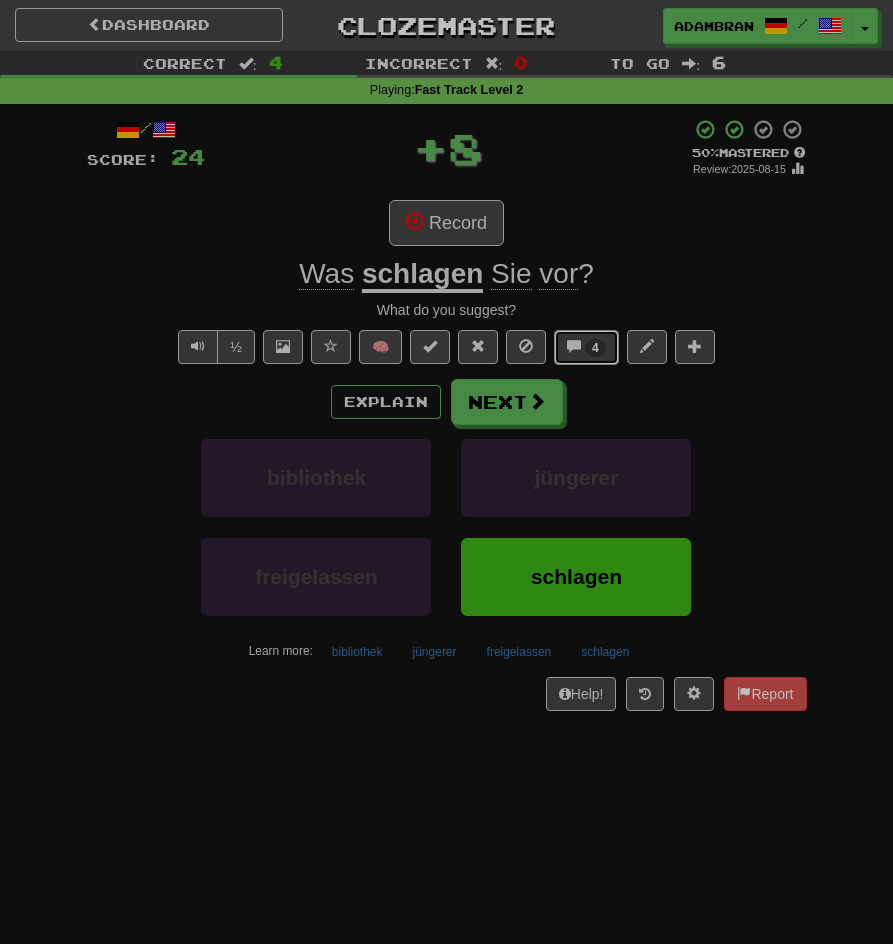 click on "4" at bounding box center [586, 347] 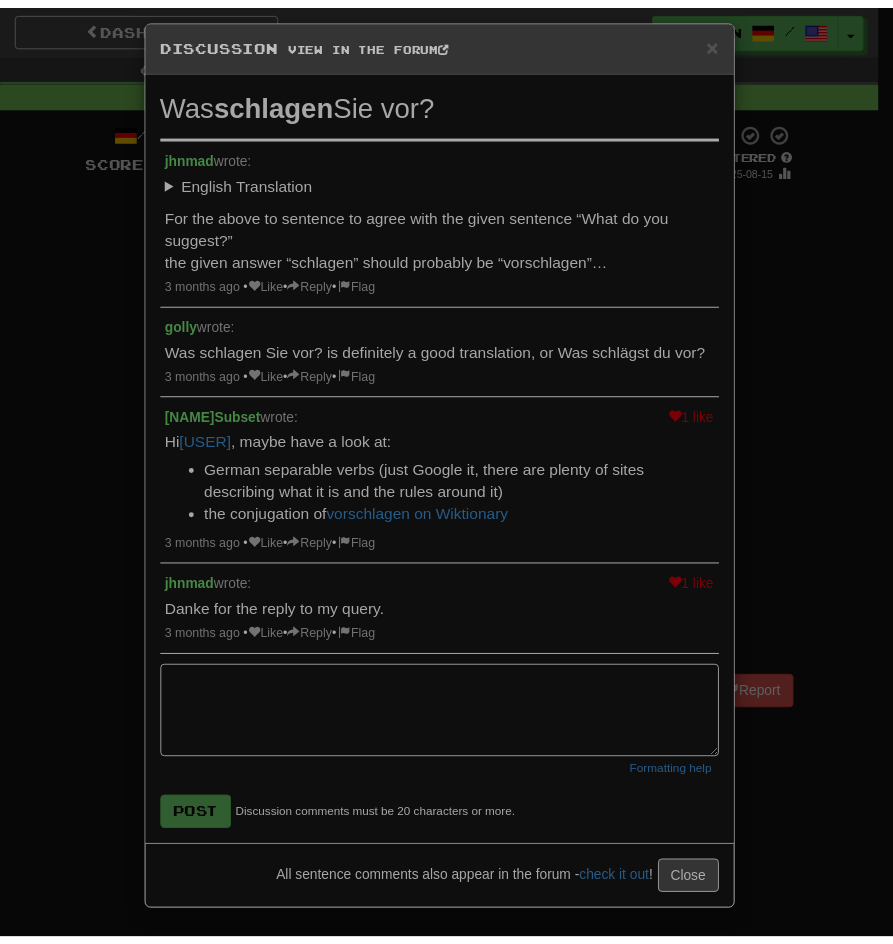 scroll, scrollTop: 15, scrollLeft: 0, axis: vertical 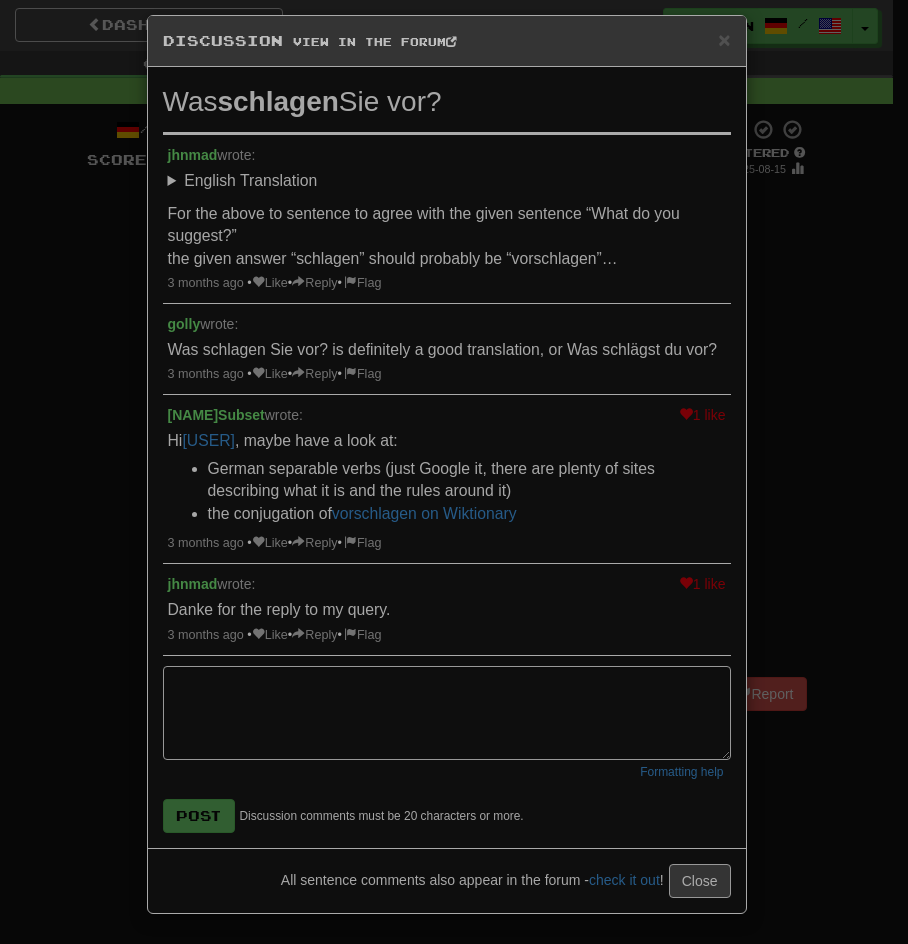 click on "× Discussion View in the forum  Was  schlagen  Sie vor?
jhnmad
wrote:
English Translation
What do you suggest?
For the above to sentence to agree  with the given sentence “What do you suggest?”
the given answer “schlagen” should probably be “vorschlagen”…
3 months ago
•
Like
•
Reply
•
Flag
golly
wrote:
Was schlagen Sie vor? is definitely a good translation, or Was schlägst du vor?
3 months ago
•
Like
•
Reply
•
Flag
1
like
HerrSubset
wrote:
Hi  @jhnmad , maybe have a look at:
German separable verbs (just Google it, there are plenty of sites describing what it is and the rules around it)
the conjugation of  vorschlagen on Wiktionary
3 months ago
•
Like
•
Reply
•
Flag
1
like
jhnmad
wrote:
Danke for the reply to my query.
3 months ago
•
Like
•
Reply
•
Flag
Formatting help Post check it out" at bounding box center [454, 472] 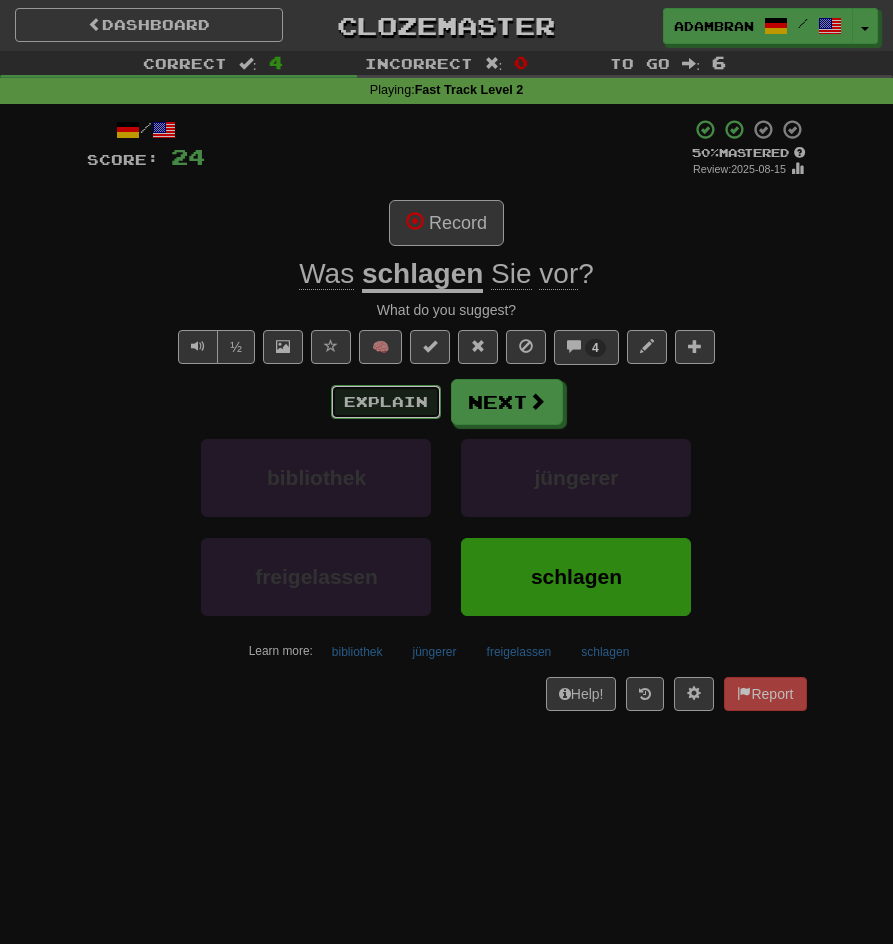 click on "Explain" at bounding box center (386, 402) 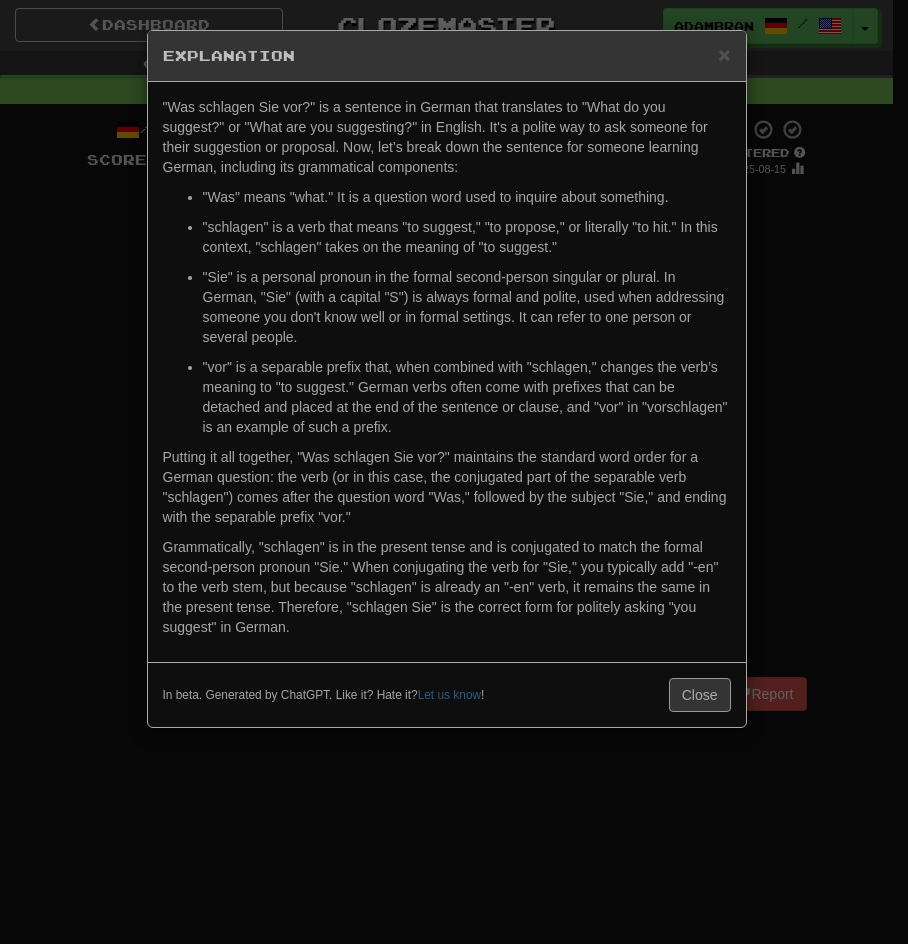 click on "× Explanation "Was schlagen Sie vor?" is a sentence in German that translates to "What do you suggest?" or "What are you suggesting?" in English. It's a polite way to ask someone for their suggestion or proposal. Now, let’s break down the sentence for someone learning German, including its grammatical components:
"Was" means "what." It is a question word used to inquire about something.
"schlagen" is a verb that means "to suggest," "to propose," or literally "to hit." In this context, "schlagen" takes on the meaning of "to suggest."
"Sie" is a personal pronoun in the formal second-person singular or plural. In German, "Sie" (with a capital "S") is always formal and polite, used when addressing someone you don't know well or in formal settings. It can refer to one person or several people.
In beta. Generated by ChatGPT. Like it? Hate it?  Let us know ! Close" at bounding box center (454, 472) 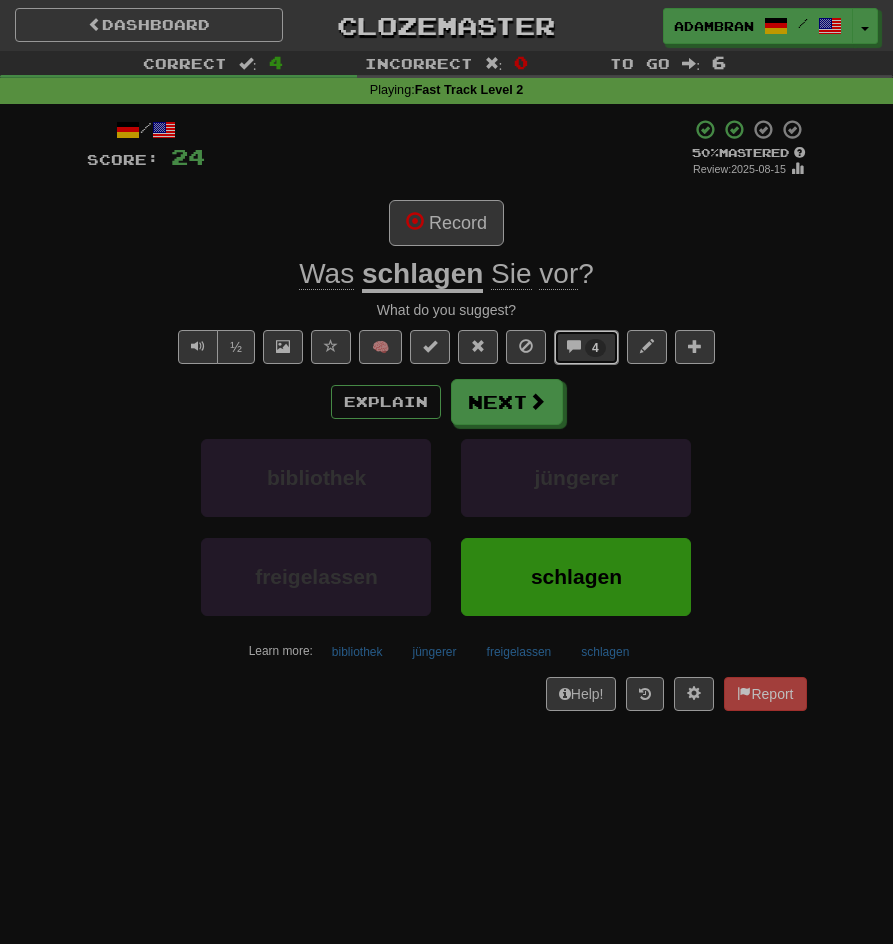 click at bounding box center [574, 346] 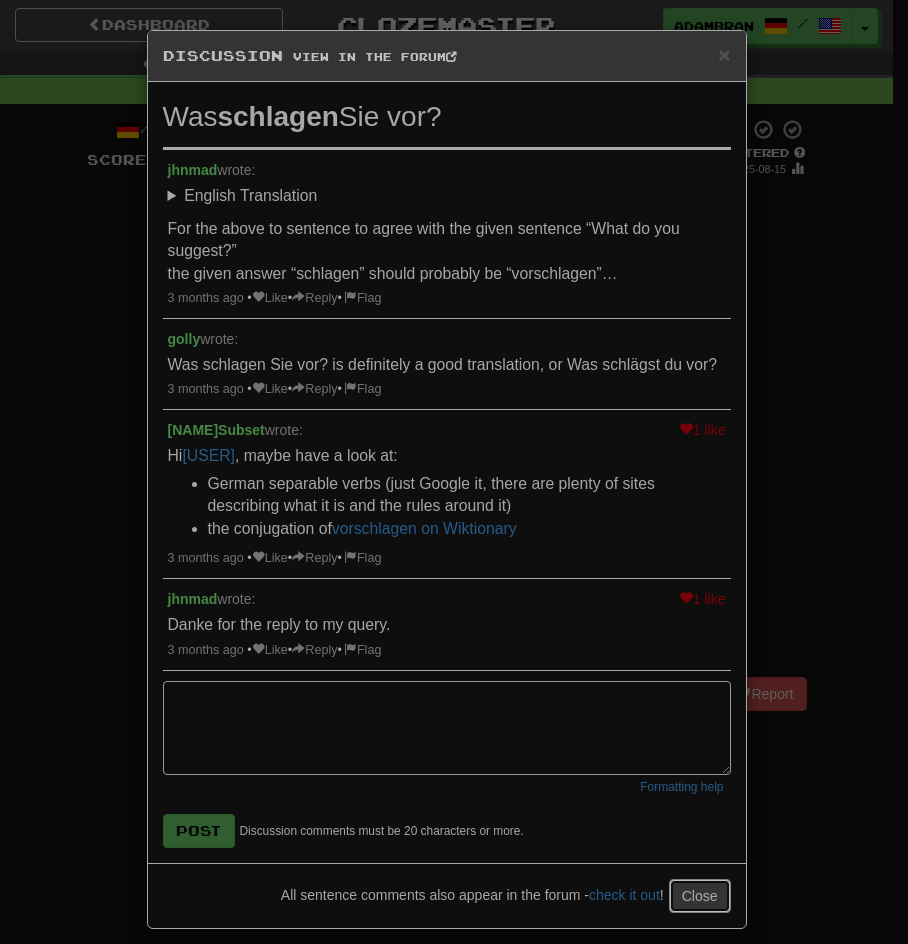 click on "Close" at bounding box center [700, 896] 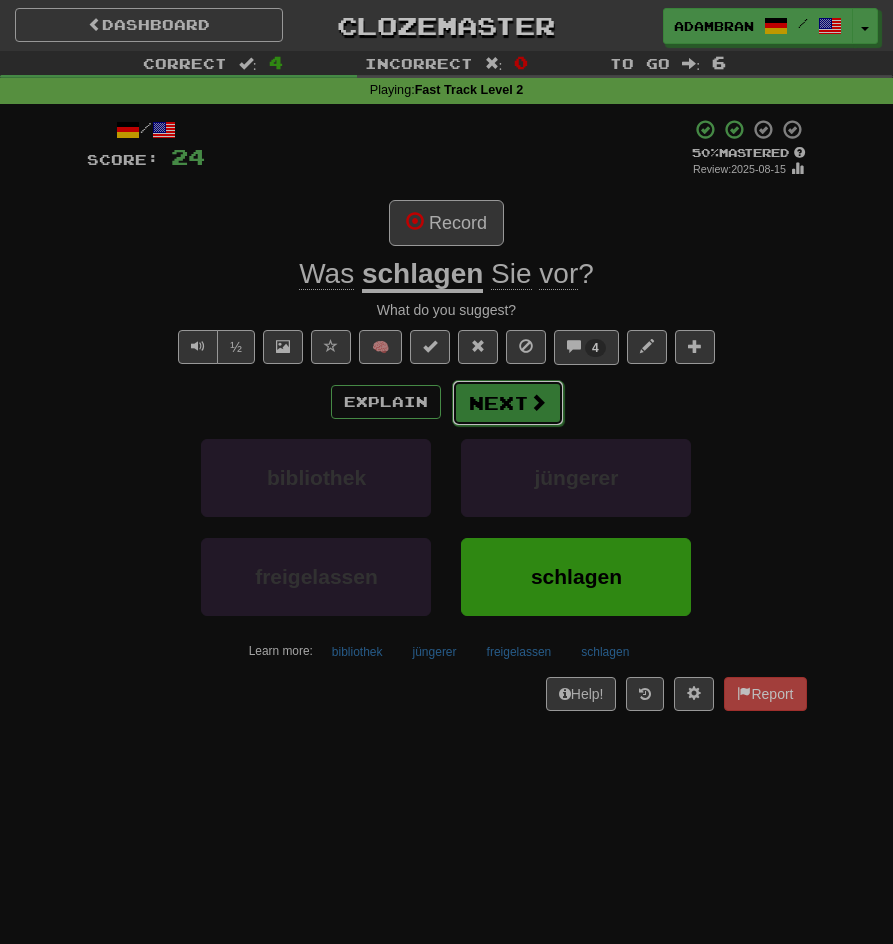 click on "Next" at bounding box center (508, 403) 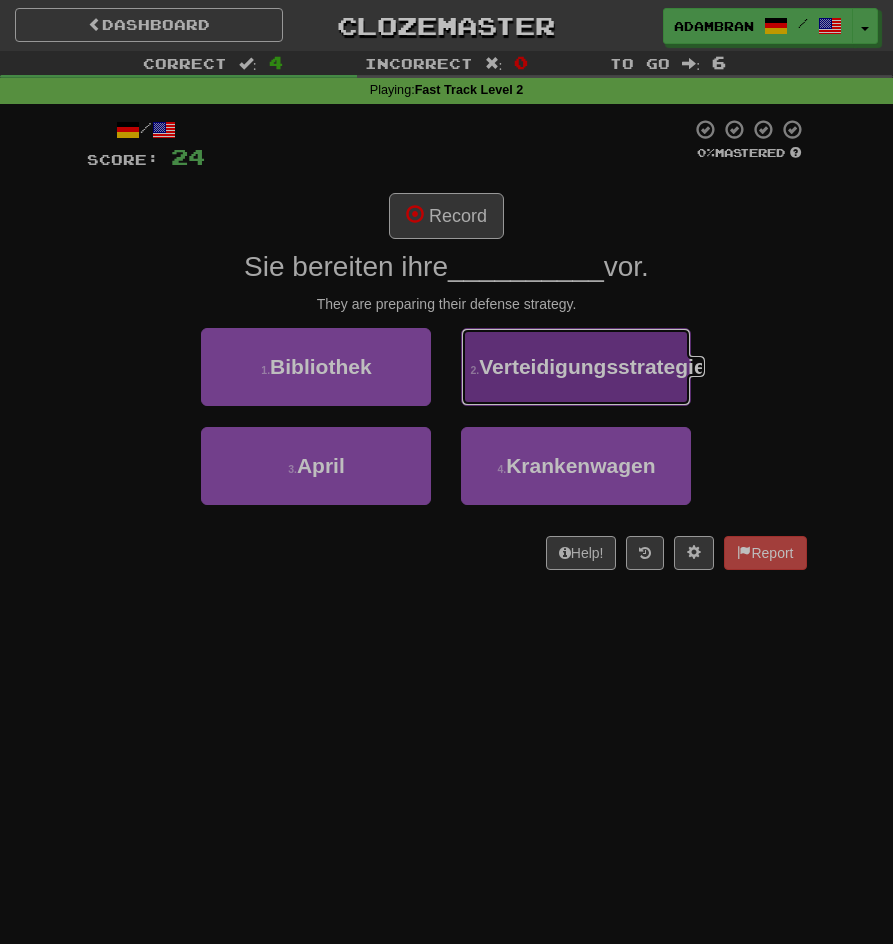 click on "Verteidigungsstrategie" at bounding box center (592, 366) 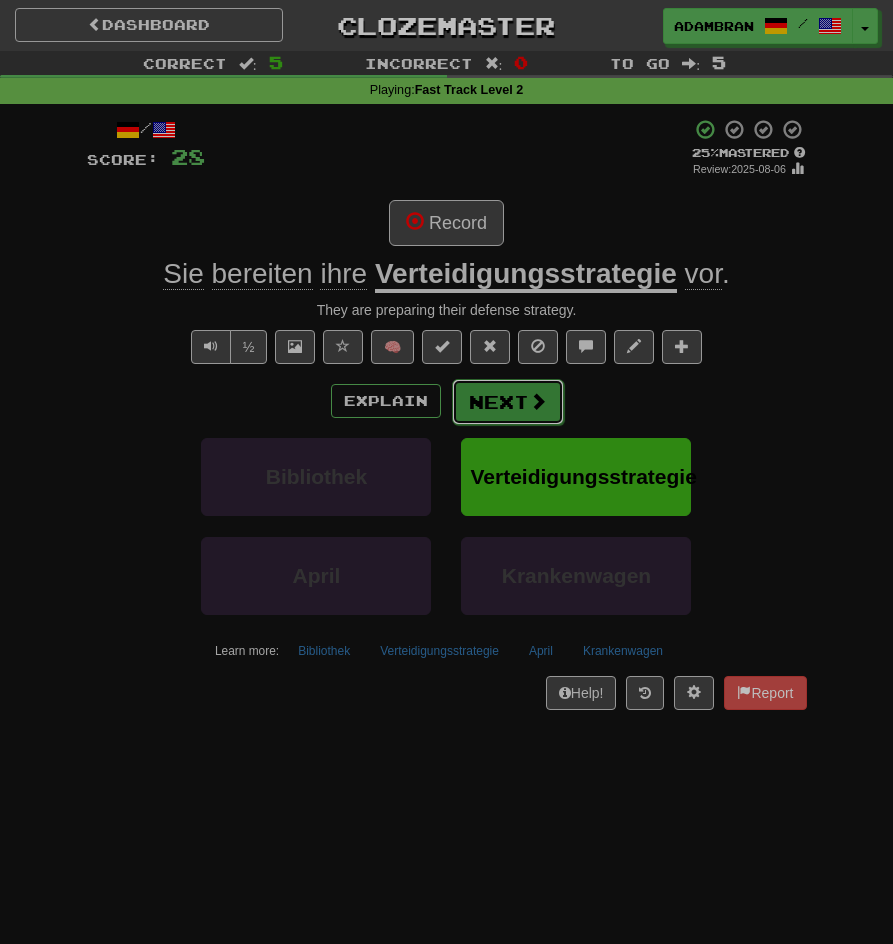 click at bounding box center [538, 401] 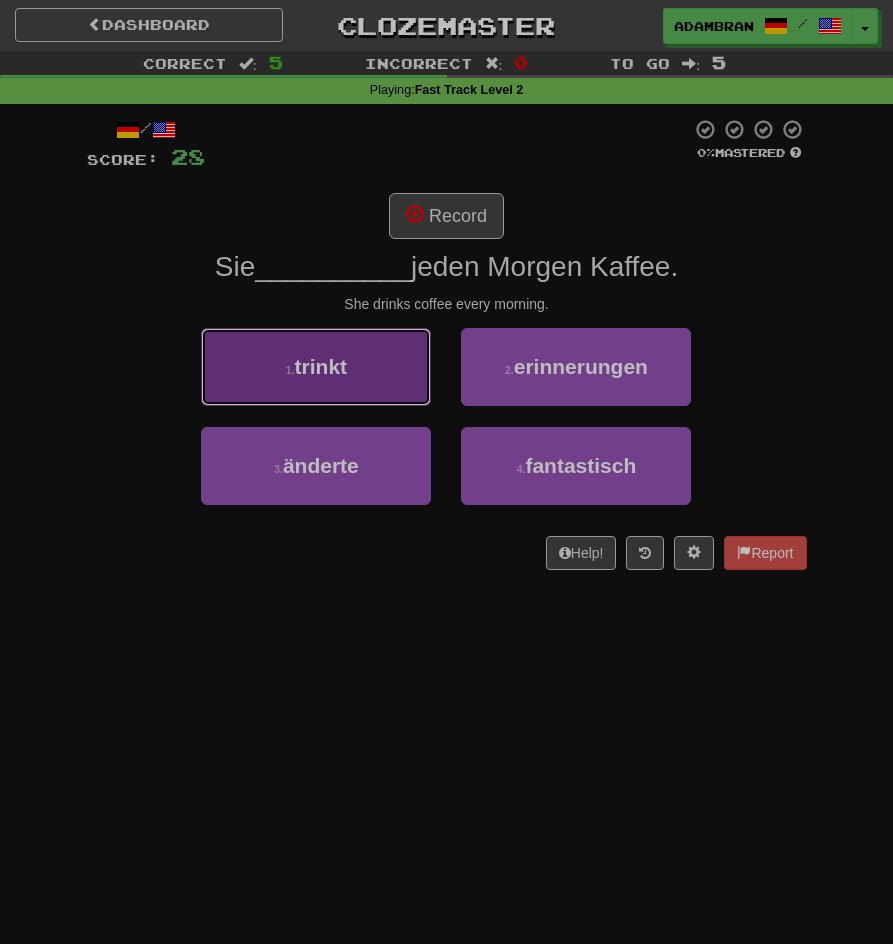 click on "trinkt" at bounding box center (321, 366) 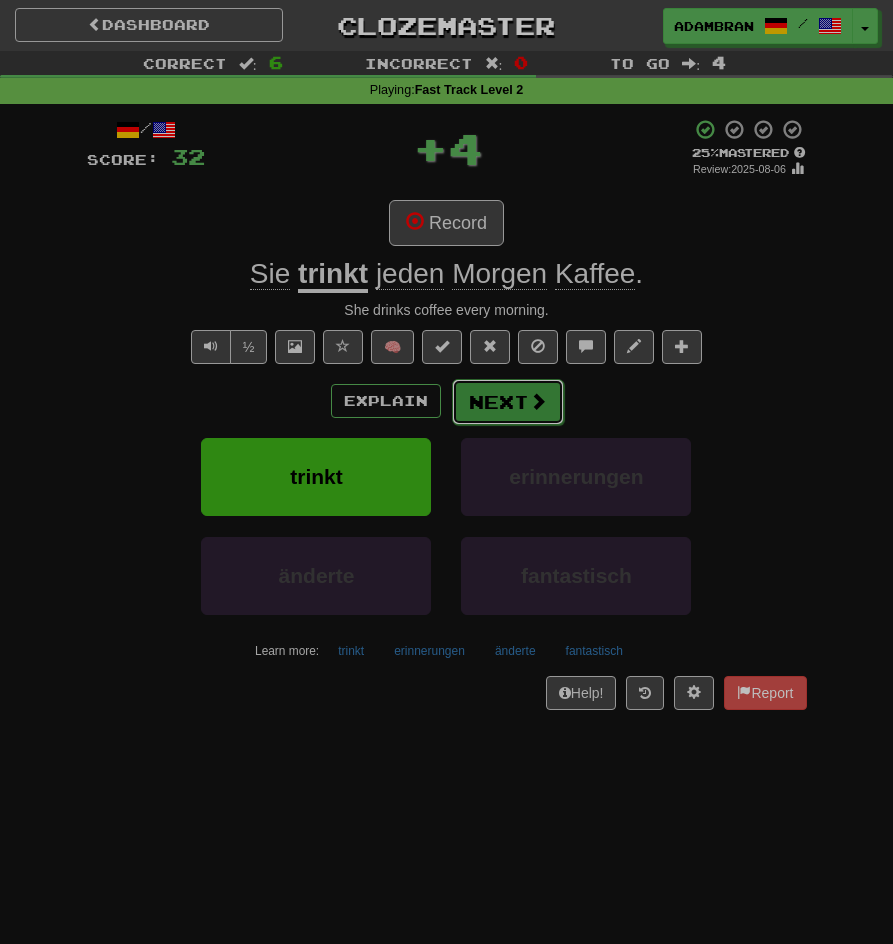 click on "Next" at bounding box center [508, 402] 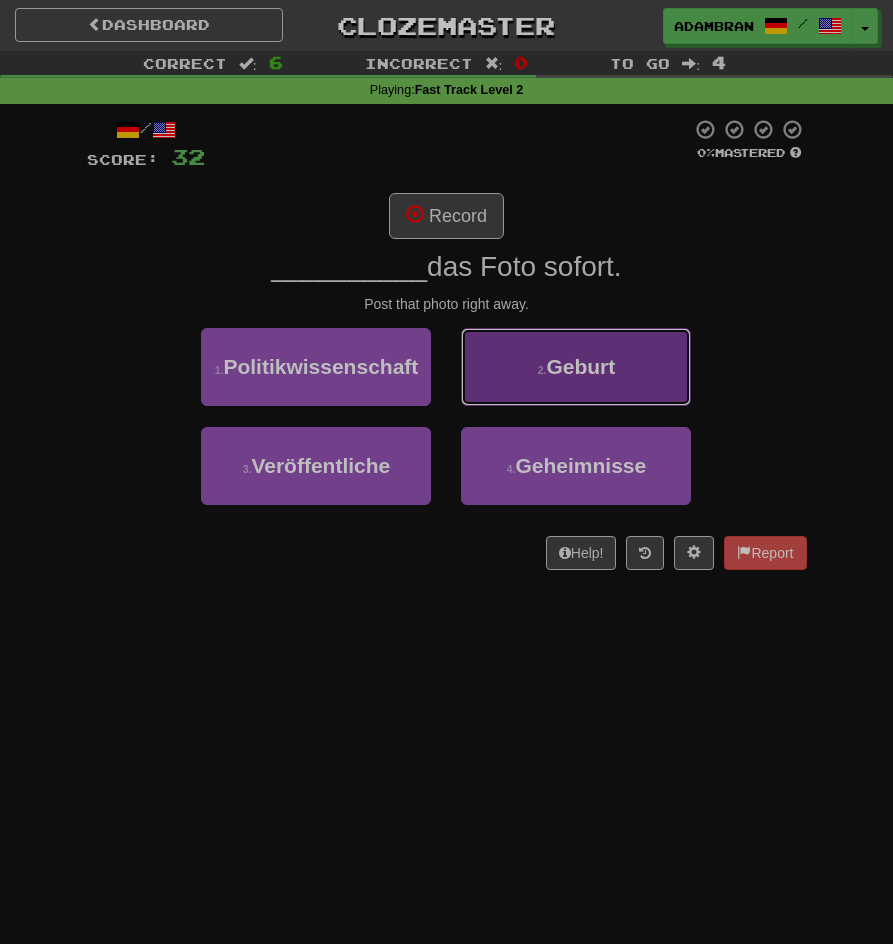 click on "Geburt" at bounding box center (580, 366) 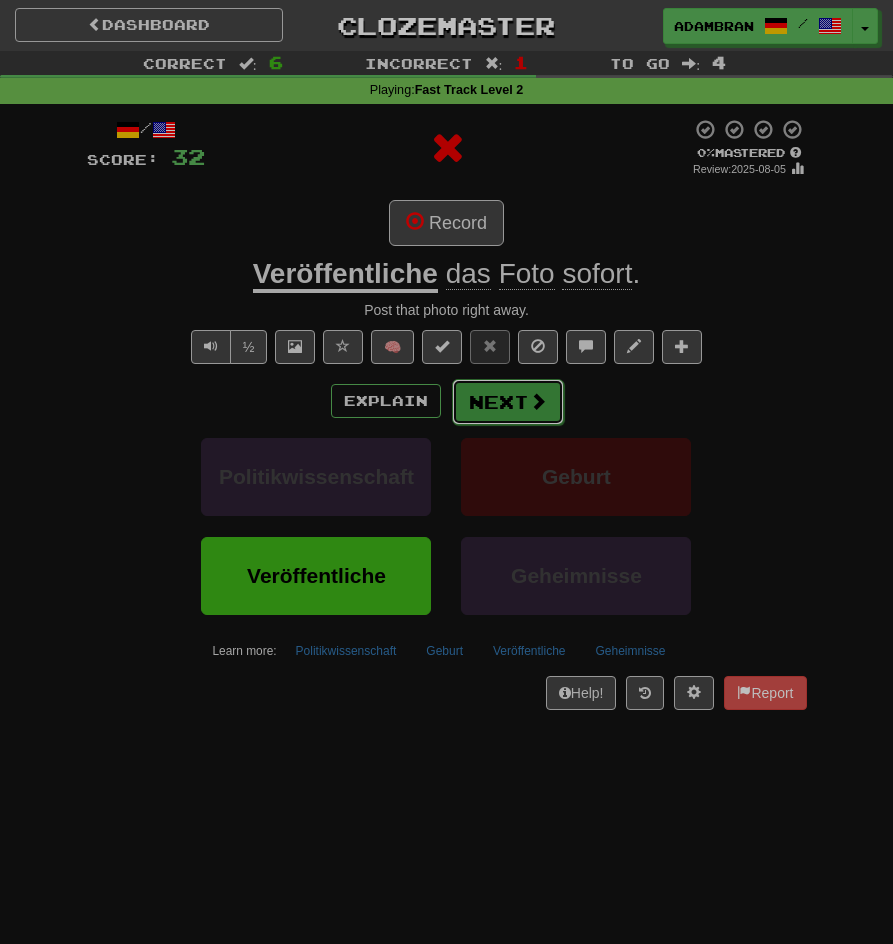 click on "Next" at bounding box center (508, 402) 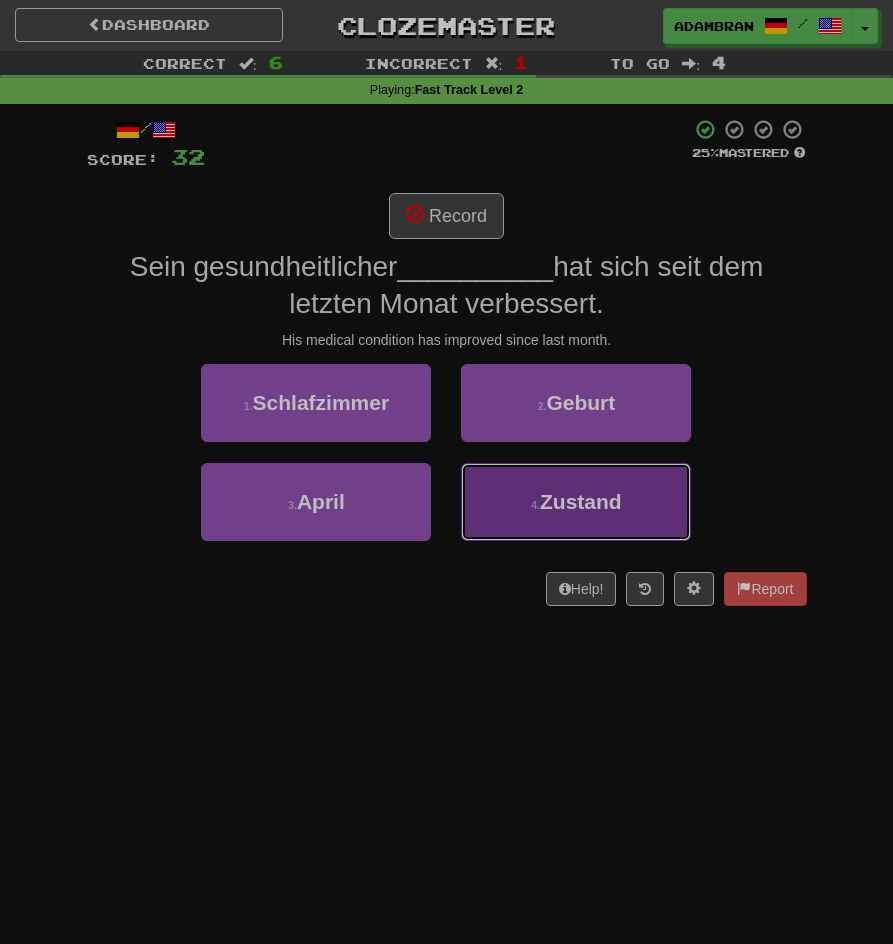 click on "Zustand" at bounding box center (581, 501) 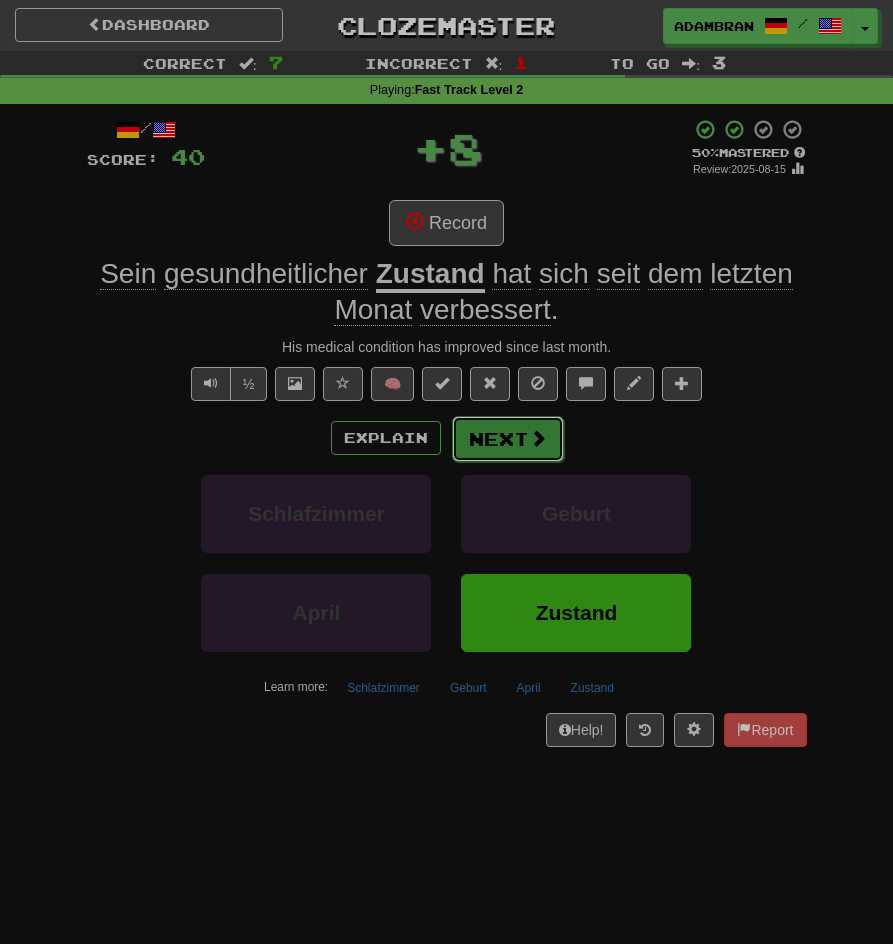 click at bounding box center (538, 438) 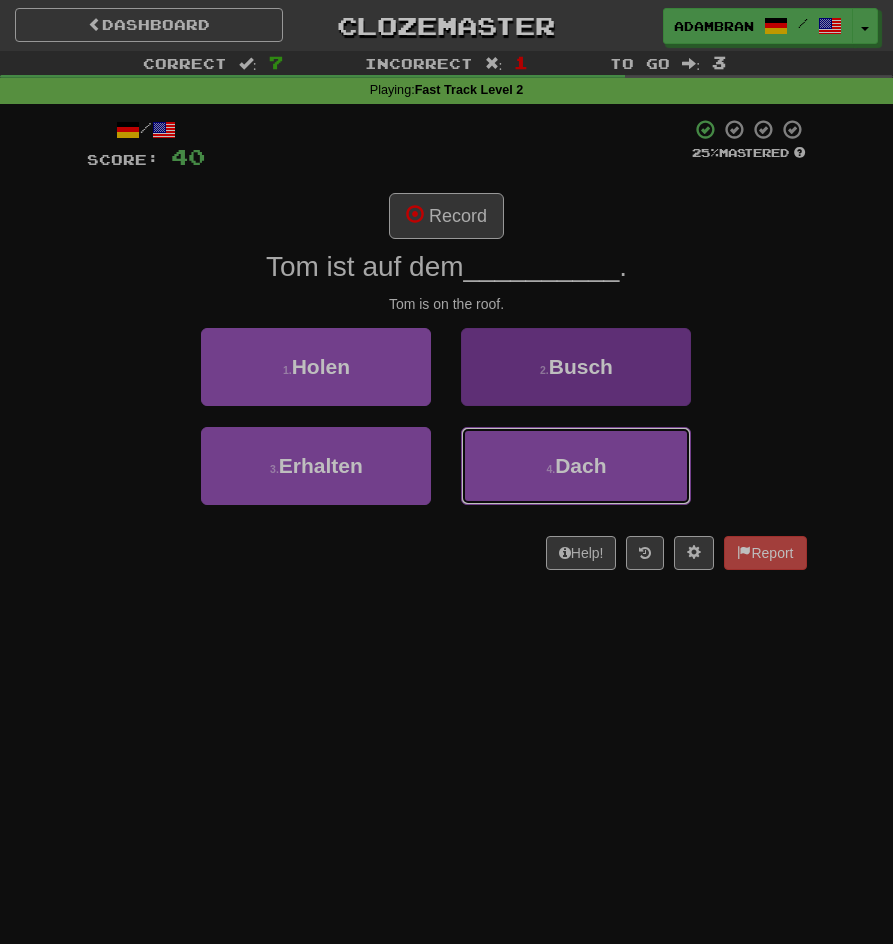 click on "4 .  Dach" at bounding box center [576, 466] 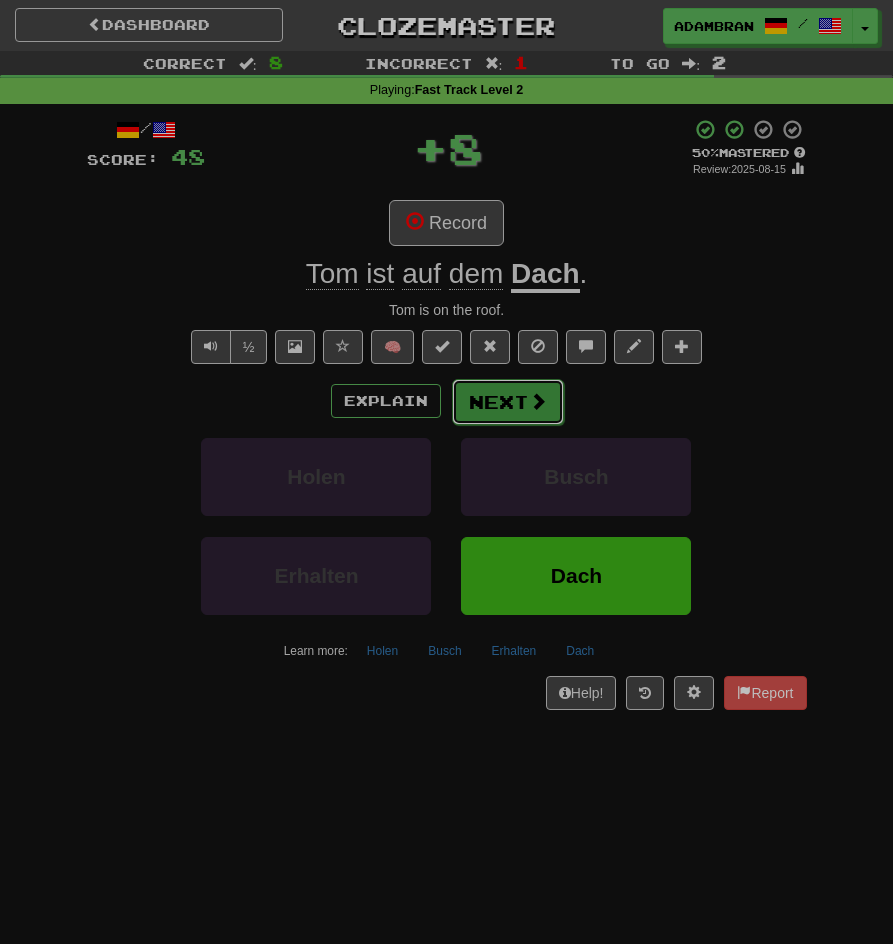 click on "Next" at bounding box center [508, 402] 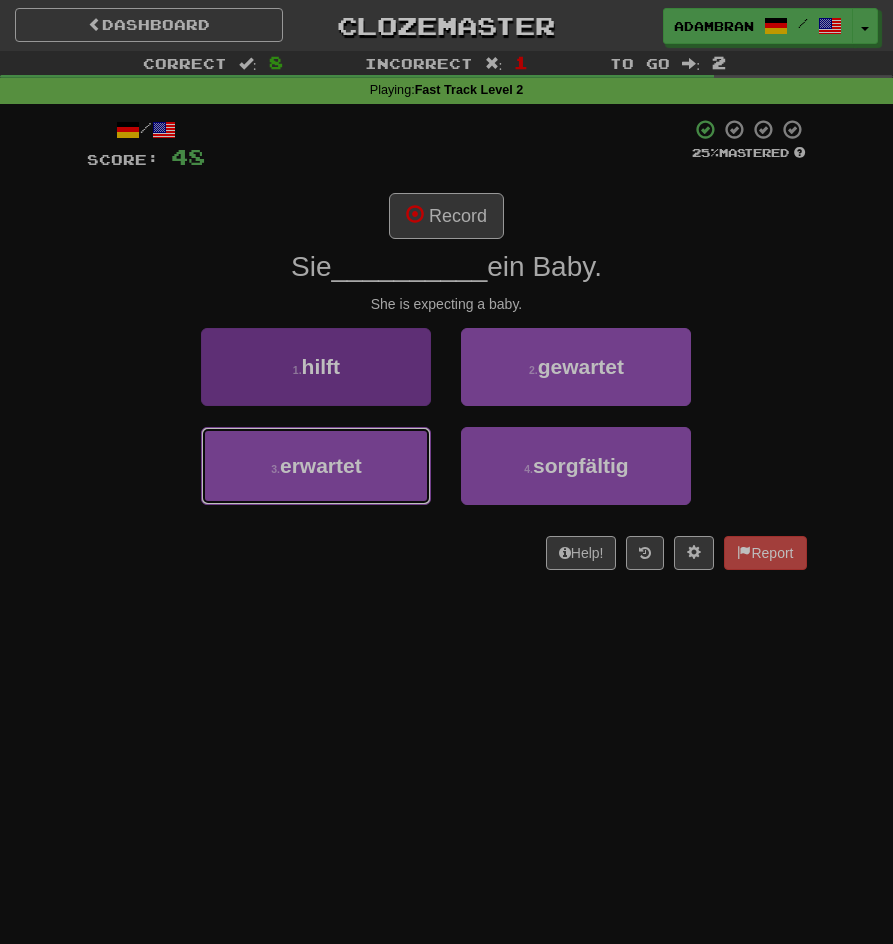 click on "erwartet" at bounding box center [321, 465] 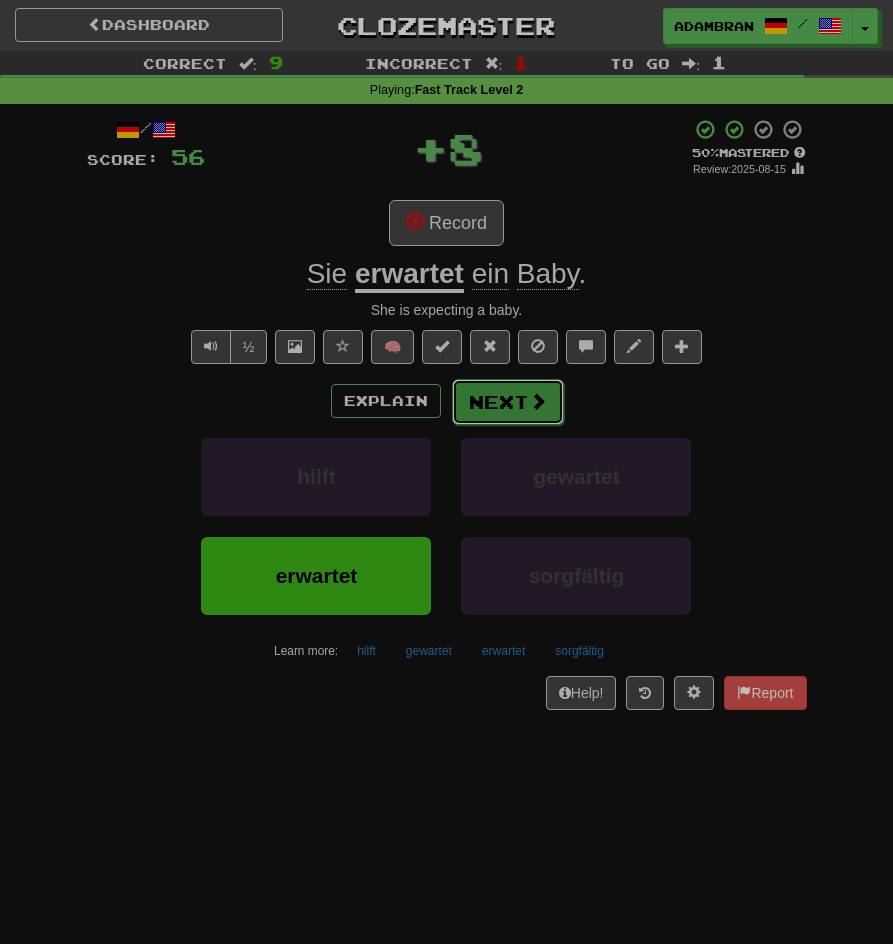 click at bounding box center (538, 401) 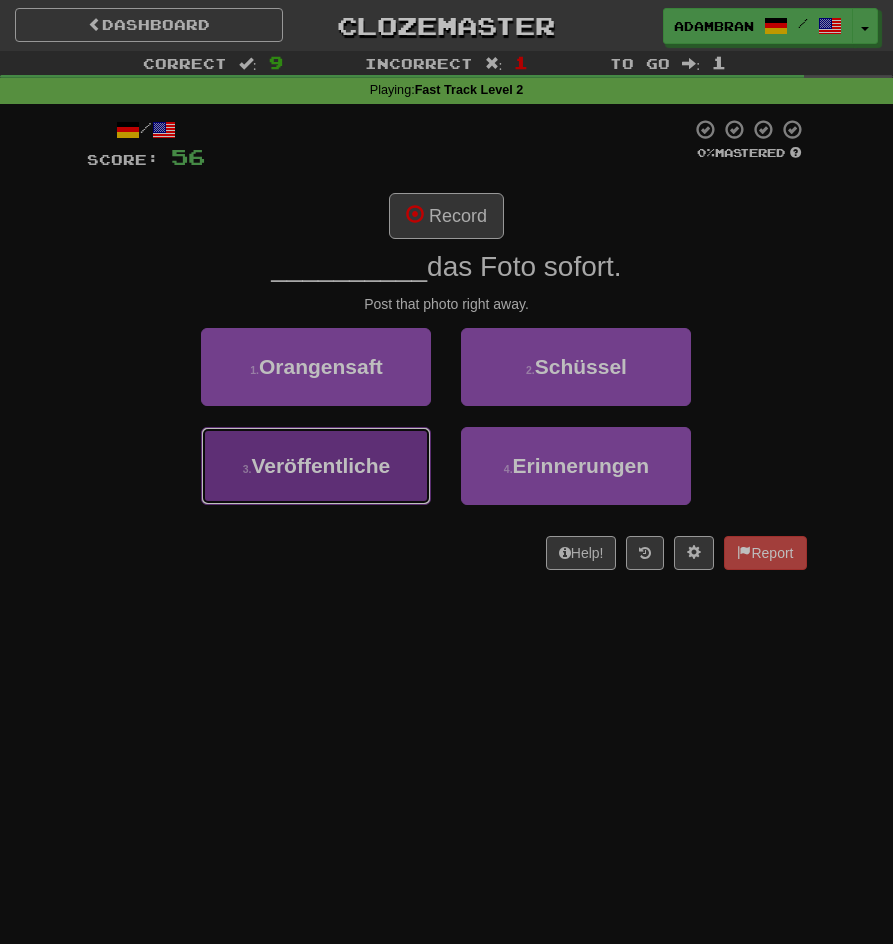 click on "Veröffentliche" at bounding box center [320, 465] 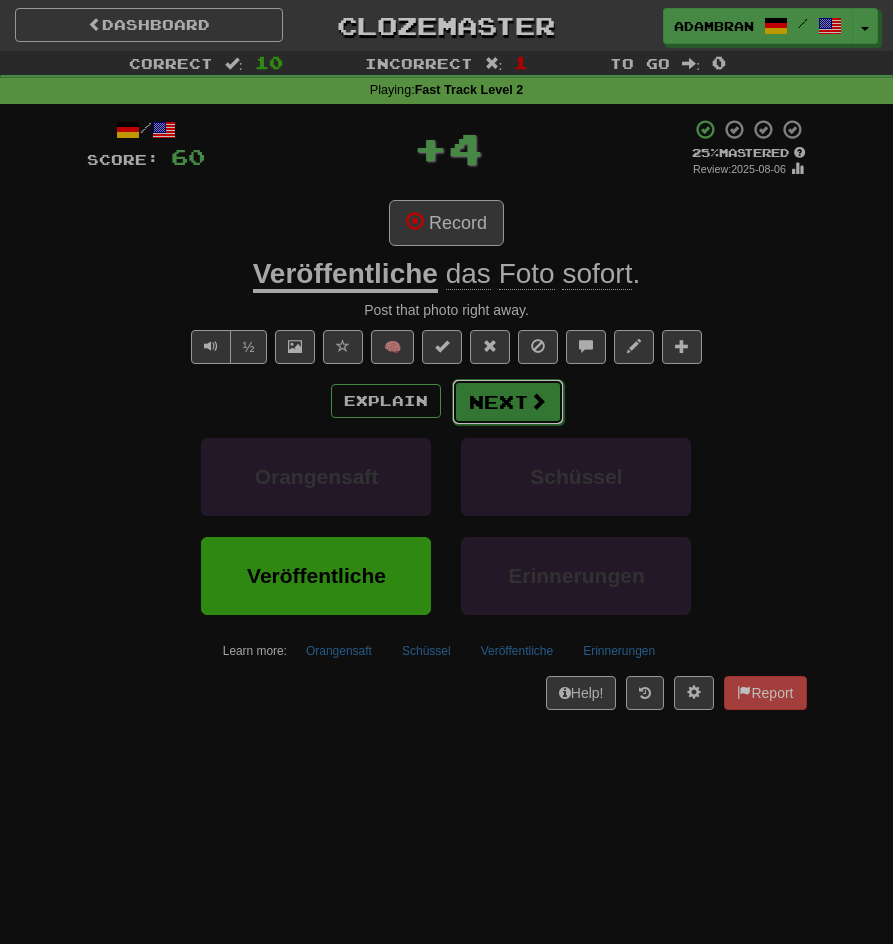 click on "Next" at bounding box center [508, 402] 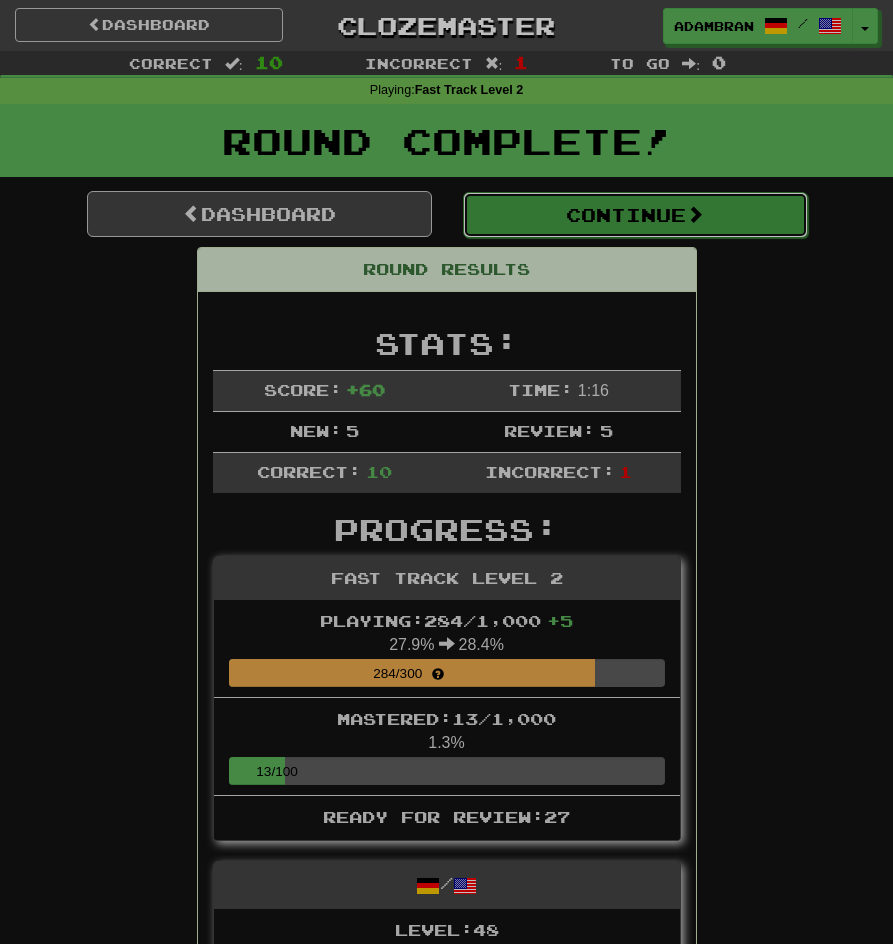 click on "Continue" at bounding box center [635, 215] 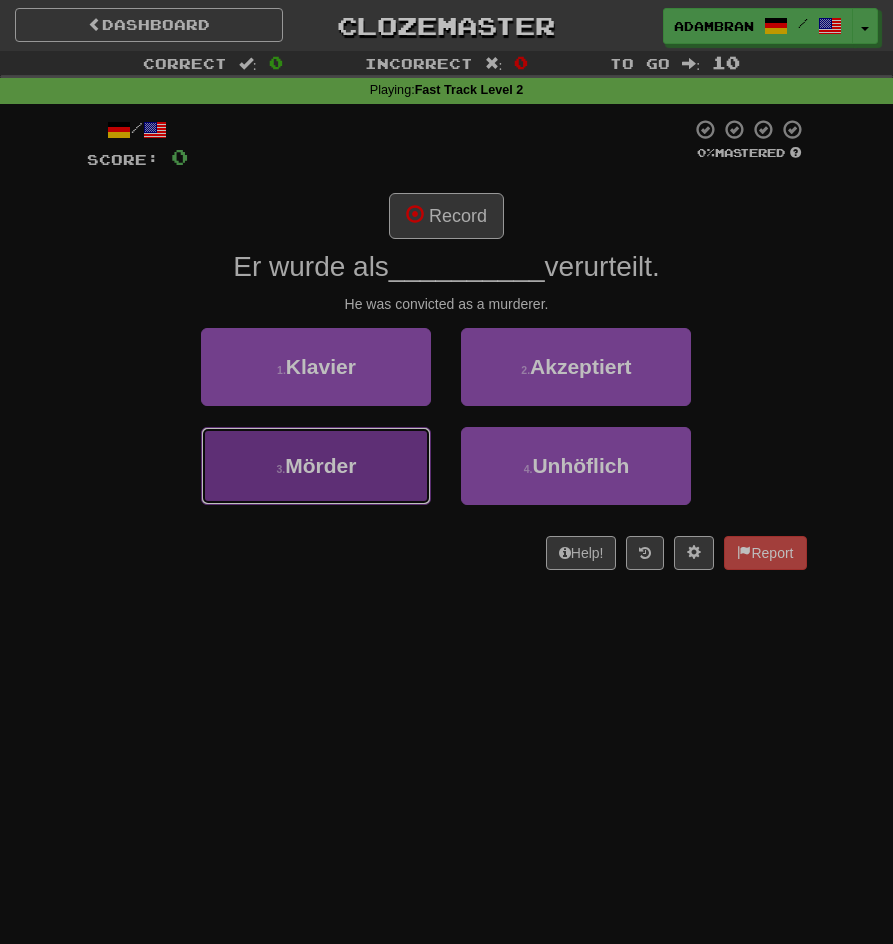 click on "3 .  Mörder" at bounding box center (316, 466) 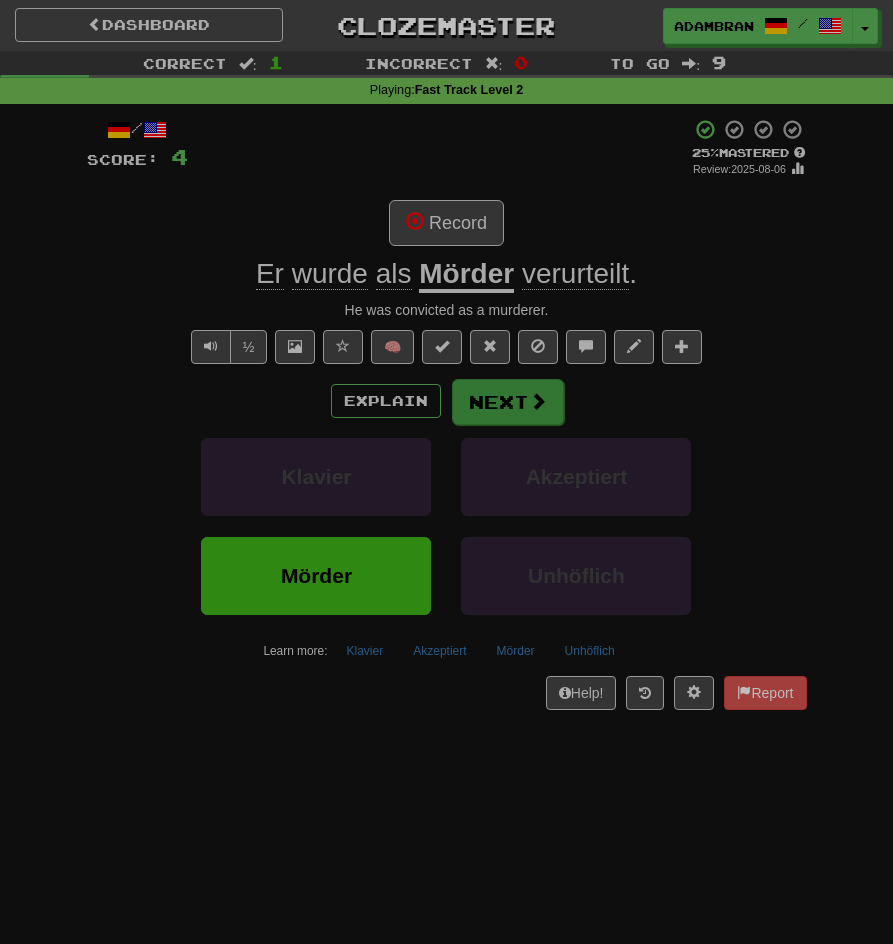 drag, startPoint x: 505, startPoint y: 429, endPoint x: 512, endPoint y: 409, distance: 21.189621 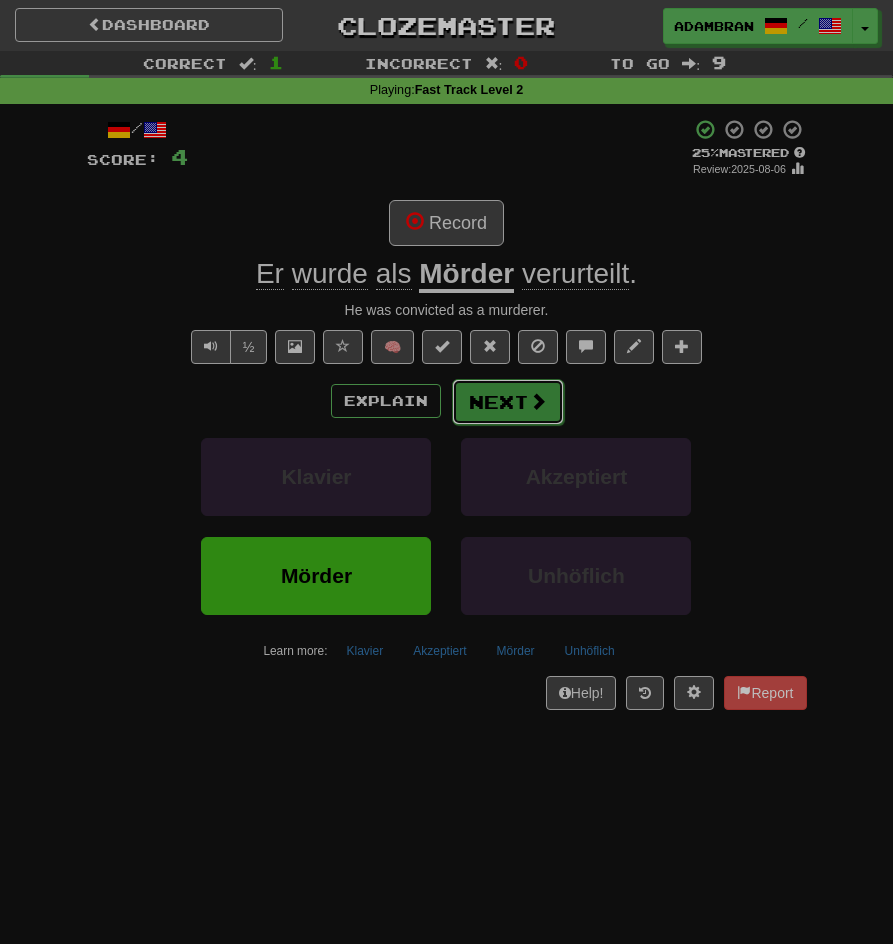 drag, startPoint x: 512, startPoint y: 414, endPoint x: 515, endPoint y: 404, distance: 10.440307 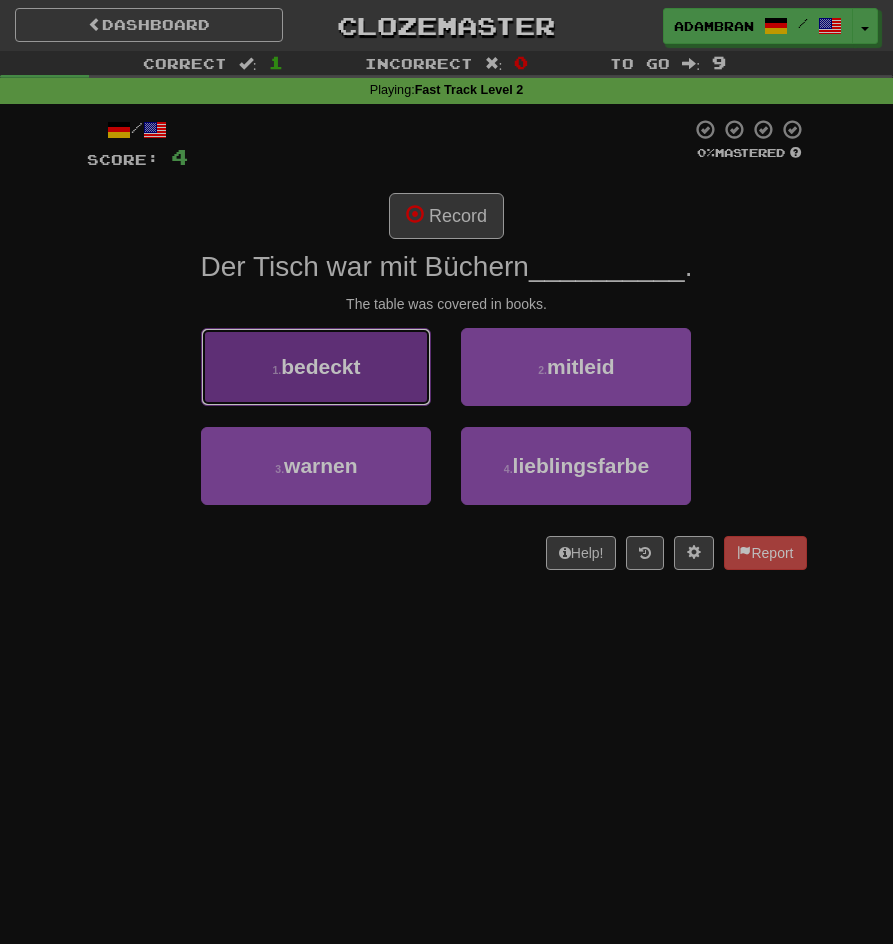 click on "1 .  bedeckt" at bounding box center [316, 367] 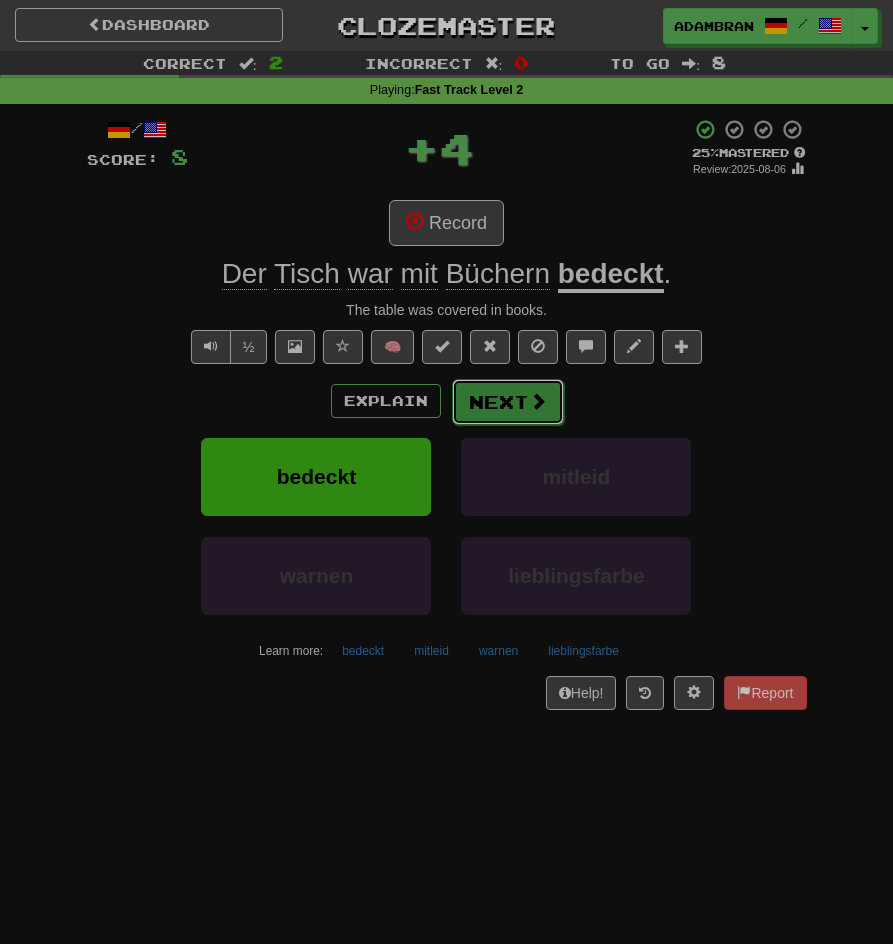 click on "Next" at bounding box center [508, 402] 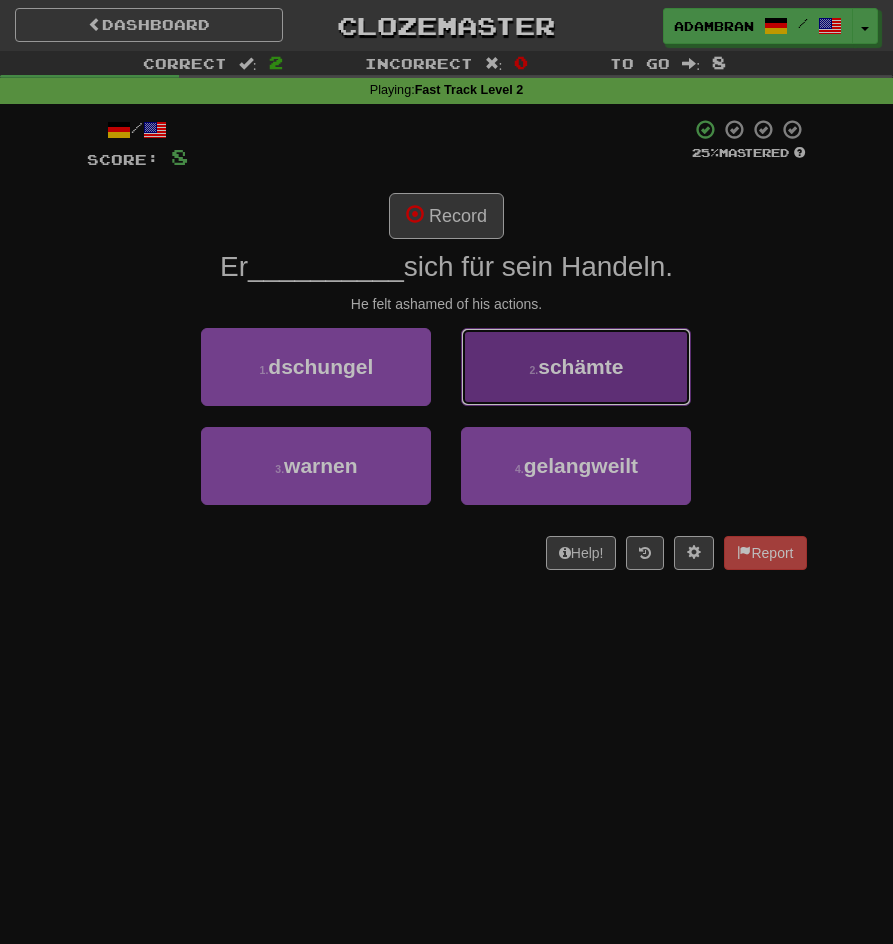 click on "schämte" at bounding box center (580, 366) 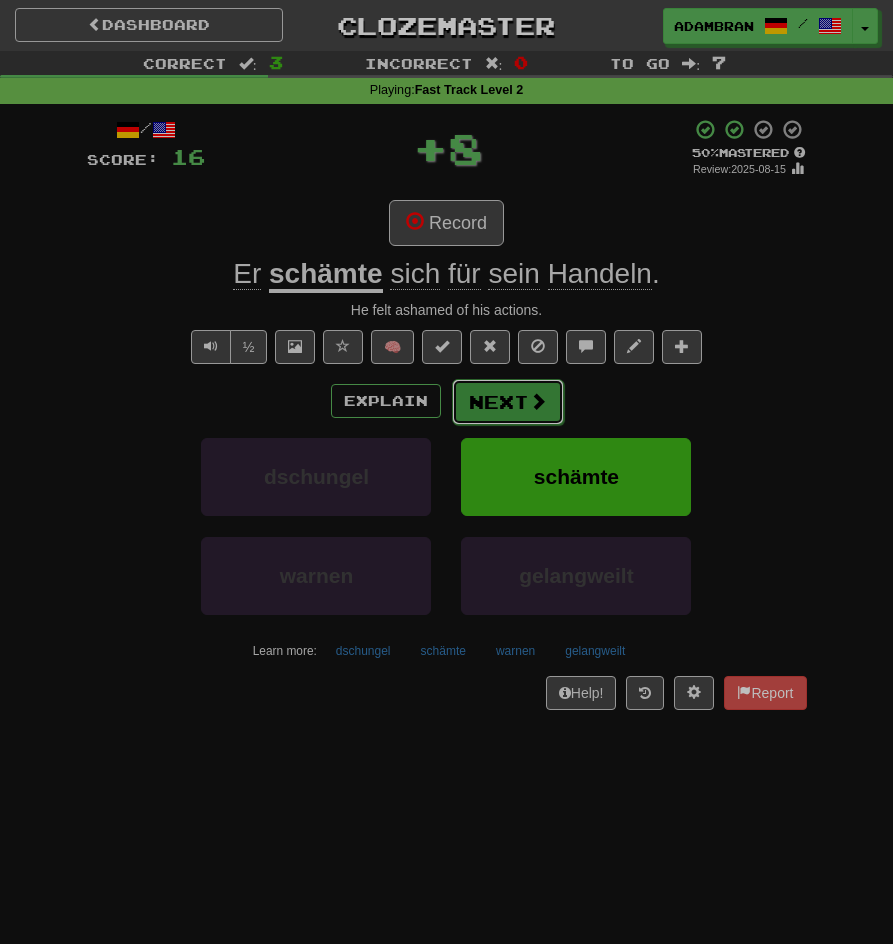 click on "Next" at bounding box center (508, 402) 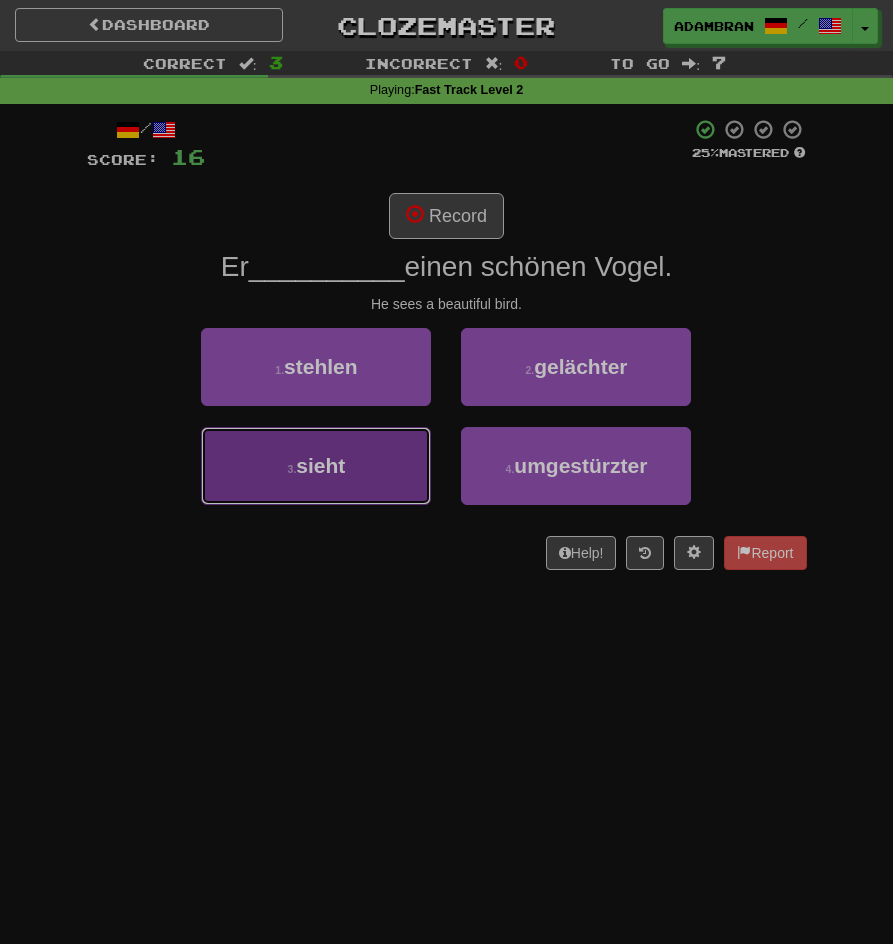 click on "sieht" at bounding box center [320, 465] 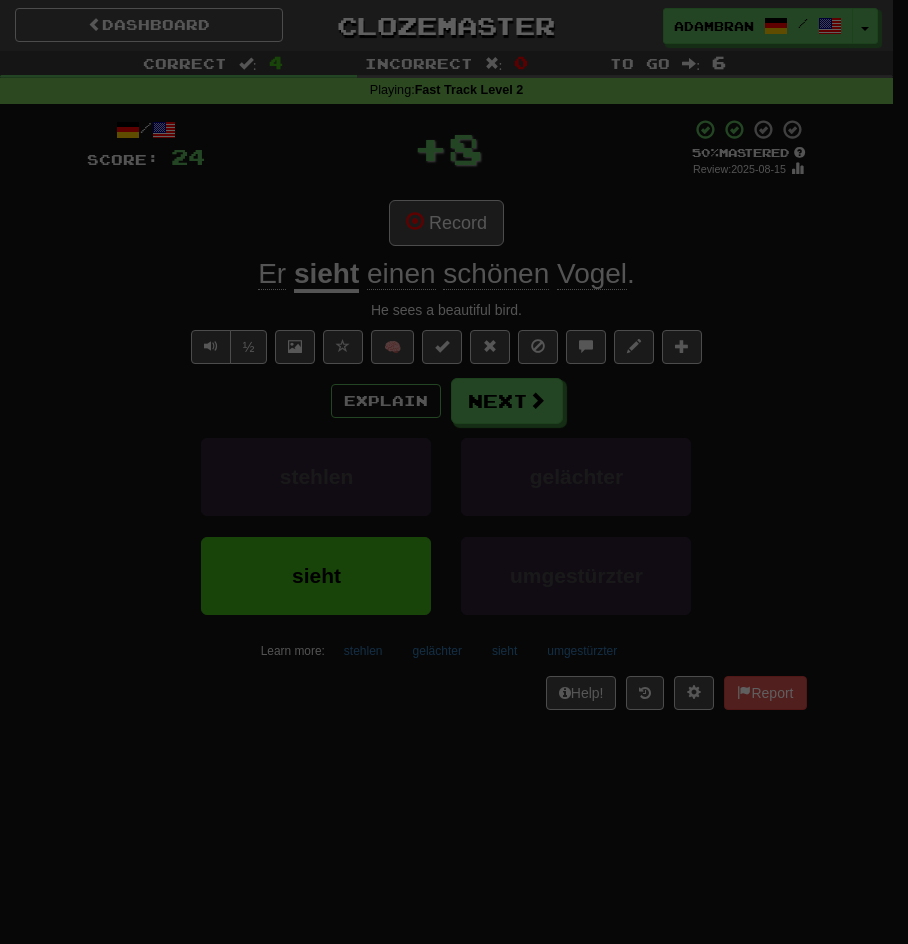 click on "Close" at bounding box center (0, 0) 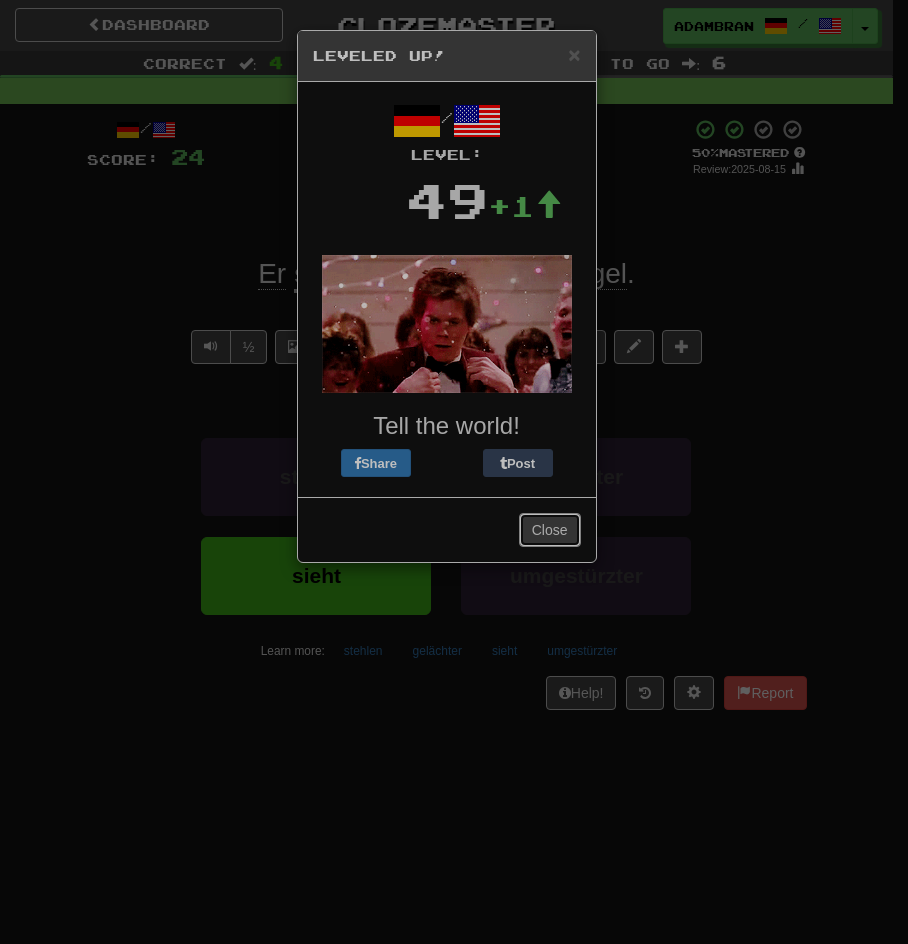 click on "Close" at bounding box center (550, 530) 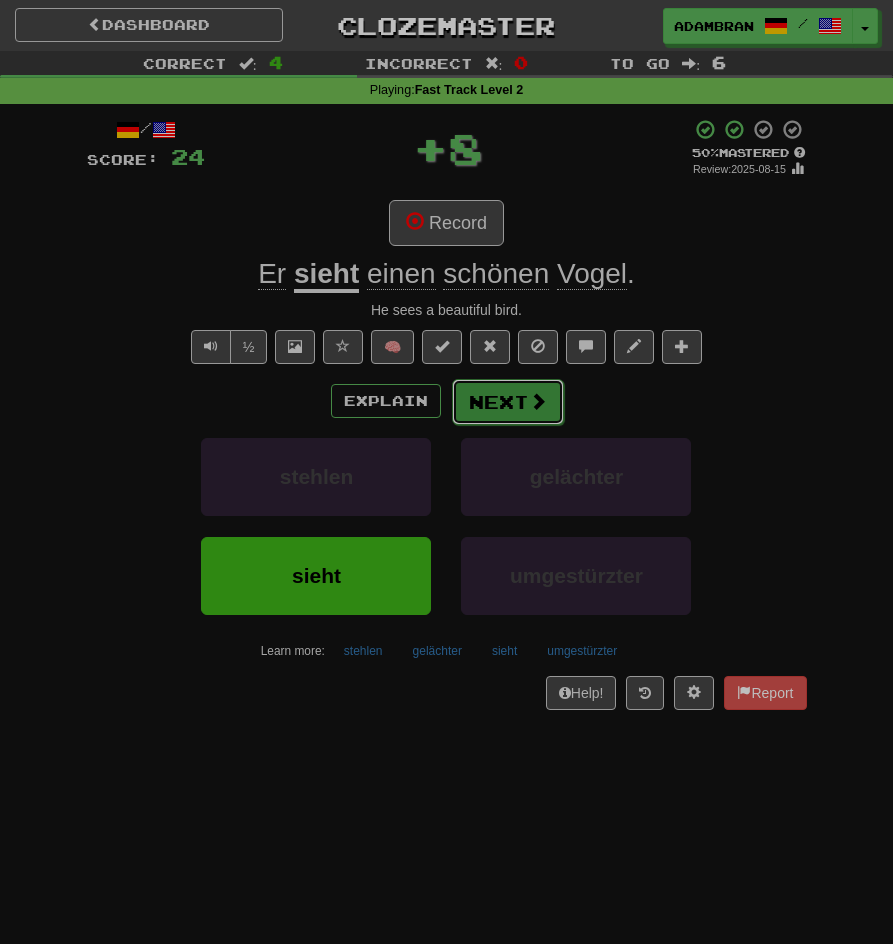 click on "Next" at bounding box center (508, 402) 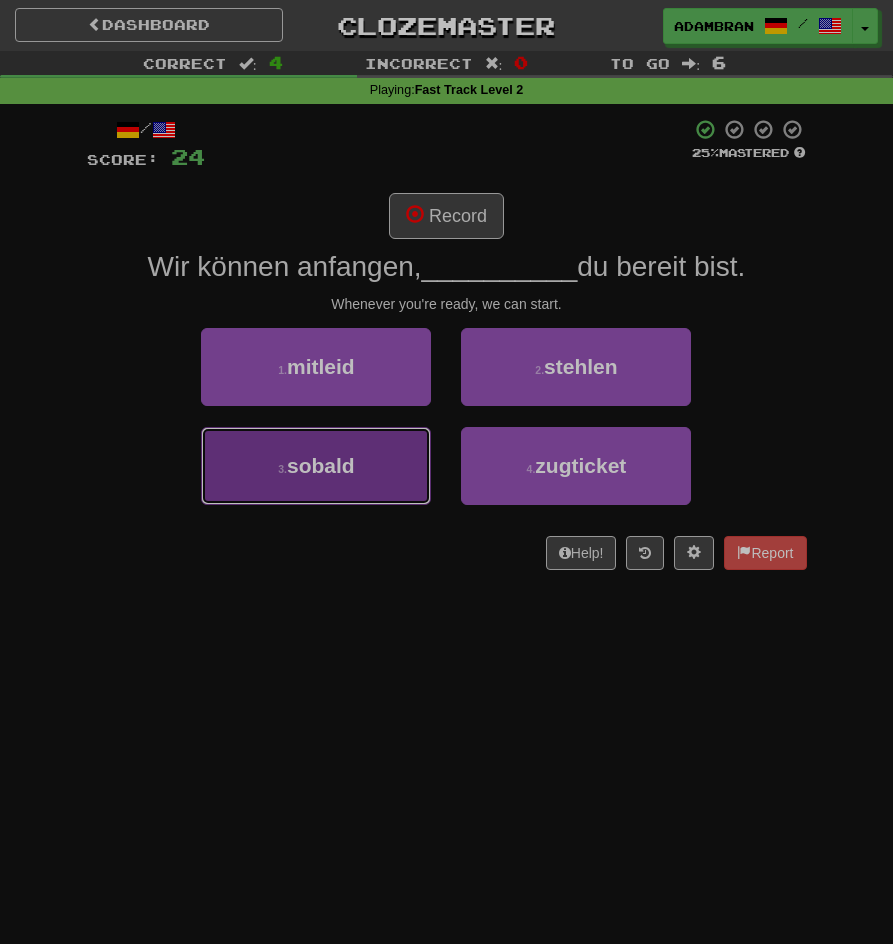 click on "3 .  sobald" at bounding box center [316, 466] 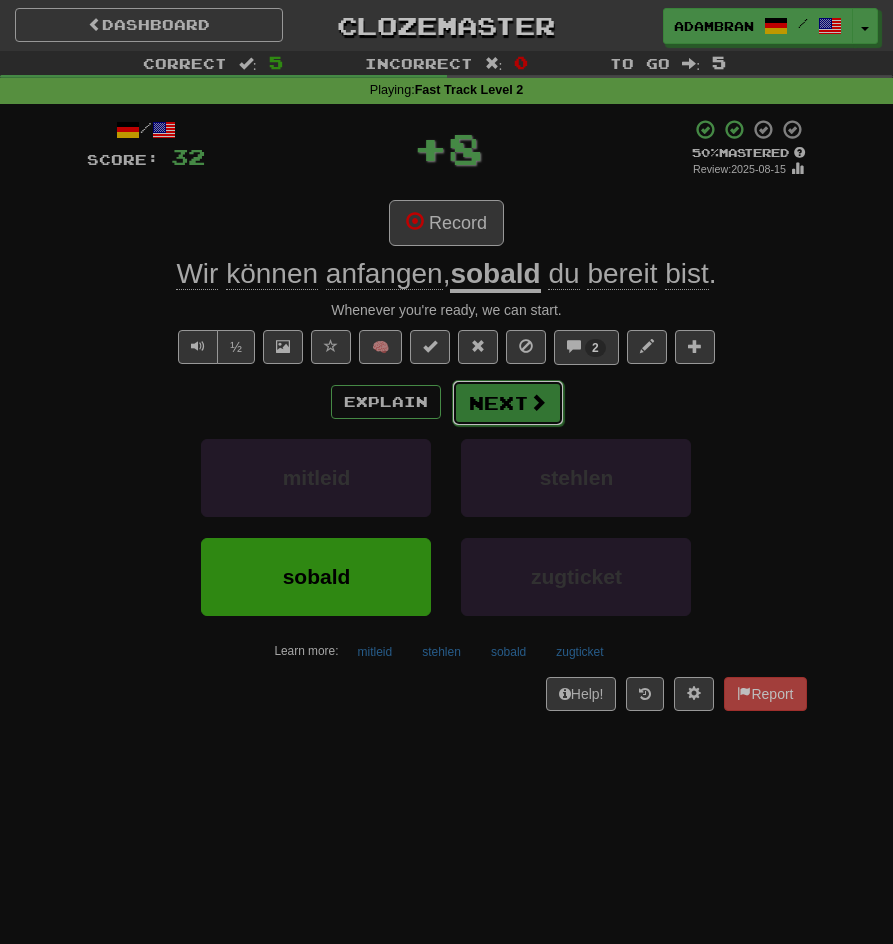 click on "Next" at bounding box center (508, 403) 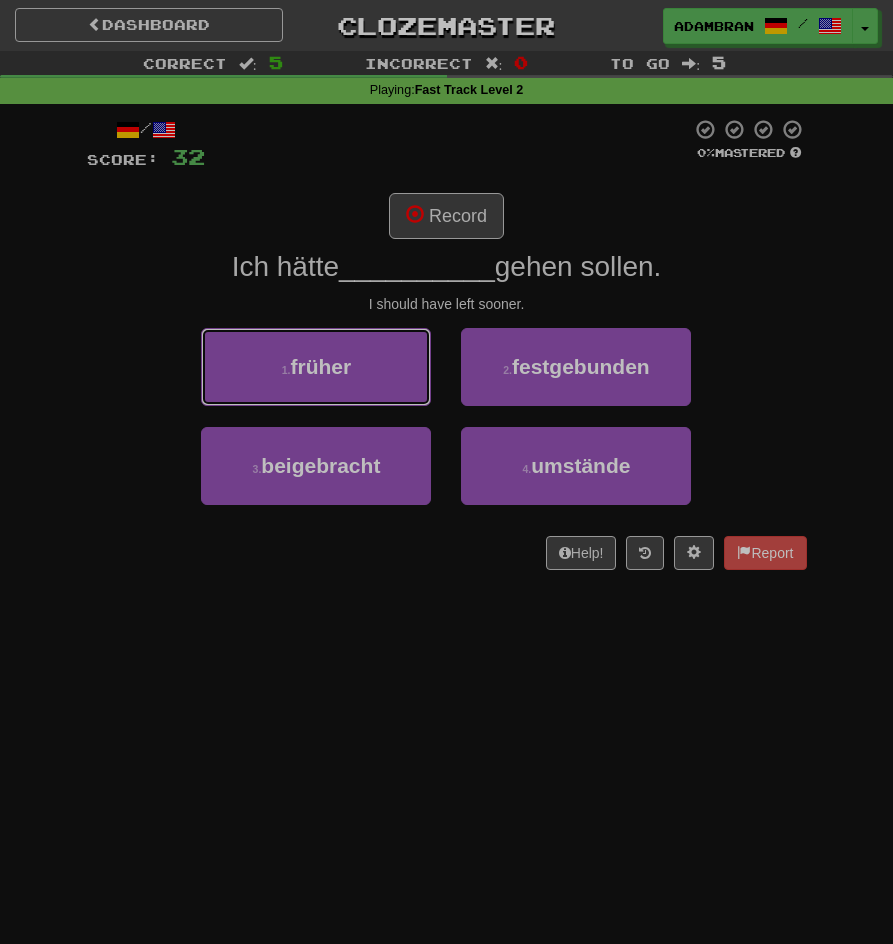 click on "früher" at bounding box center [321, 366] 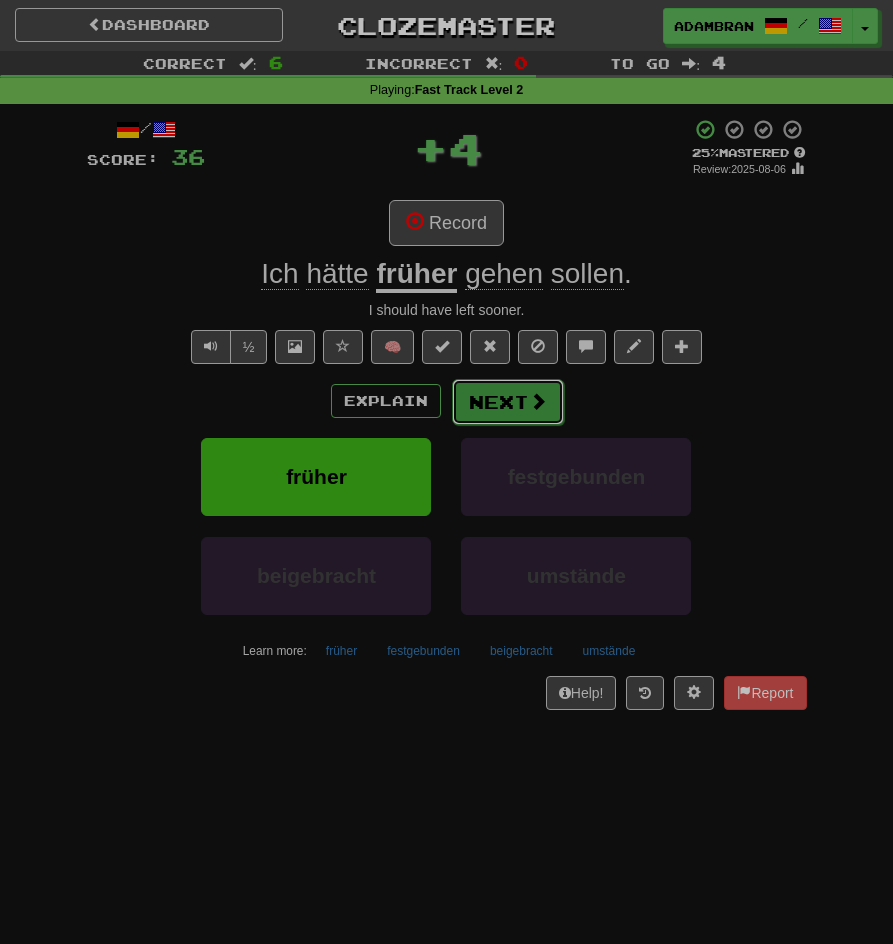 click on "Next" at bounding box center [508, 402] 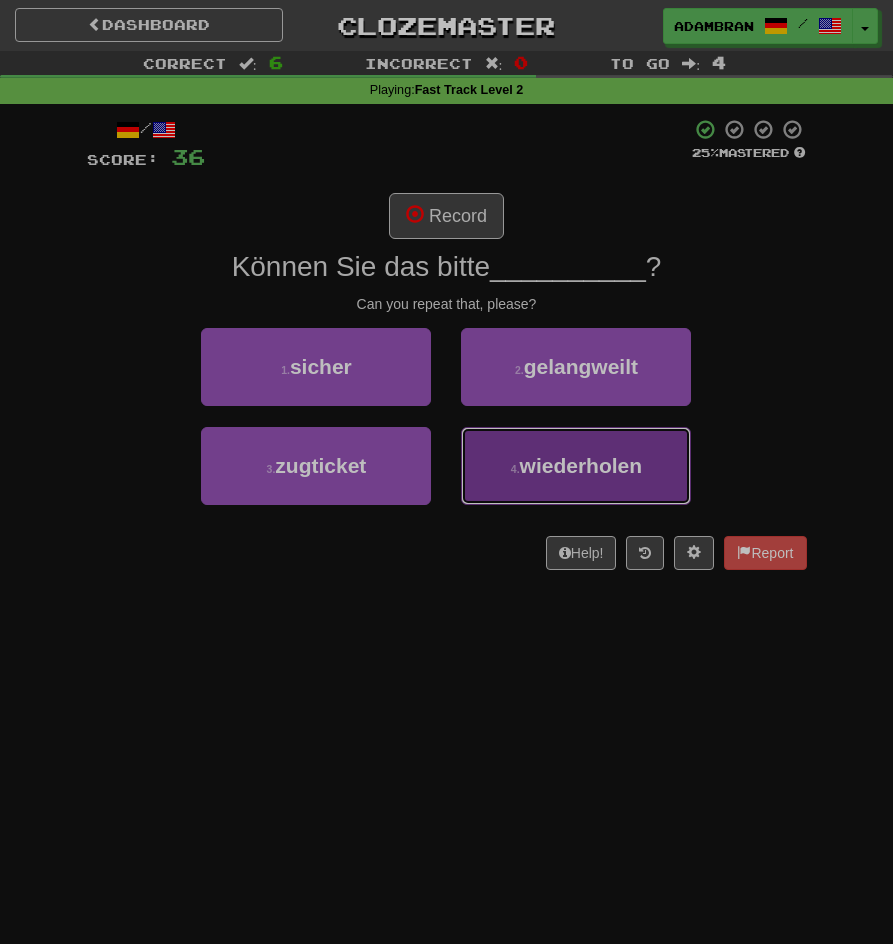 click on "wiederholen" at bounding box center [581, 465] 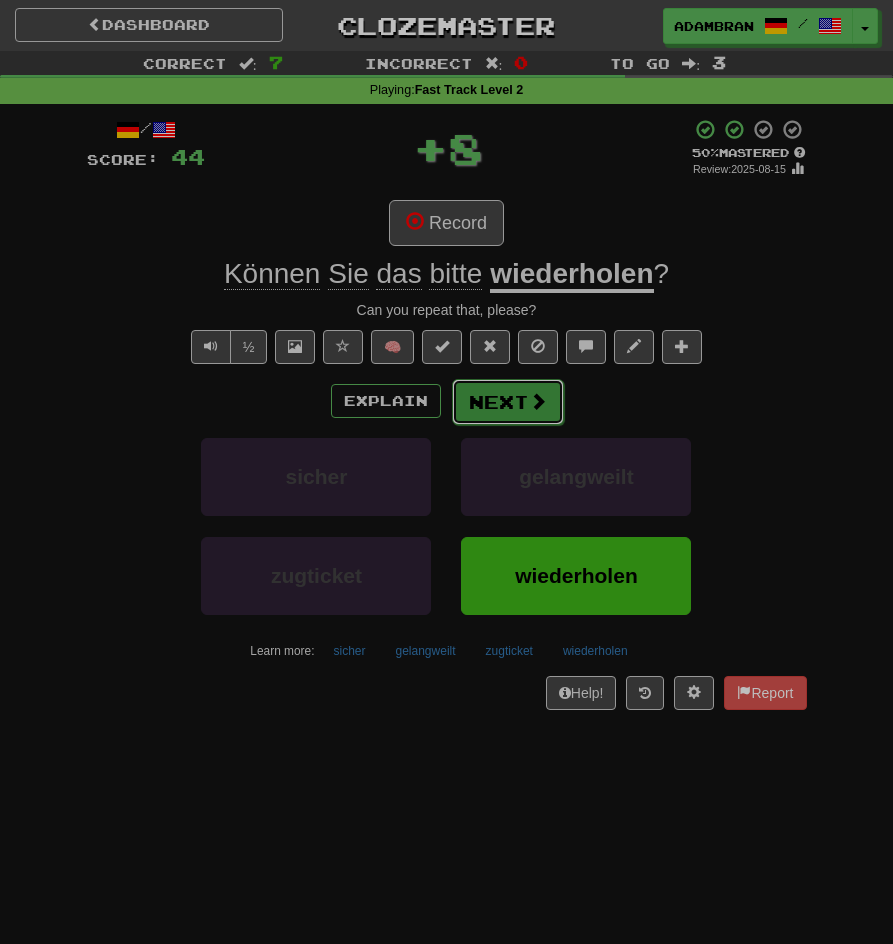 click on "Next" at bounding box center (508, 402) 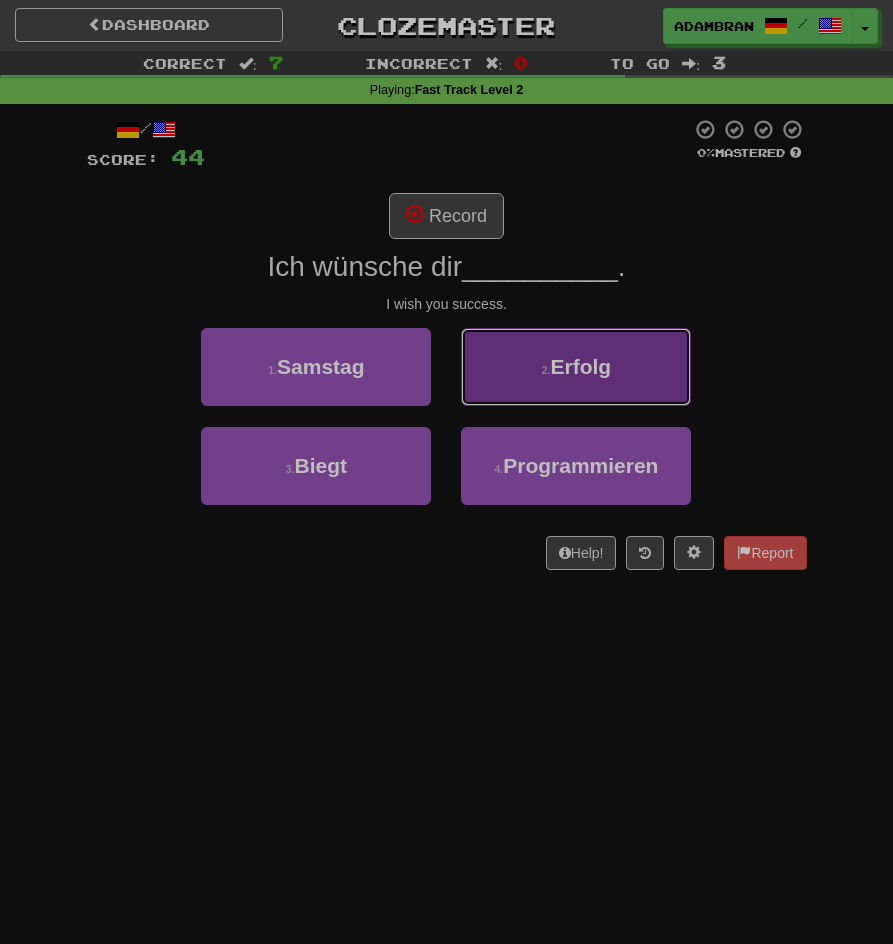click on "2 .  Erfolg" at bounding box center (576, 367) 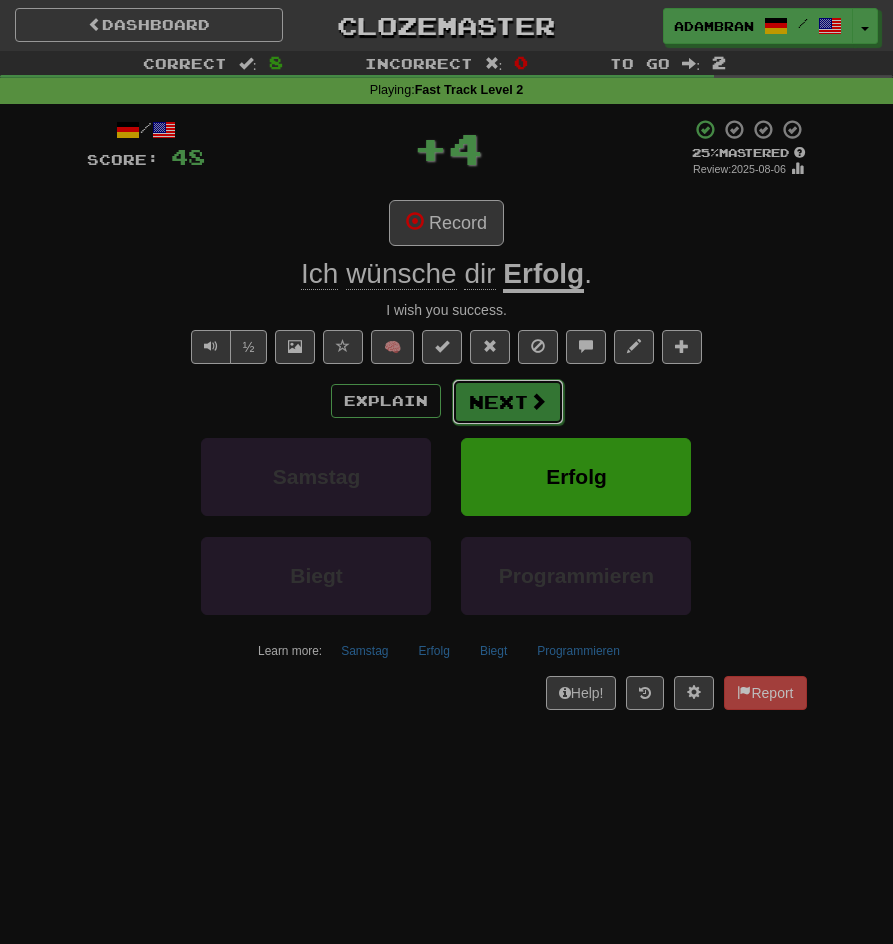 click on "Next" at bounding box center (508, 402) 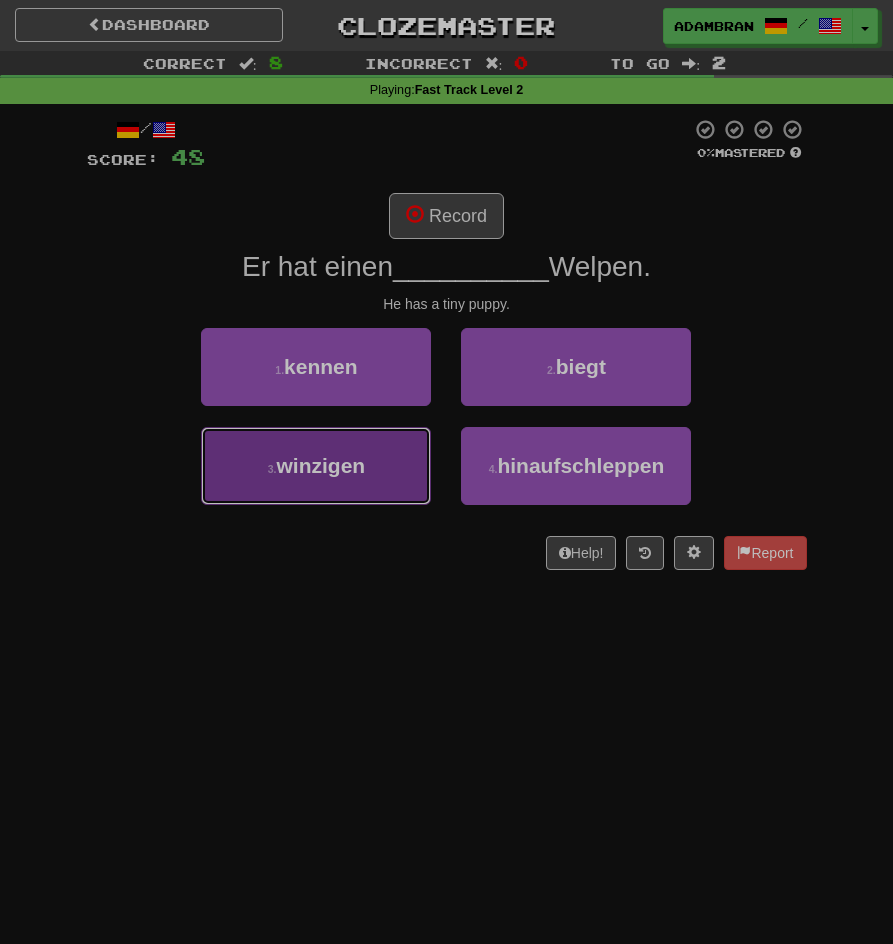 click on "3 .  winzigen" at bounding box center (316, 466) 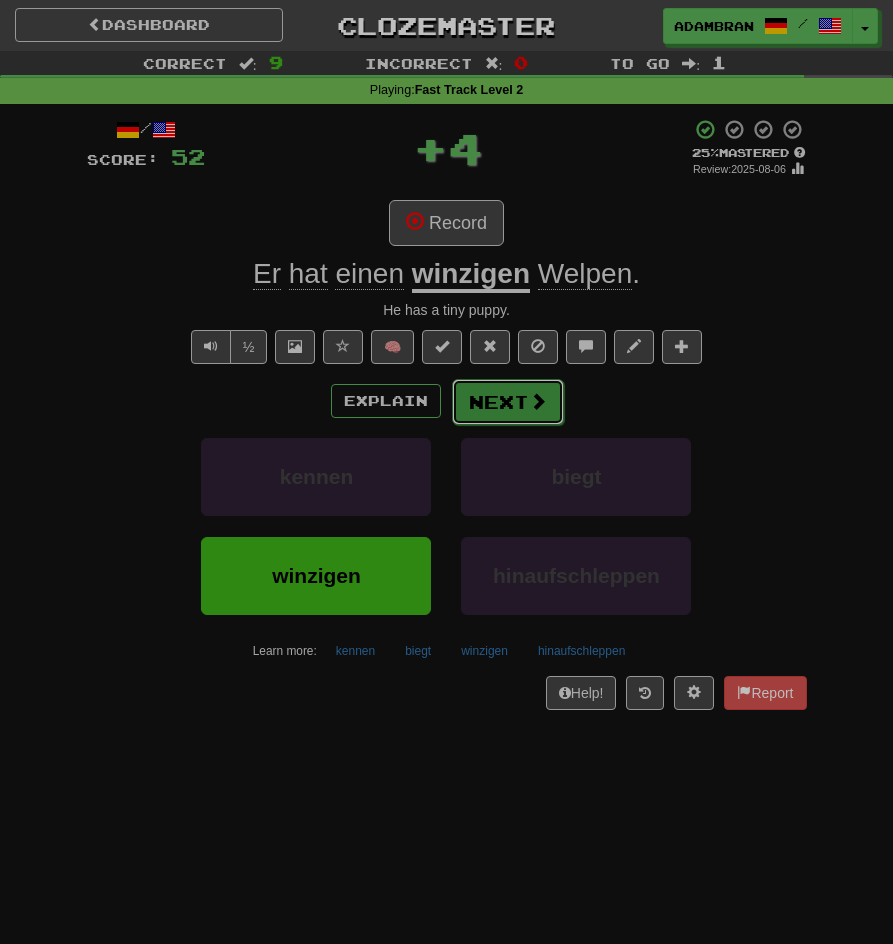 click on "Next" at bounding box center [508, 402] 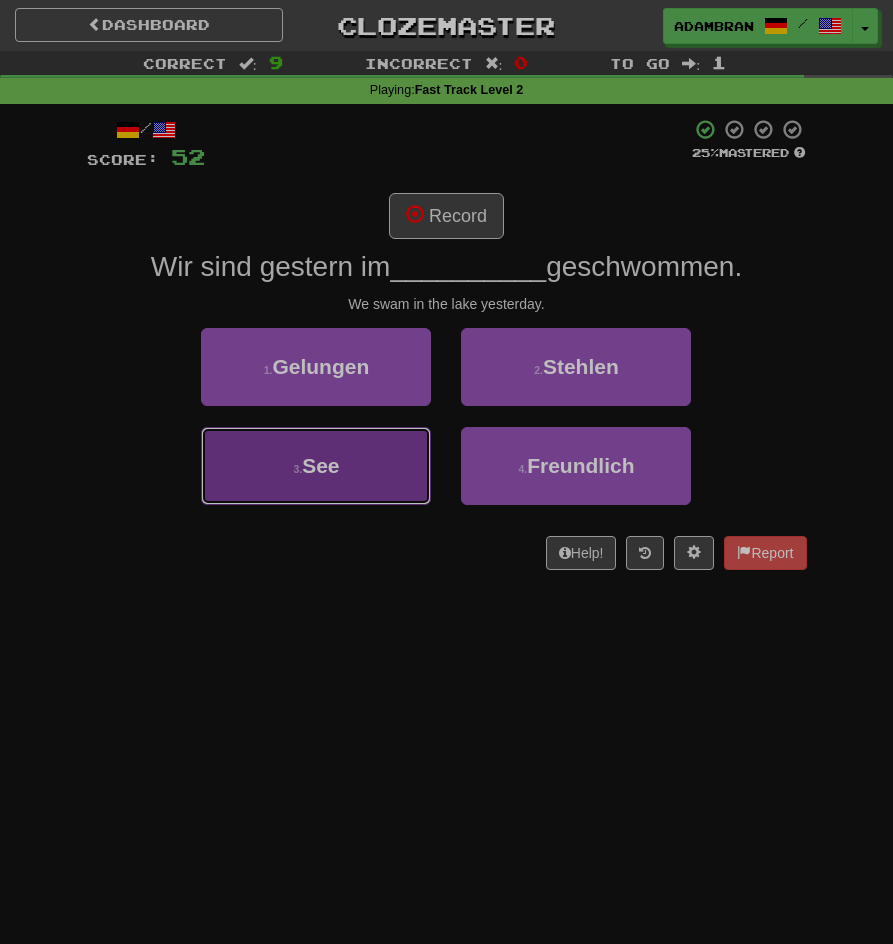 click on "3 .  See" at bounding box center (316, 466) 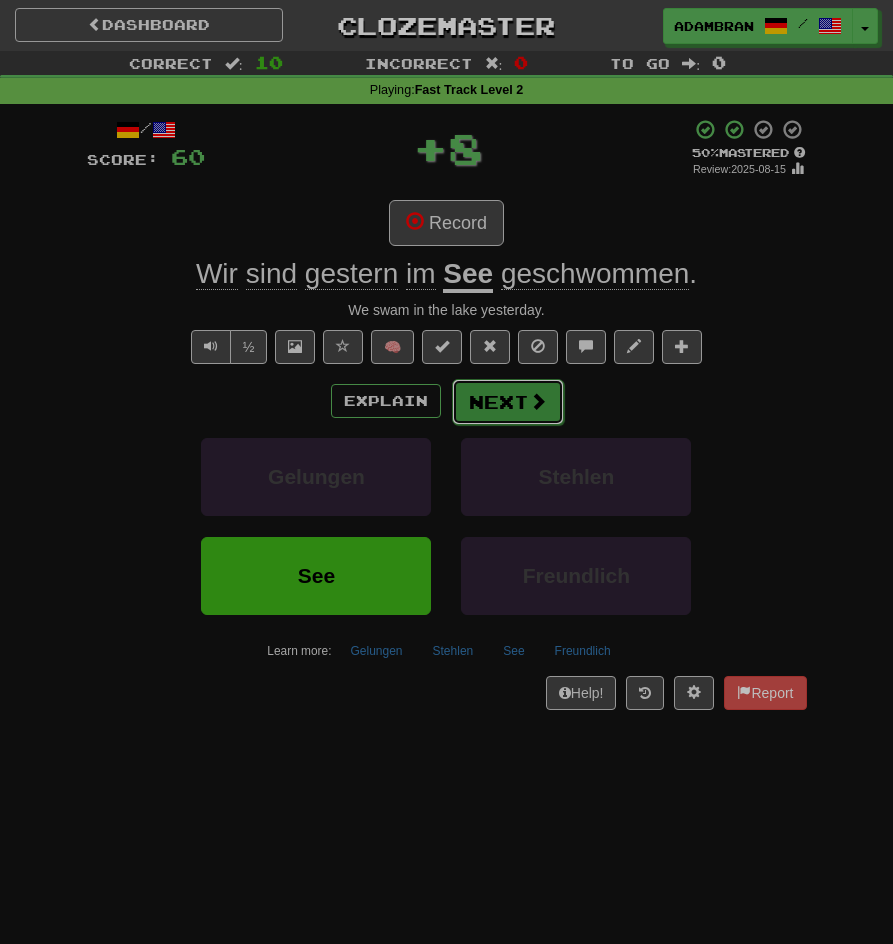 click on "Next" at bounding box center [508, 402] 